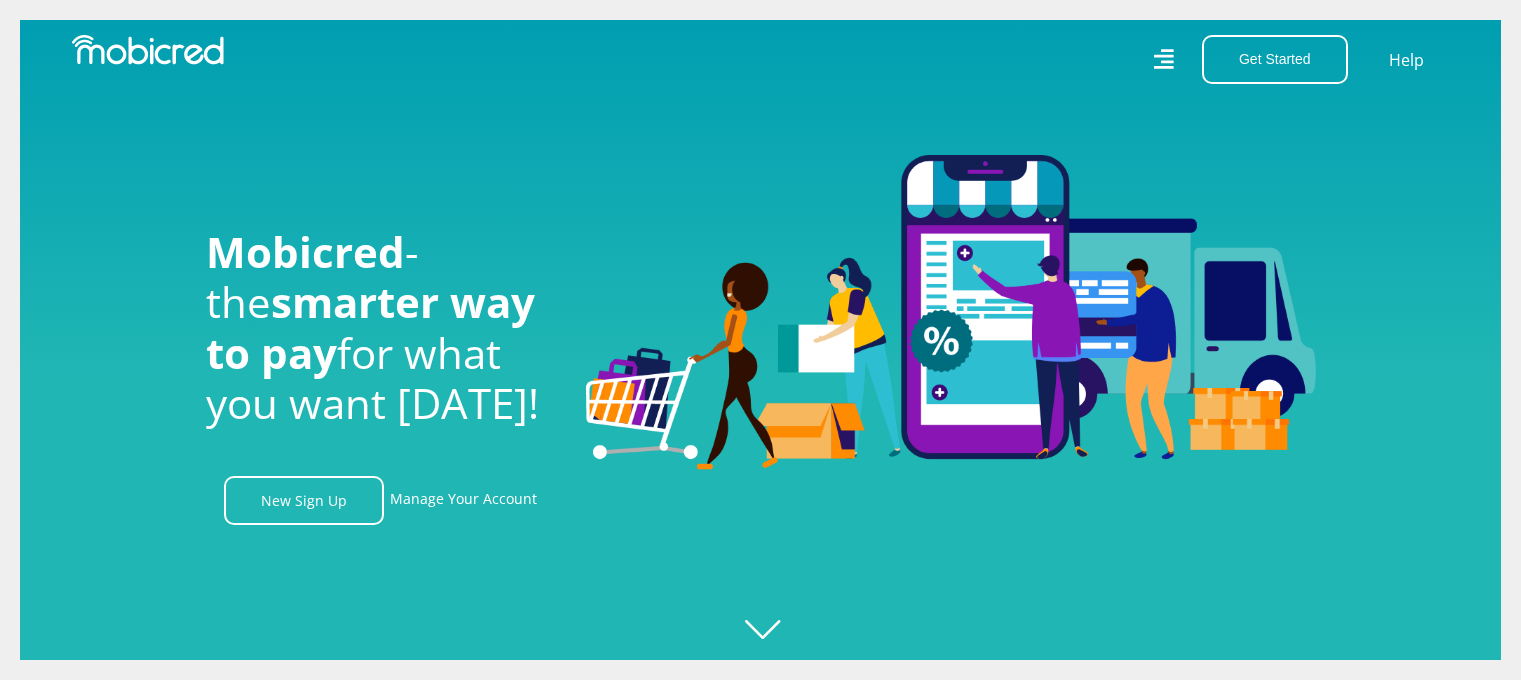scroll, scrollTop: 0, scrollLeft: 0, axis: both 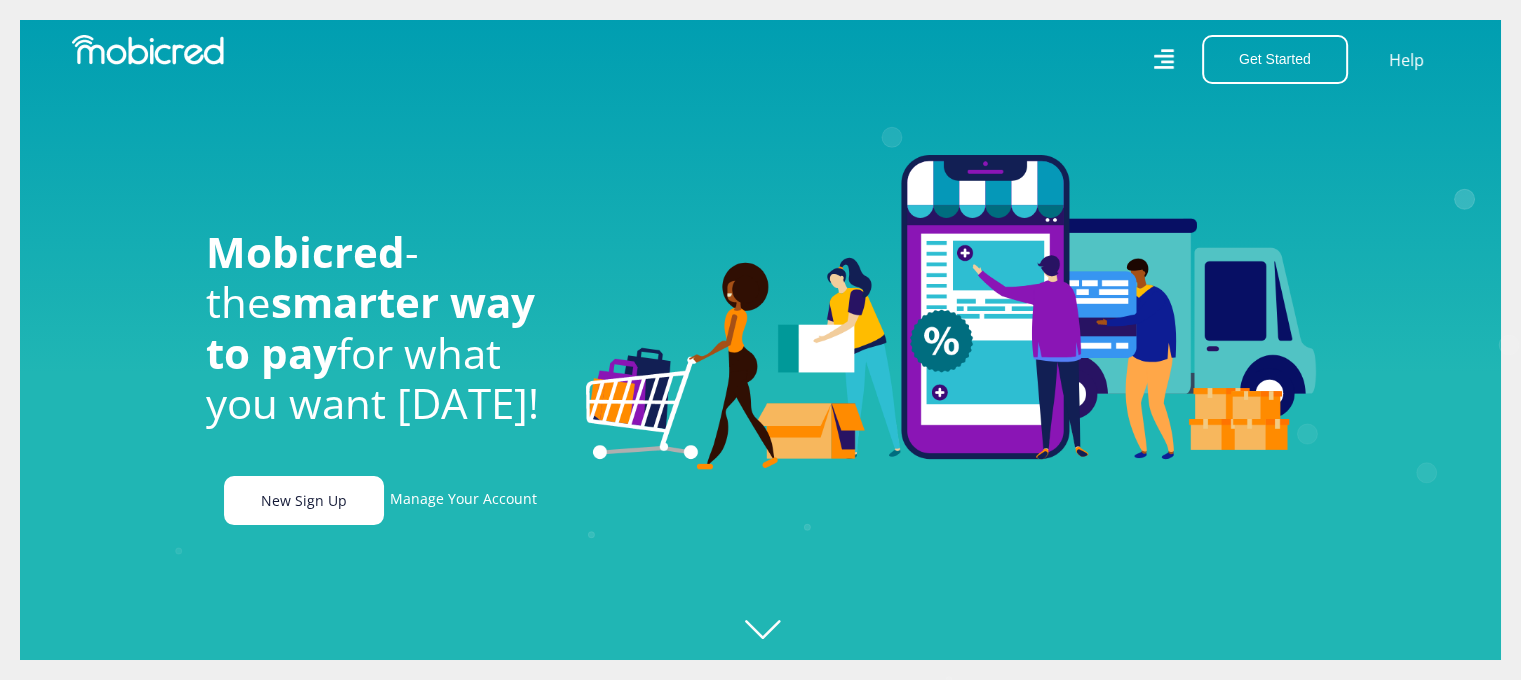 click on "New Sign Up" at bounding box center [304, 500] 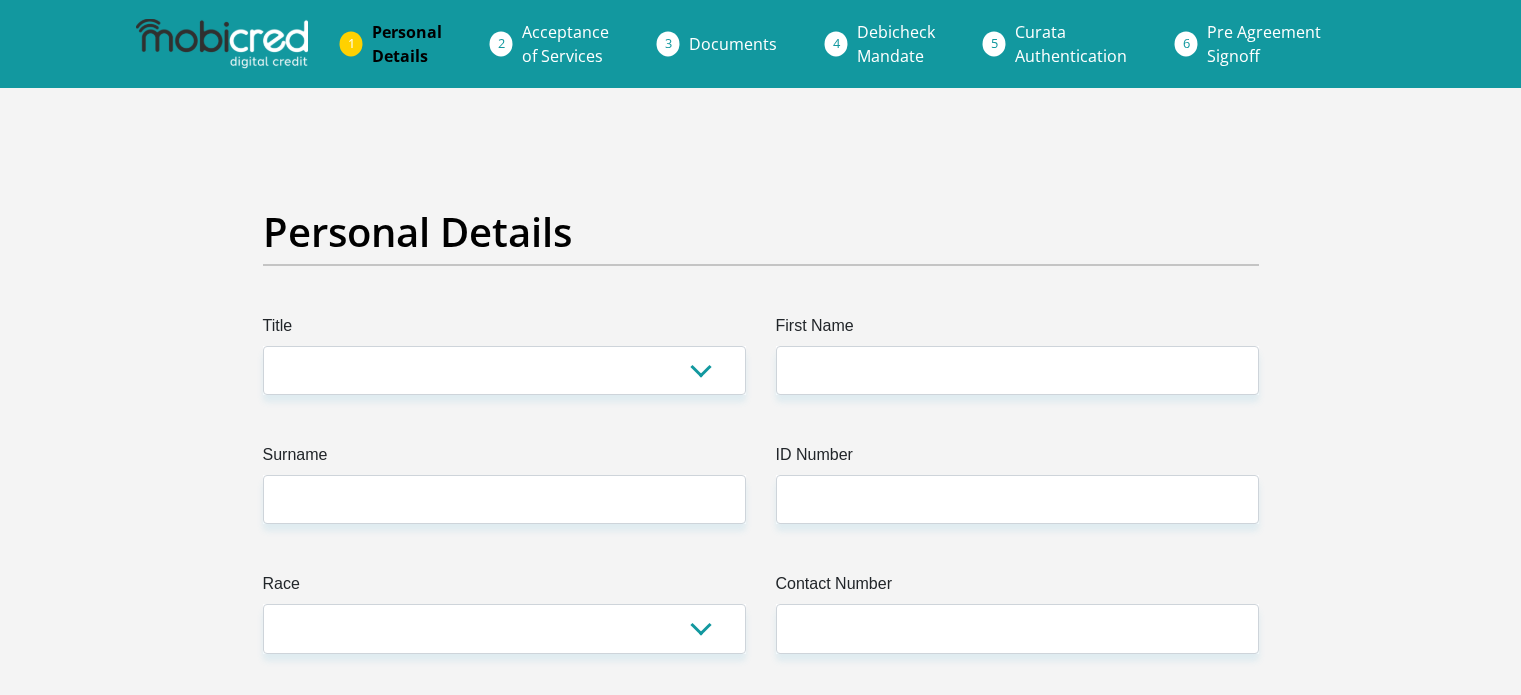 scroll, scrollTop: 0, scrollLeft: 0, axis: both 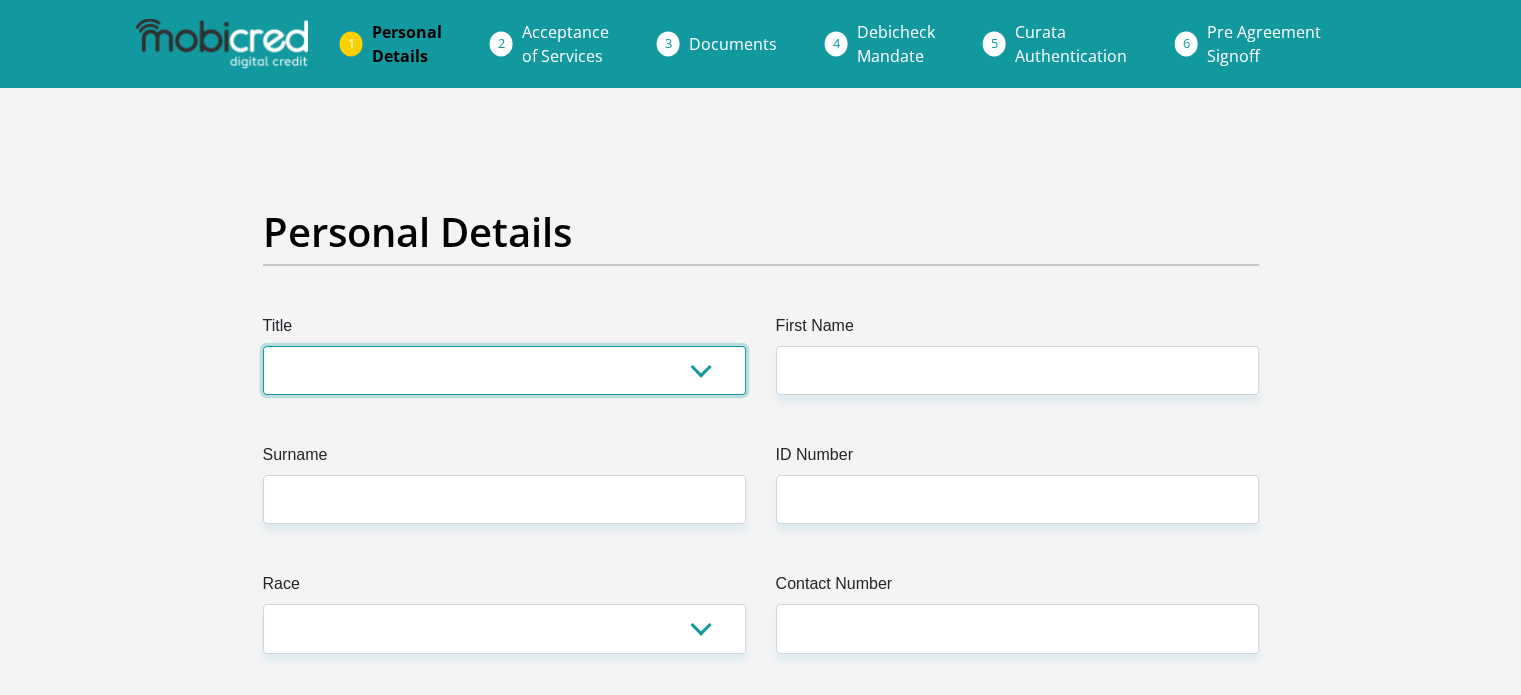 click on "Mr
Ms
Mrs
Dr
Other" at bounding box center (504, 370) 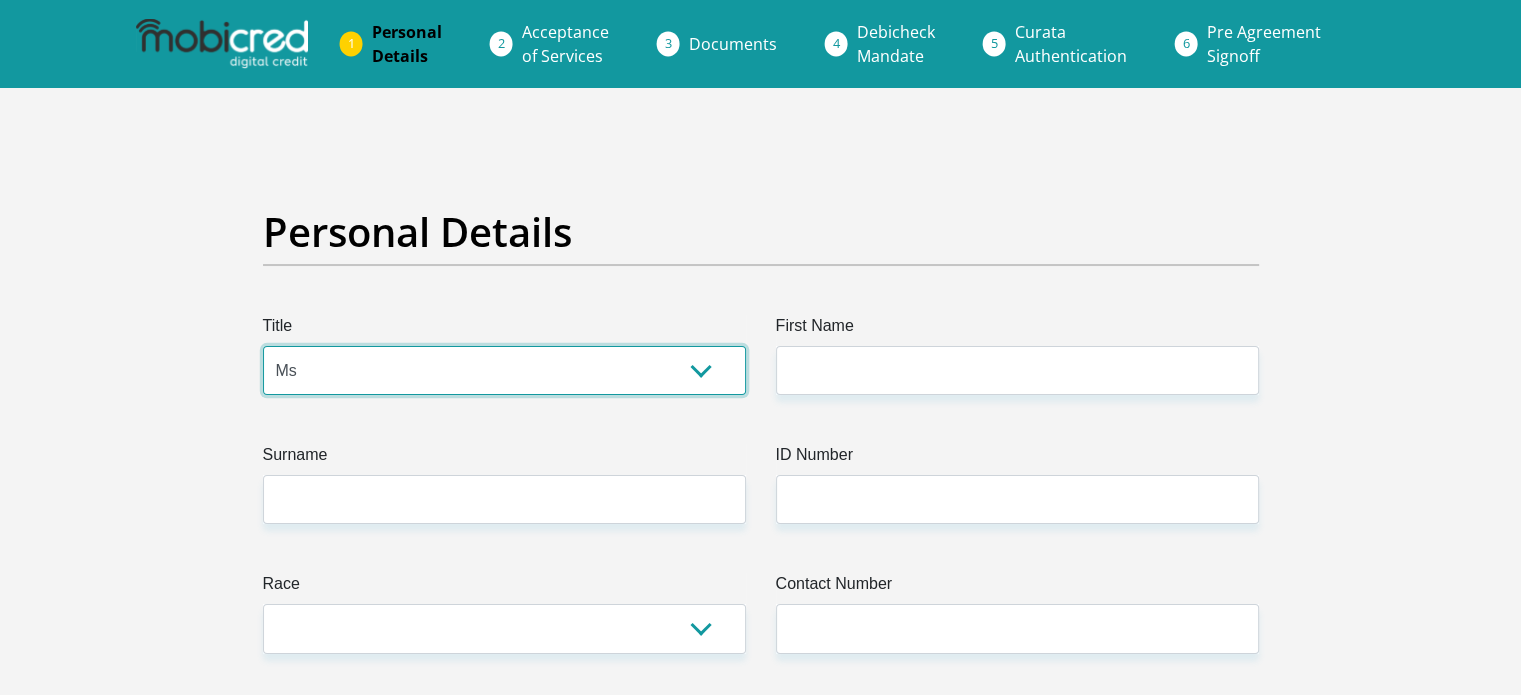 click on "Mr
Ms
Mrs
Dr
Other" at bounding box center [504, 370] 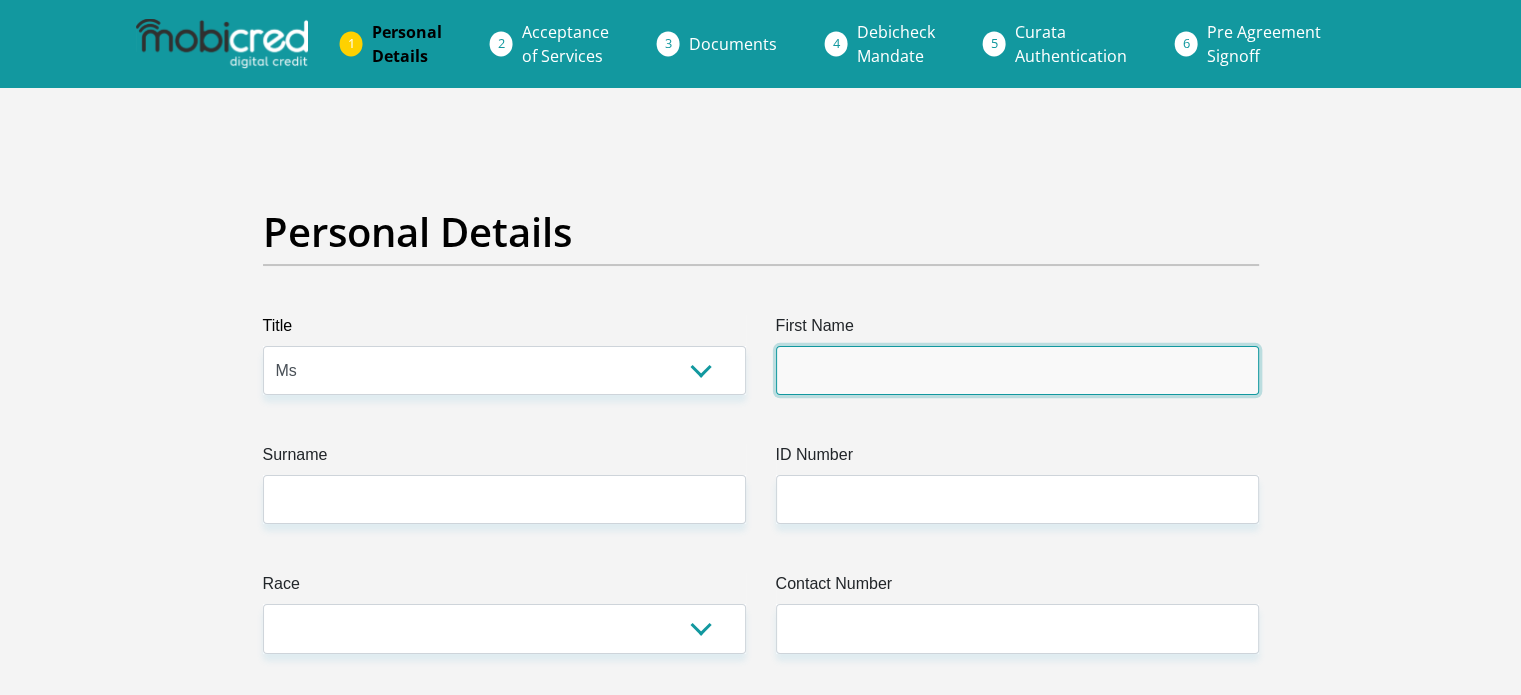 click on "First Name" at bounding box center (1017, 370) 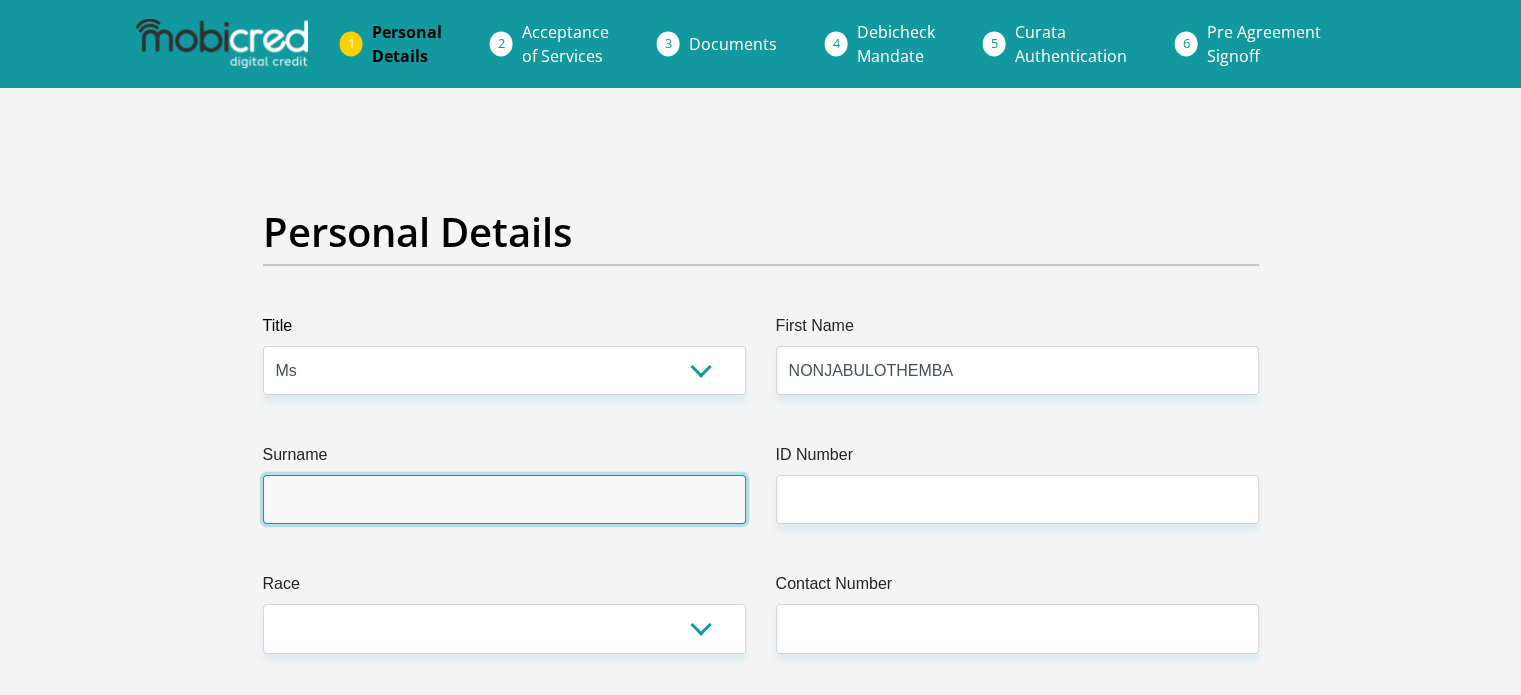 type on "MHLONGO" 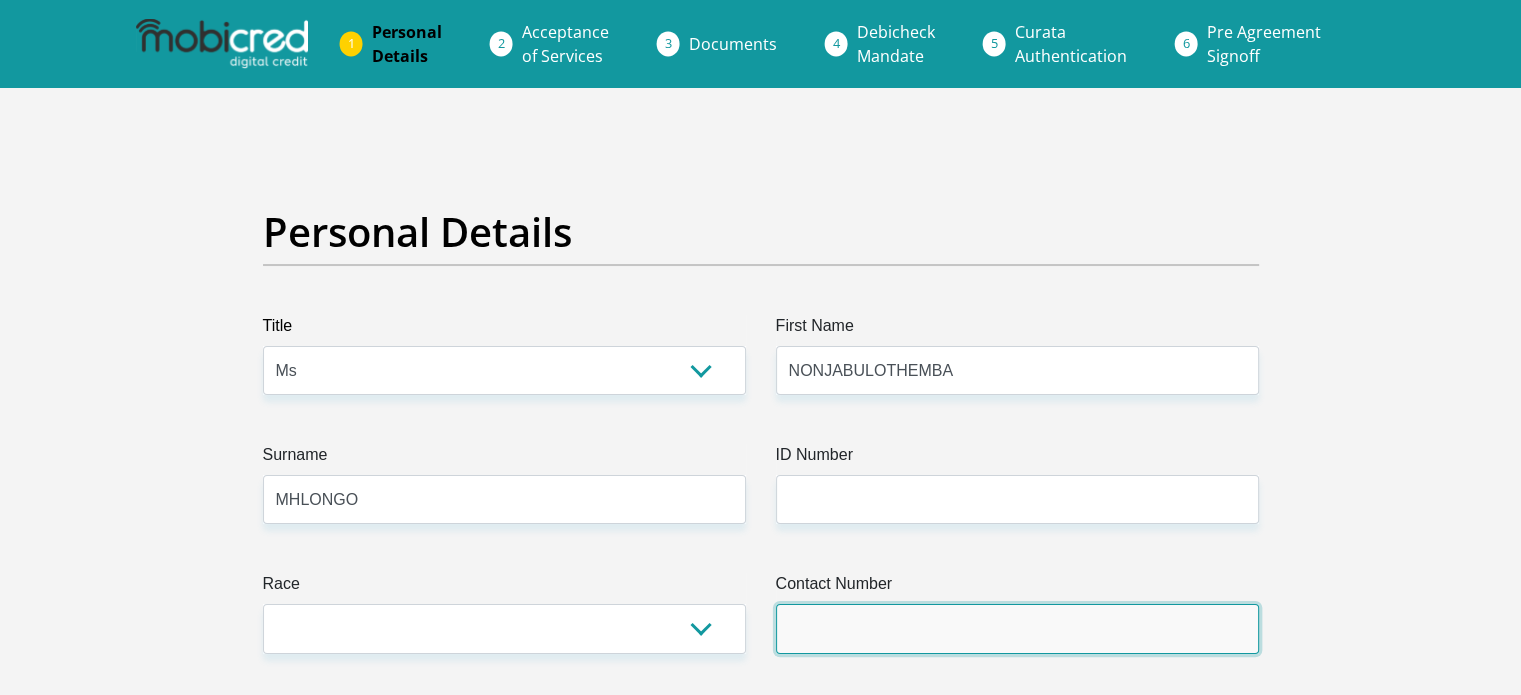 type on "0659228615" 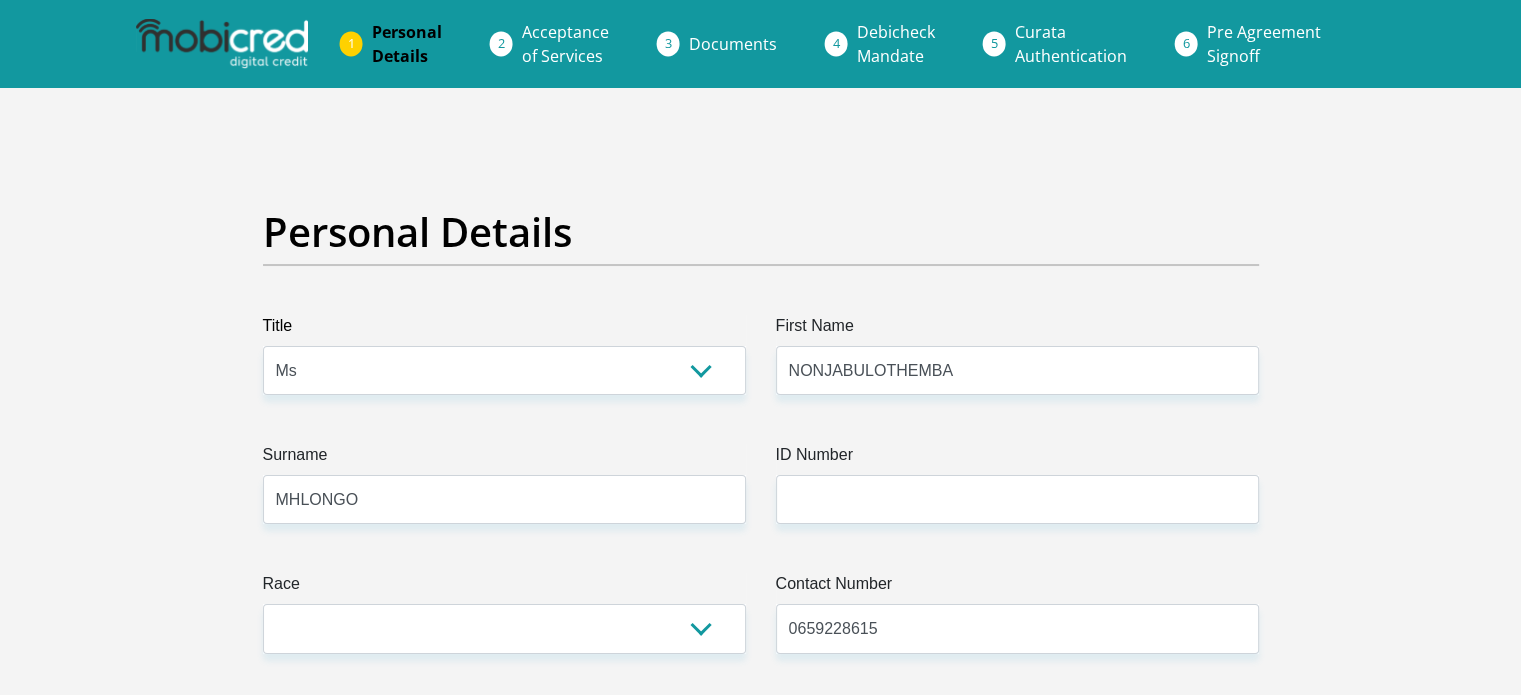 select on "ZAF" 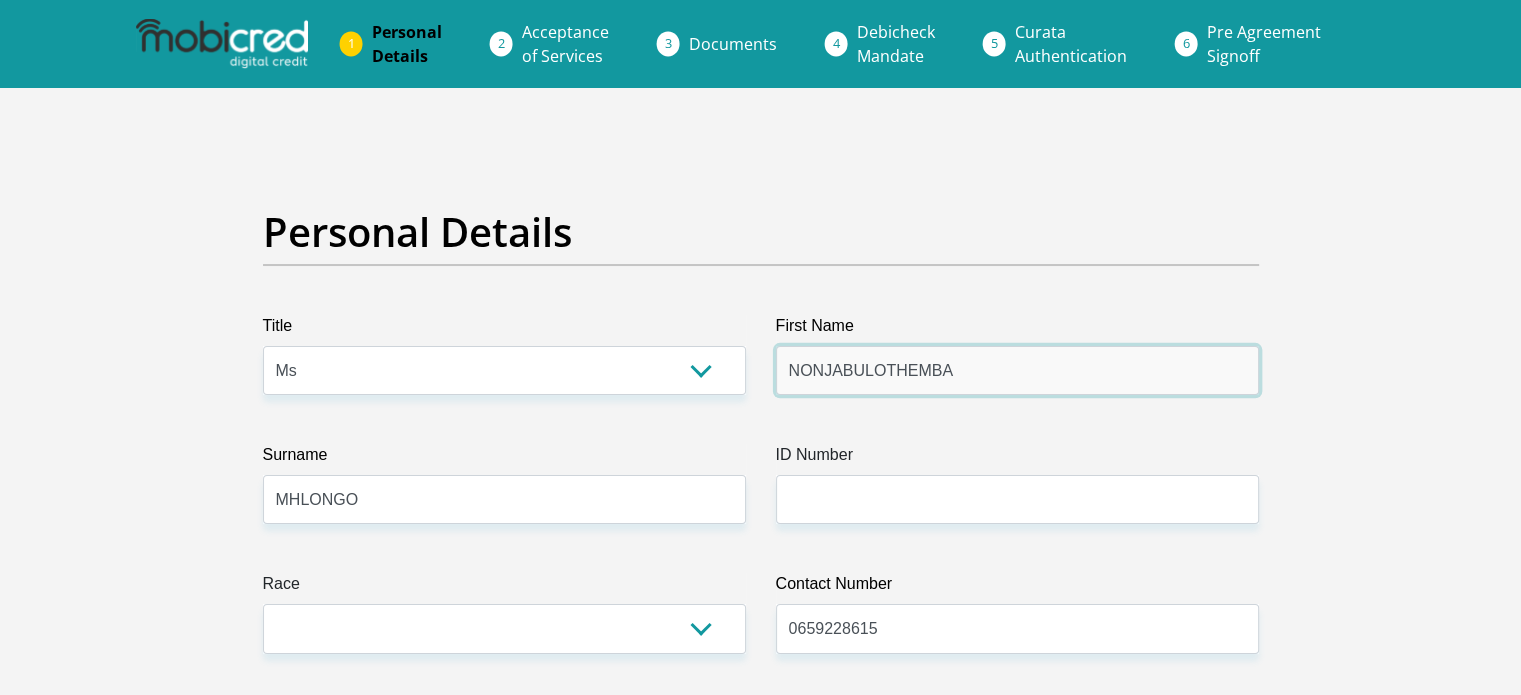 click on "NONJABULOTHEMBA" at bounding box center [1017, 370] 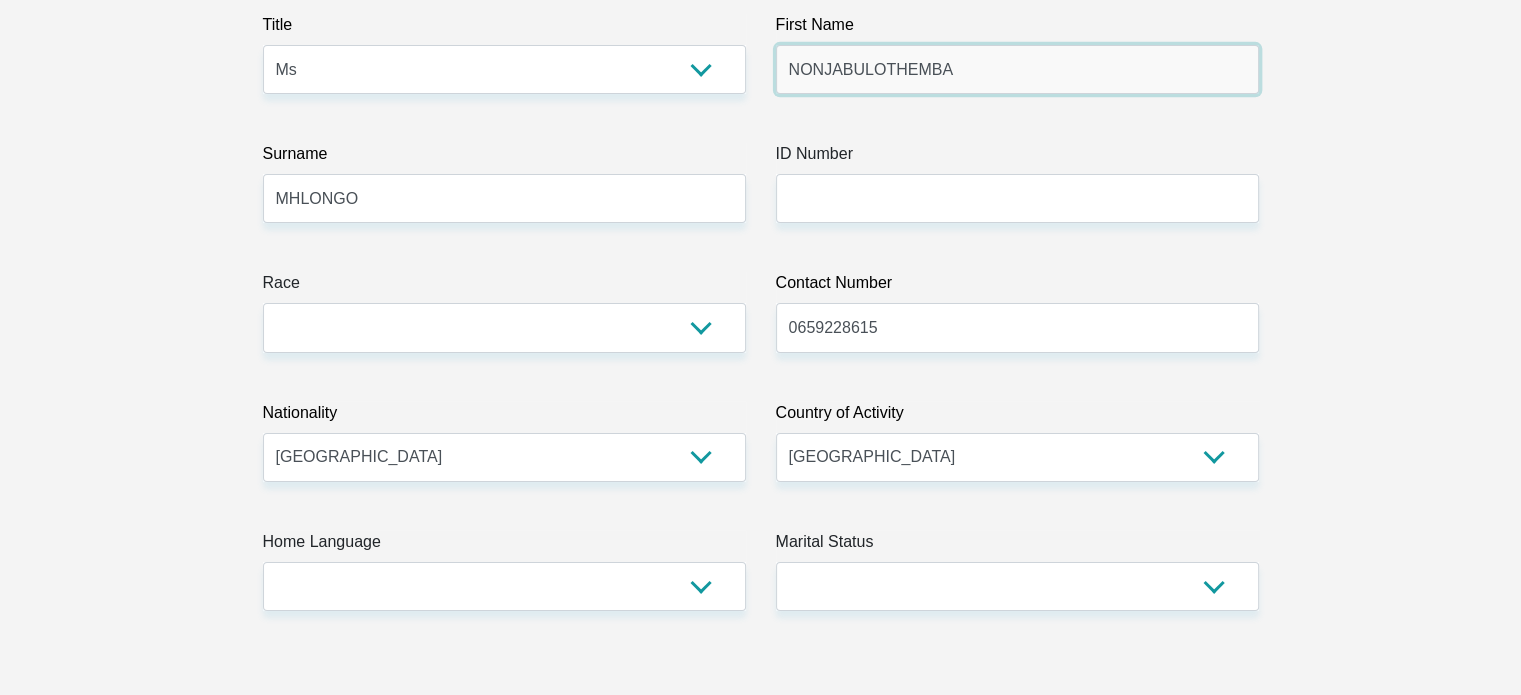 scroll, scrollTop: 400, scrollLeft: 0, axis: vertical 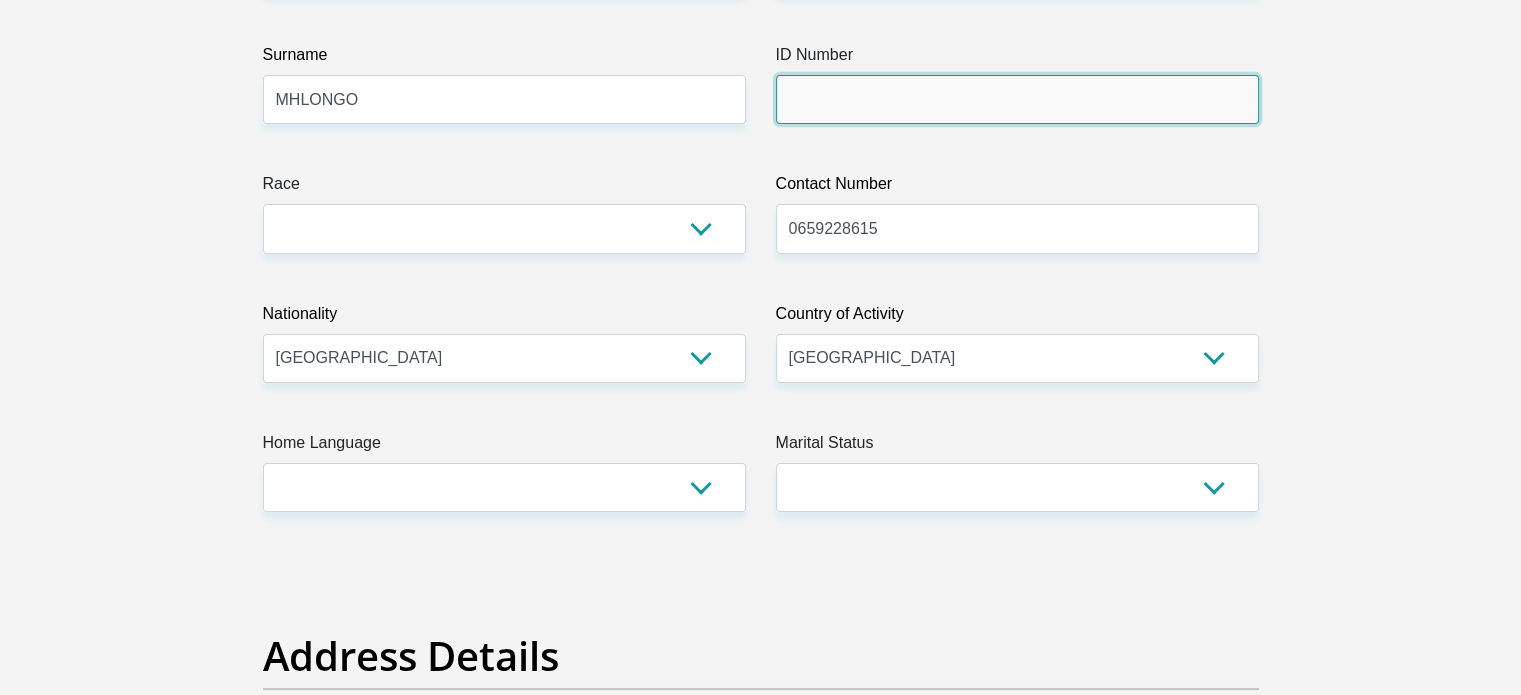 click on "ID Number" at bounding box center (1017, 99) 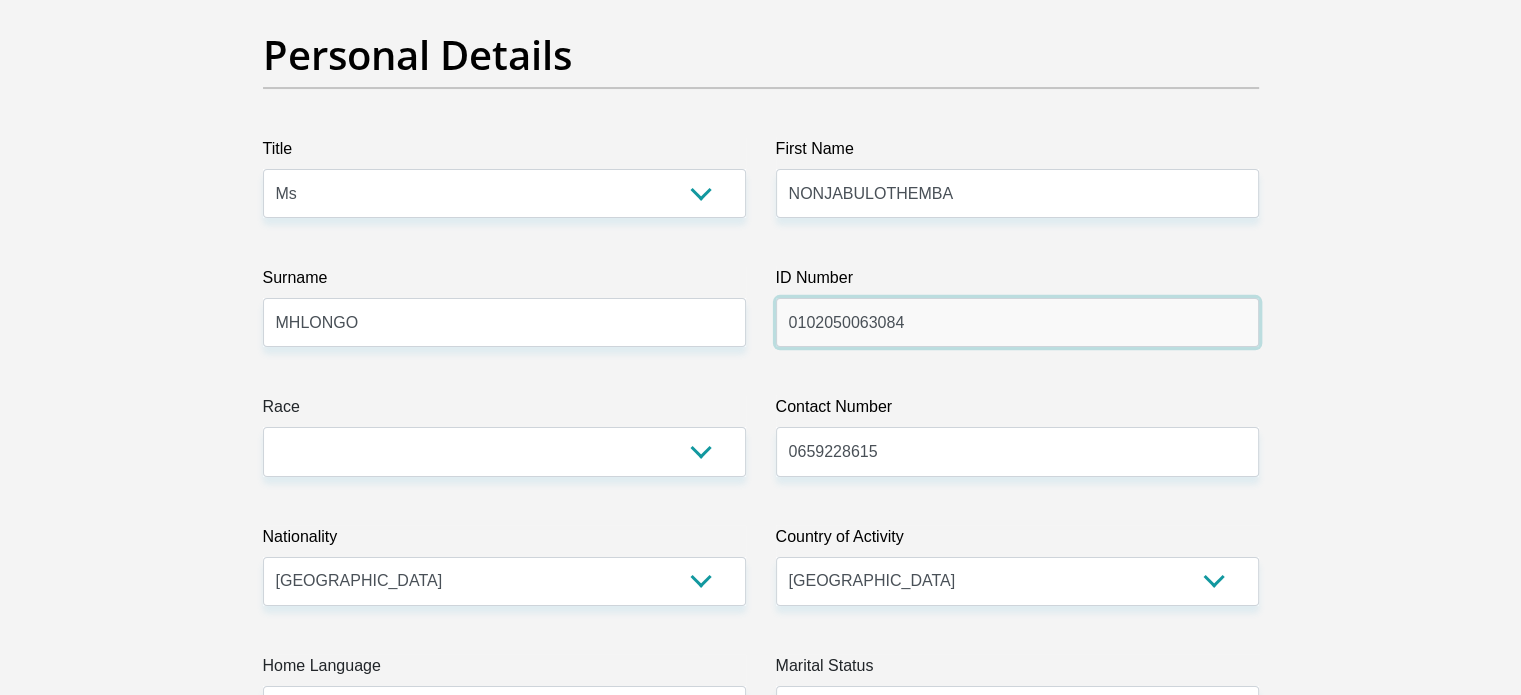 scroll, scrollTop: 200, scrollLeft: 0, axis: vertical 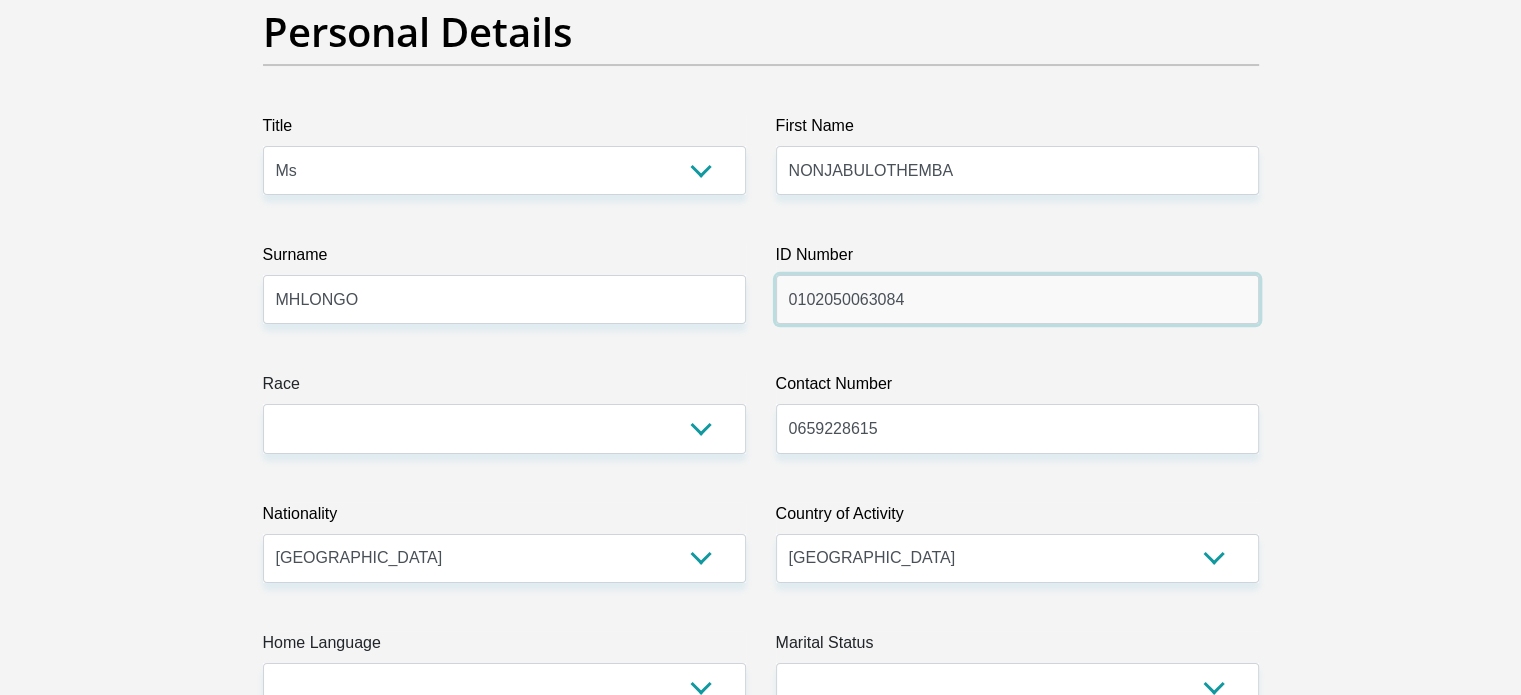 type on "0102050063084" 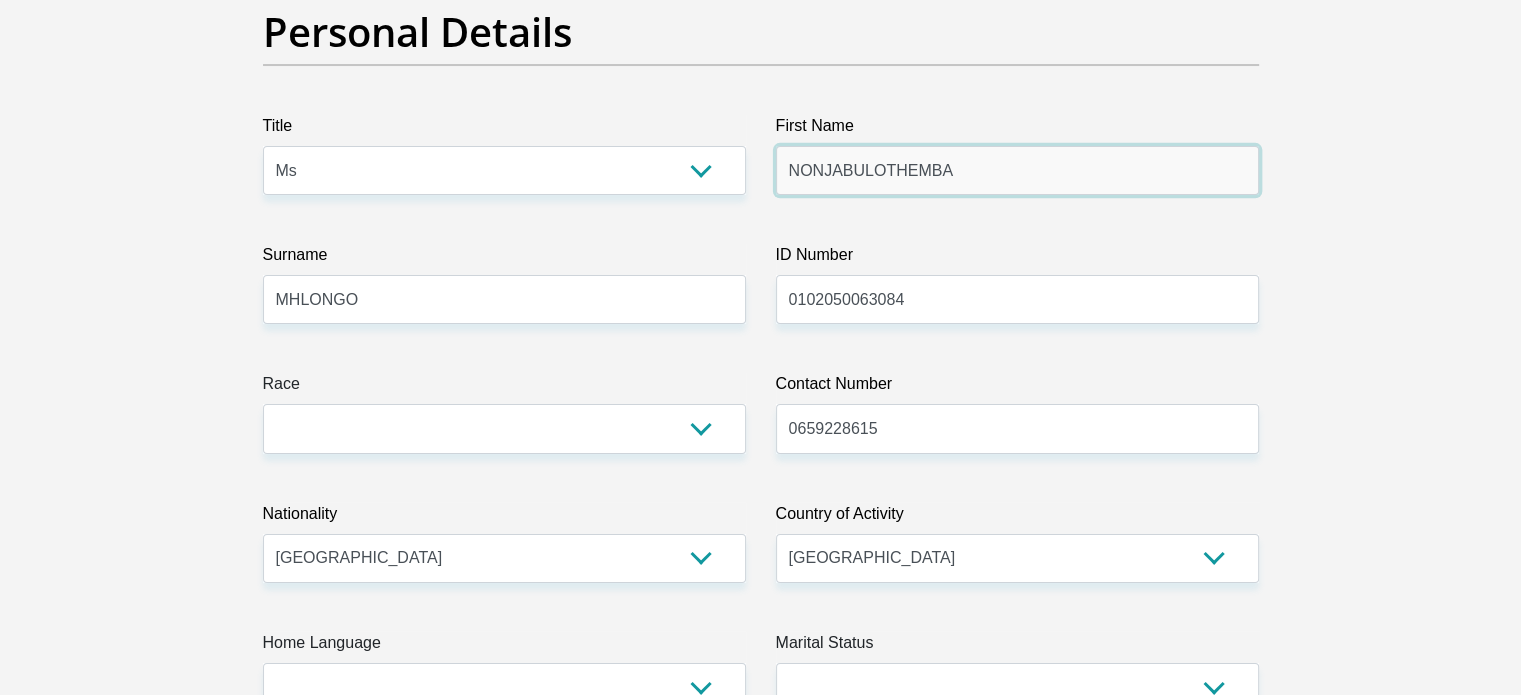 click on "NONJABULOTHEMBA" at bounding box center [1017, 170] 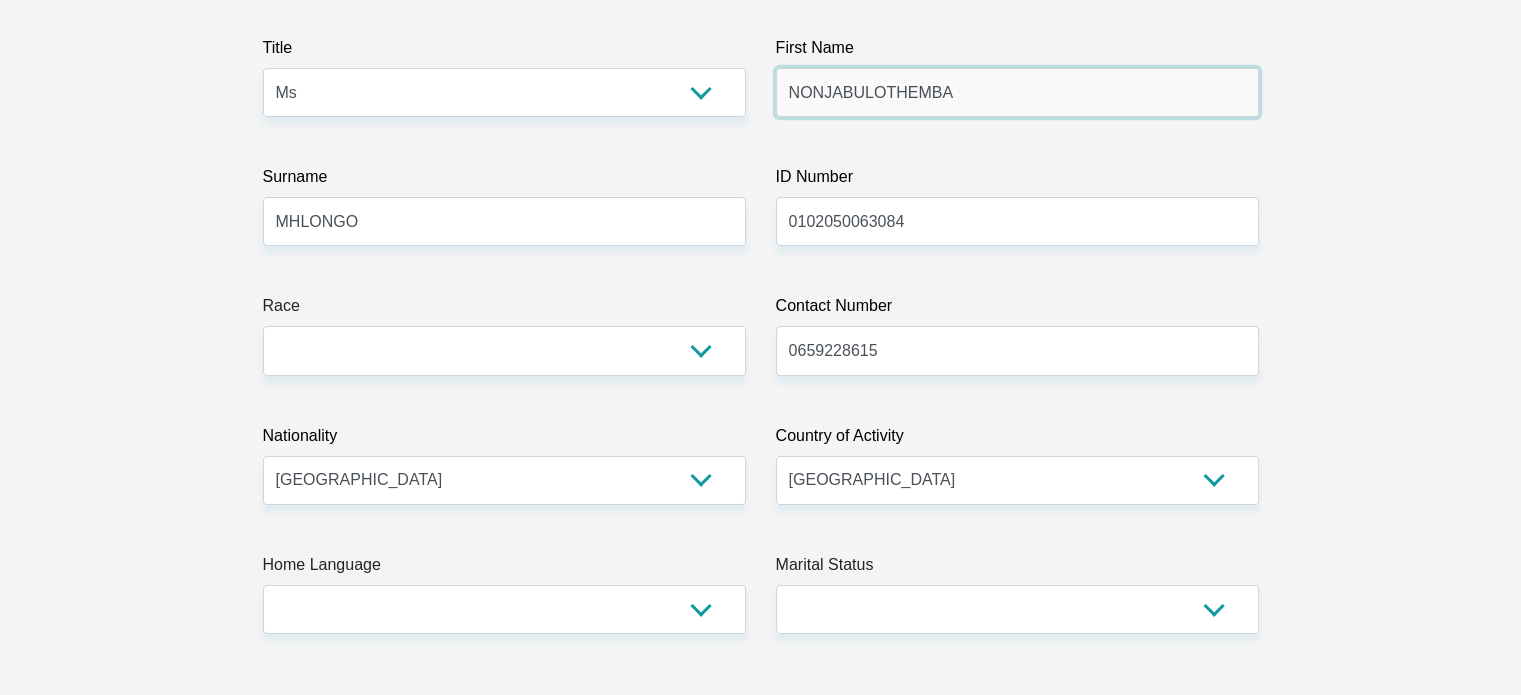 scroll, scrollTop: 300, scrollLeft: 0, axis: vertical 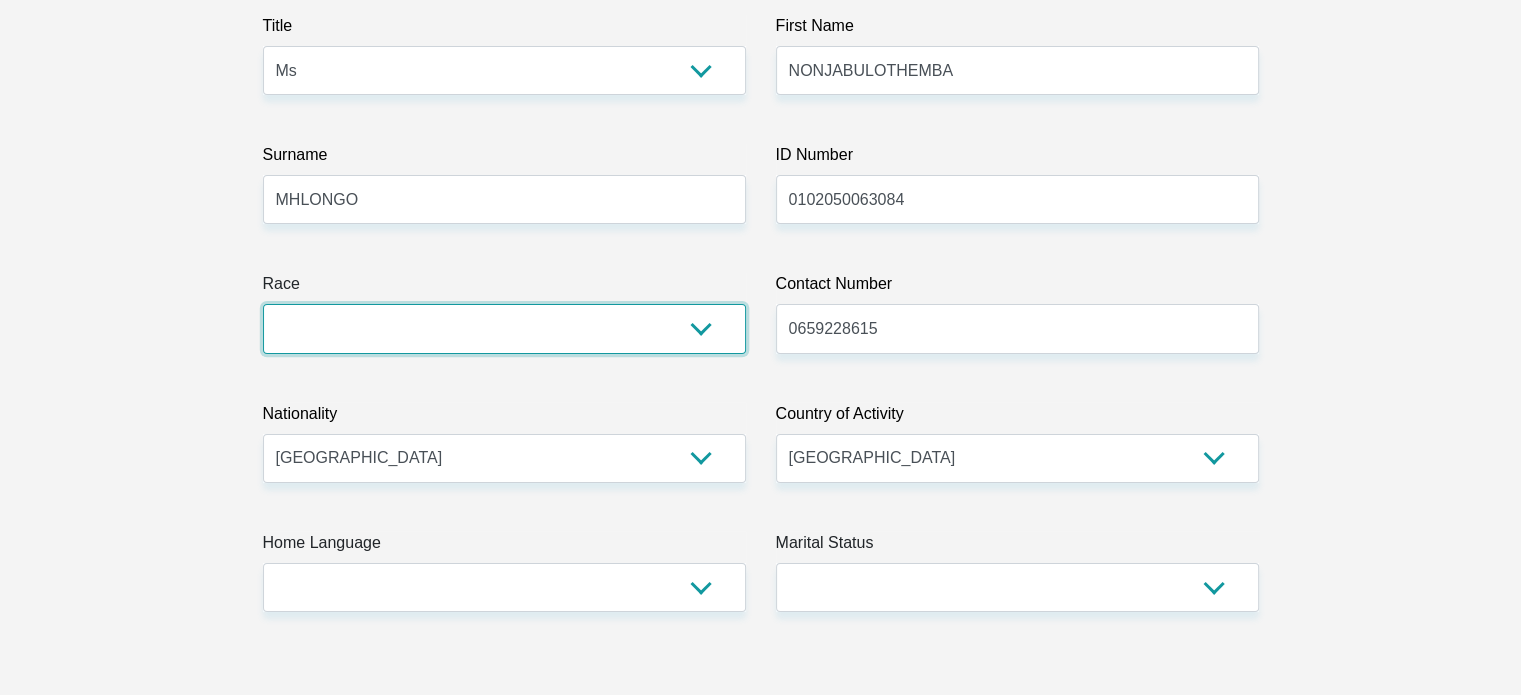 click on "Black
Coloured
Indian
White
Other" at bounding box center (504, 328) 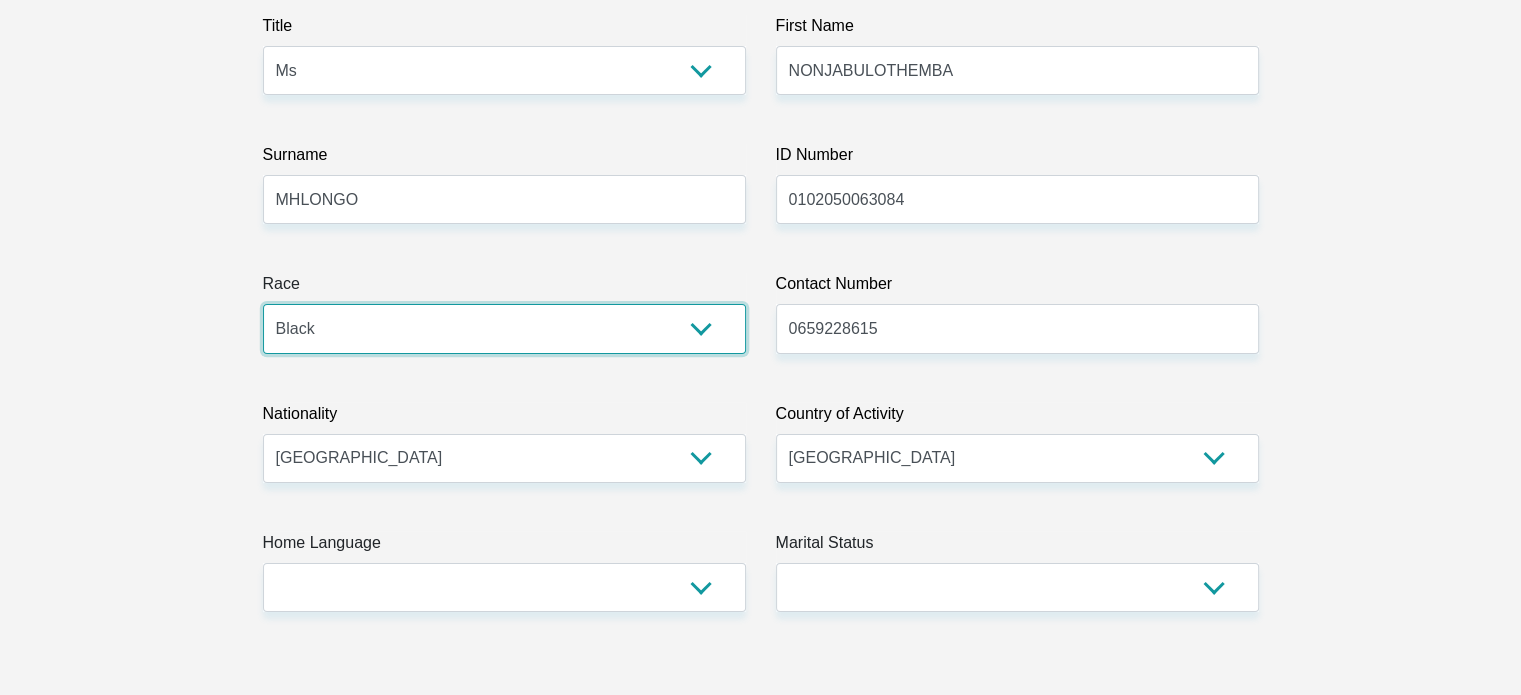 click on "Black
Coloured
Indian
White
Other" at bounding box center [504, 328] 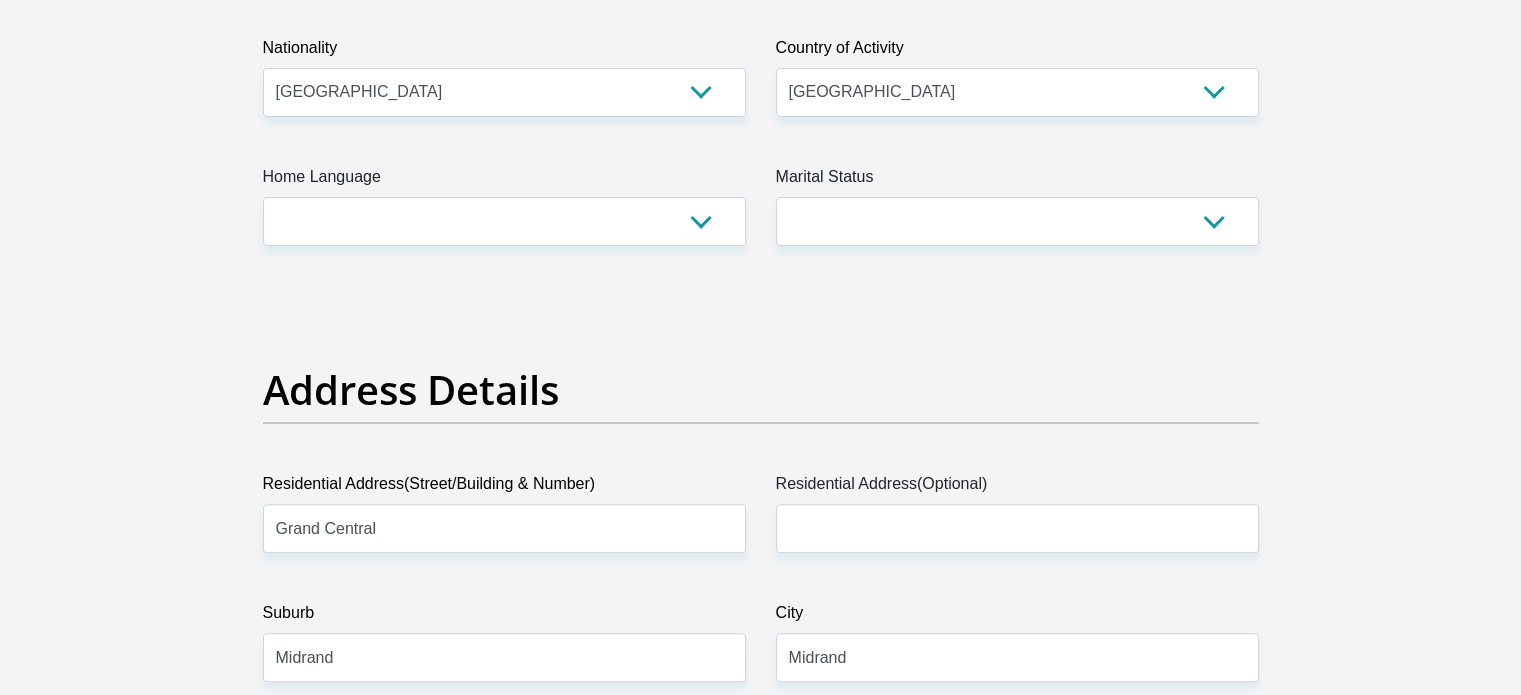 scroll, scrollTop: 700, scrollLeft: 0, axis: vertical 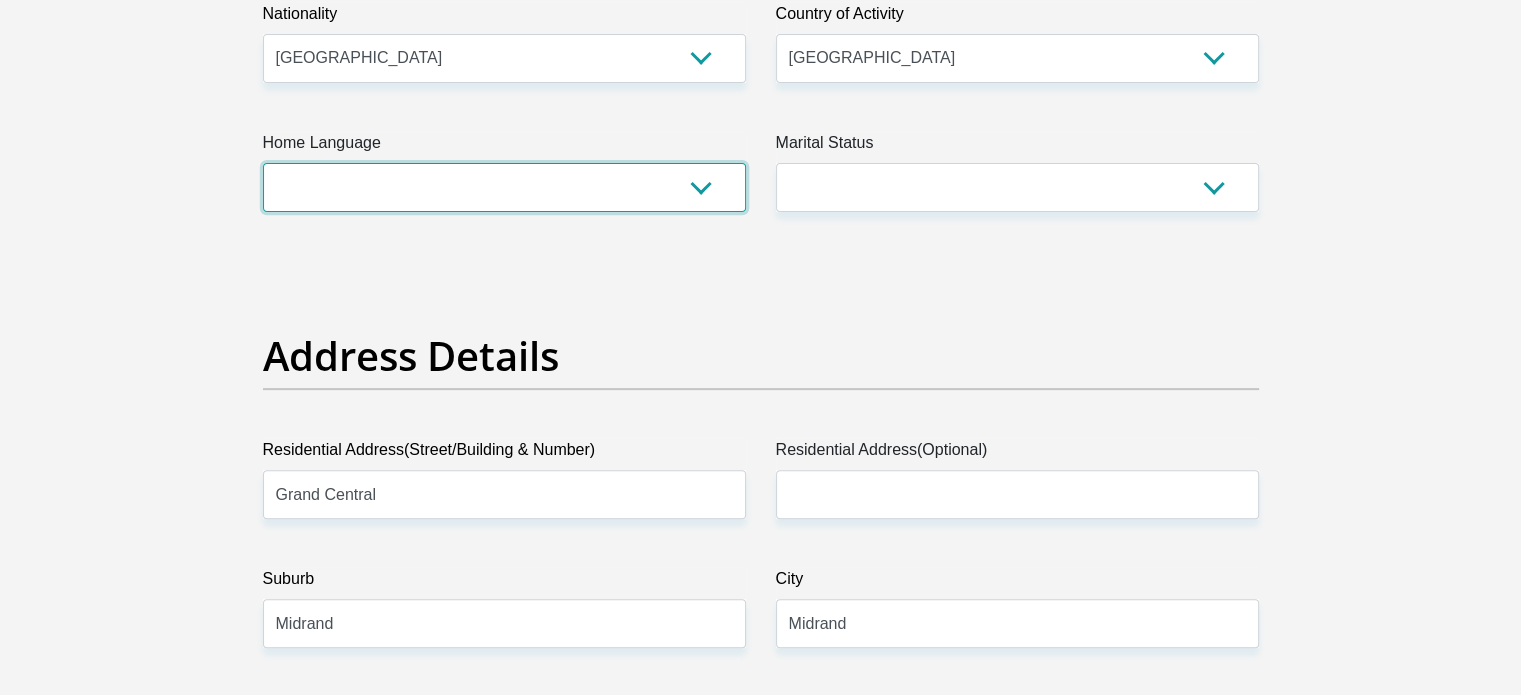 click on "Afrikaans
English
Sepedi
South Ndebele
Southern Sotho
Swati
Tsonga
Tswana
Venda
Xhosa
Zulu
Other" at bounding box center (504, 187) 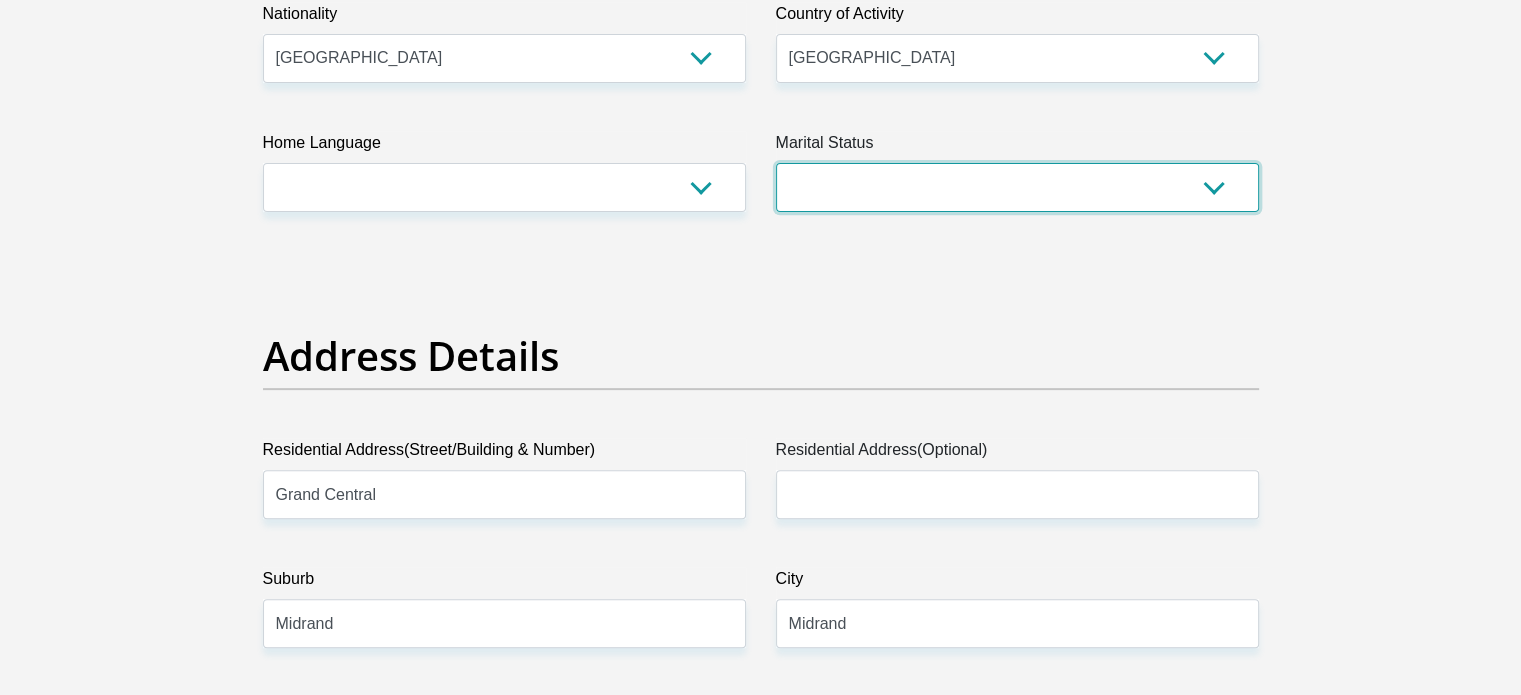 click on "Married ANC
Single
Divorced
Widowed
Married COP or Customary Law" at bounding box center (1017, 187) 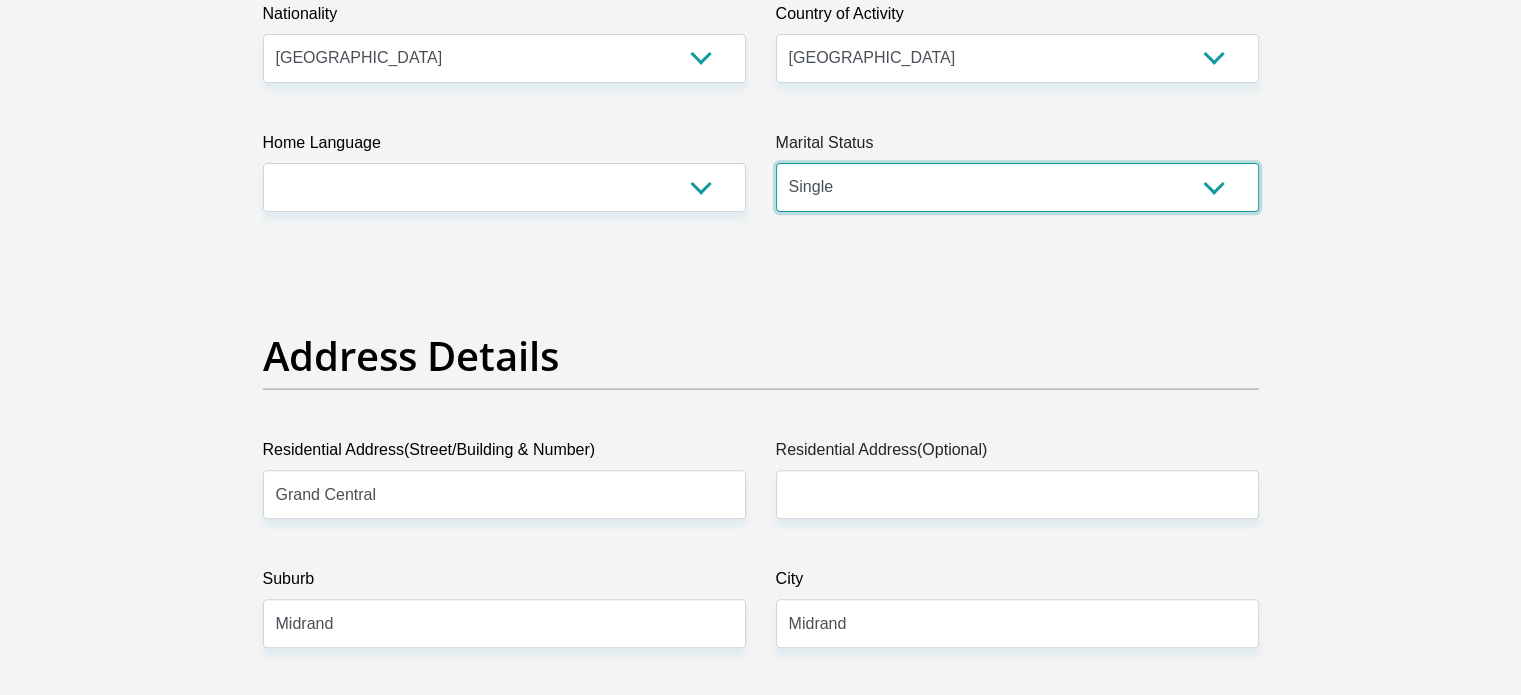 click on "Married ANC
Single
Divorced
Widowed
Married COP or Customary Law" at bounding box center (1017, 187) 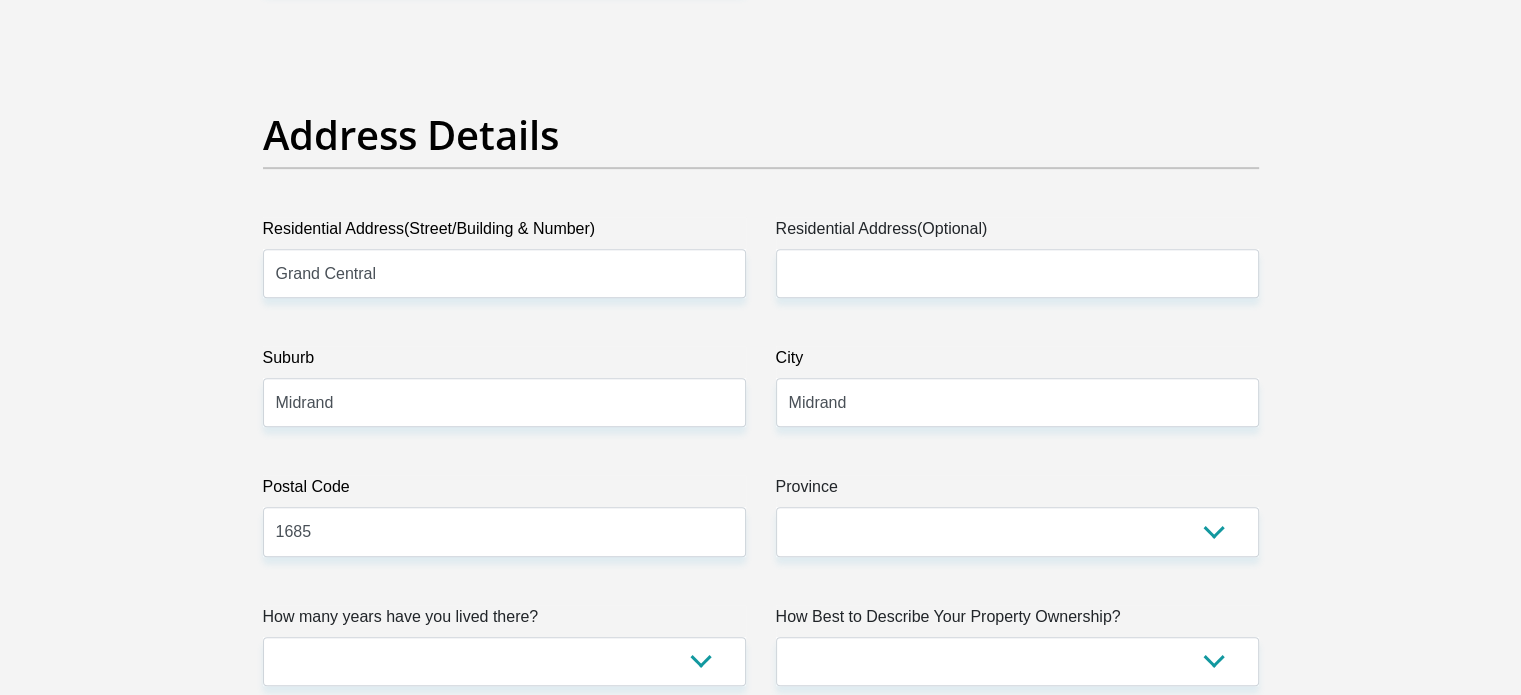 scroll, scrollTop: 900, scrollLeft: 0, axis: vertical 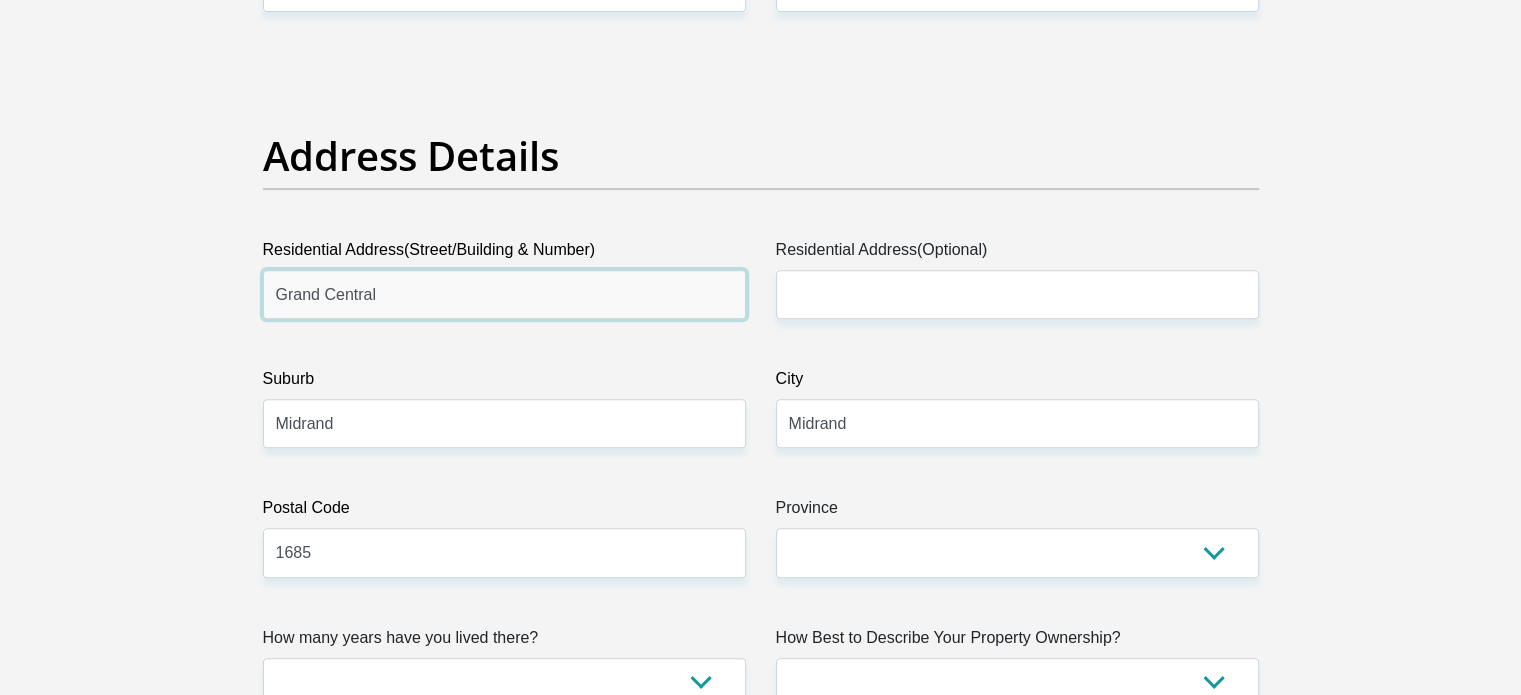 drag, startPoint x: 419, startPoint y: 292, endPoint x: 270, endPoint y: 294, distance: 149.01343 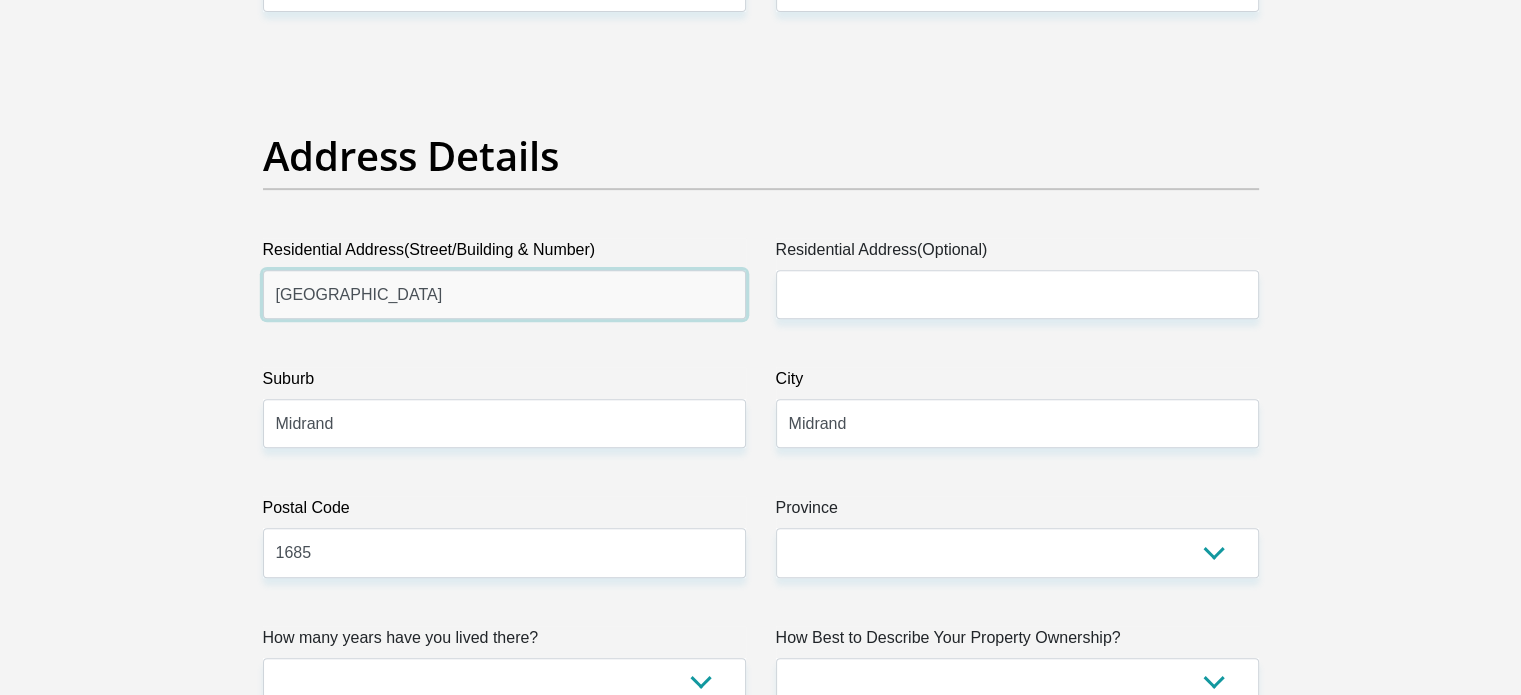 click on "Grand Central Towers" at bounding box center [504, 294] 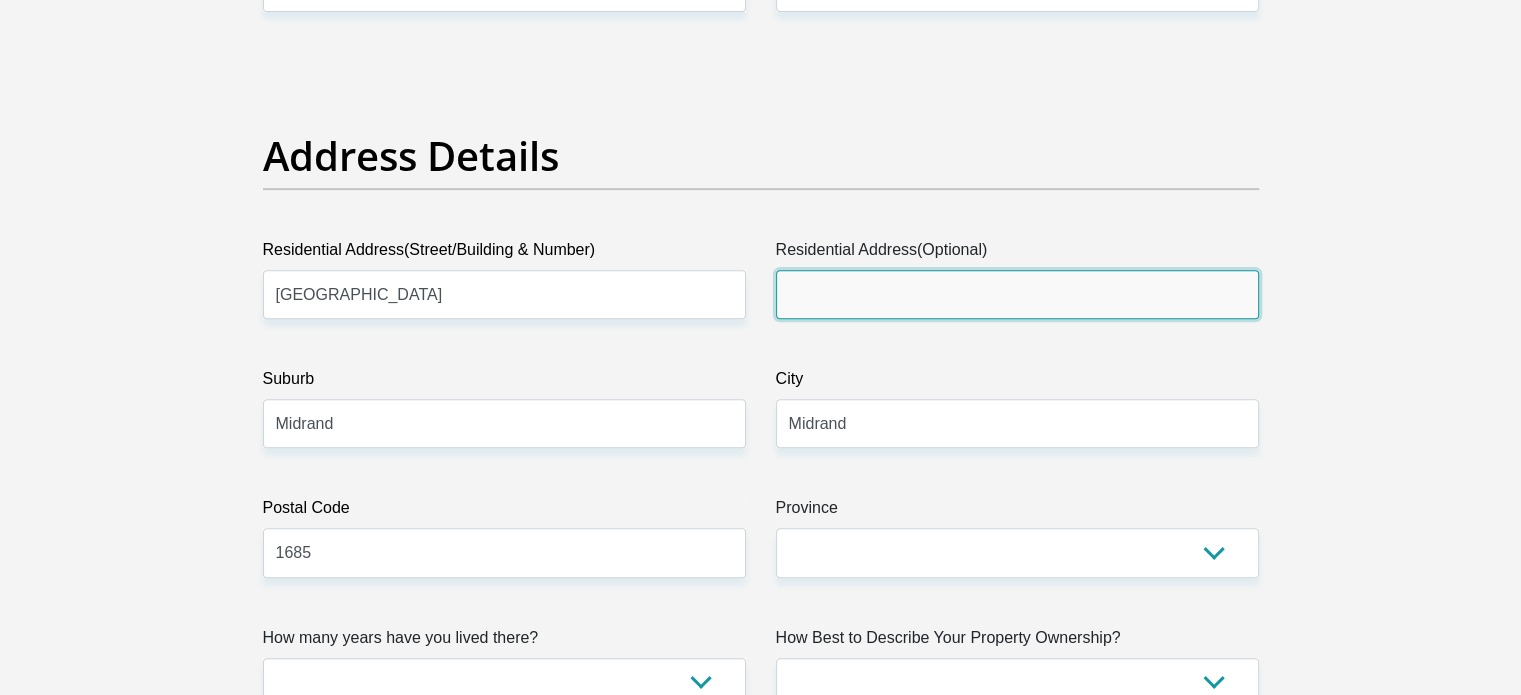 click on "Residential Address(Optional)" at bounding box center (1017, 294) 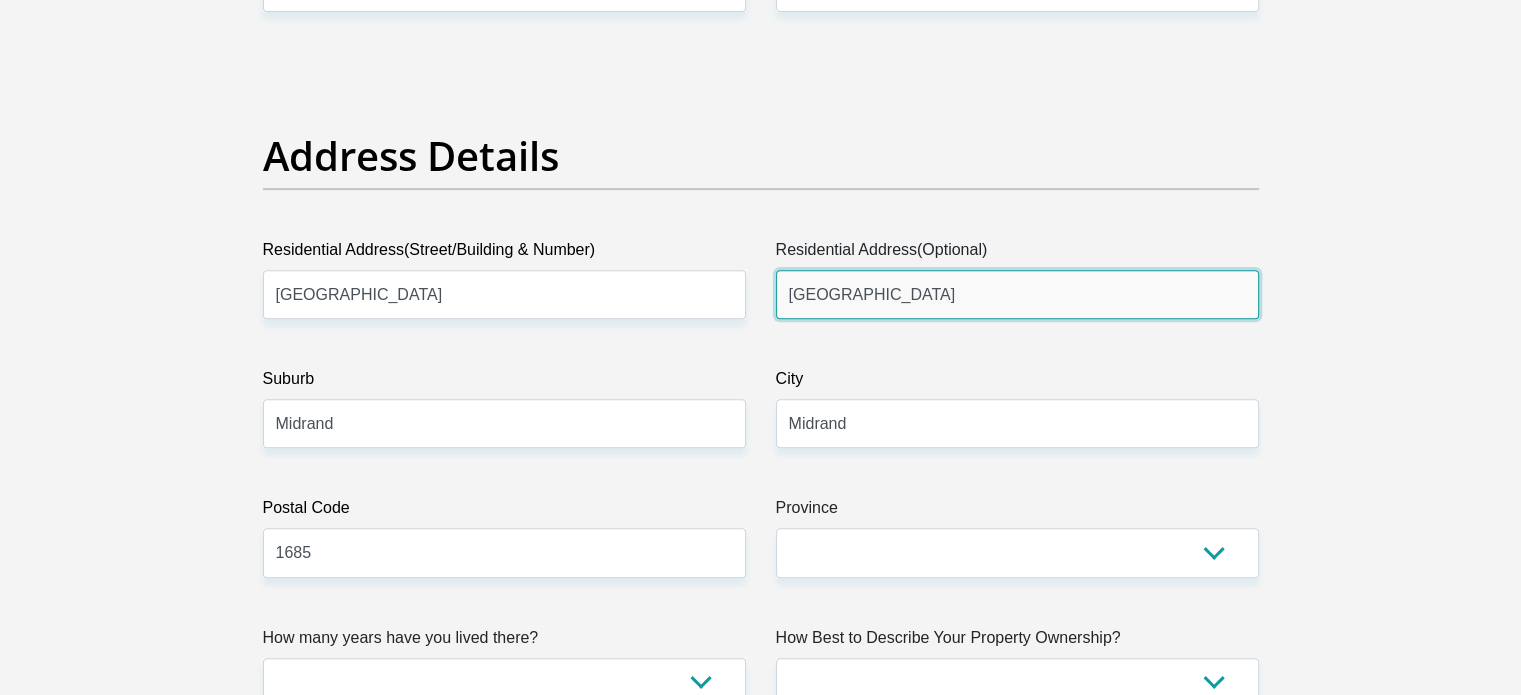 click on "Market Street" at bounding box center (1017, 294) 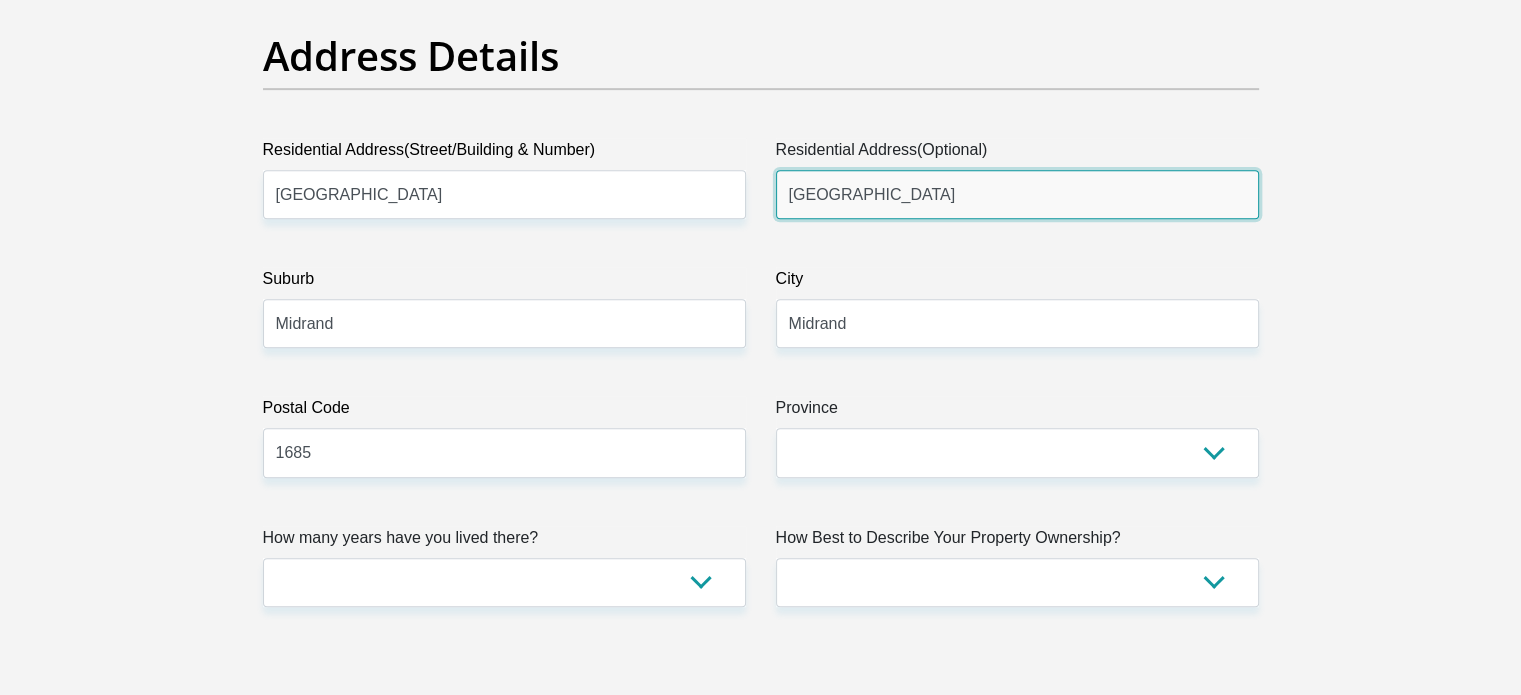 scroll, scrollTop: 1100, scrollLeft: 0, axis: vertical 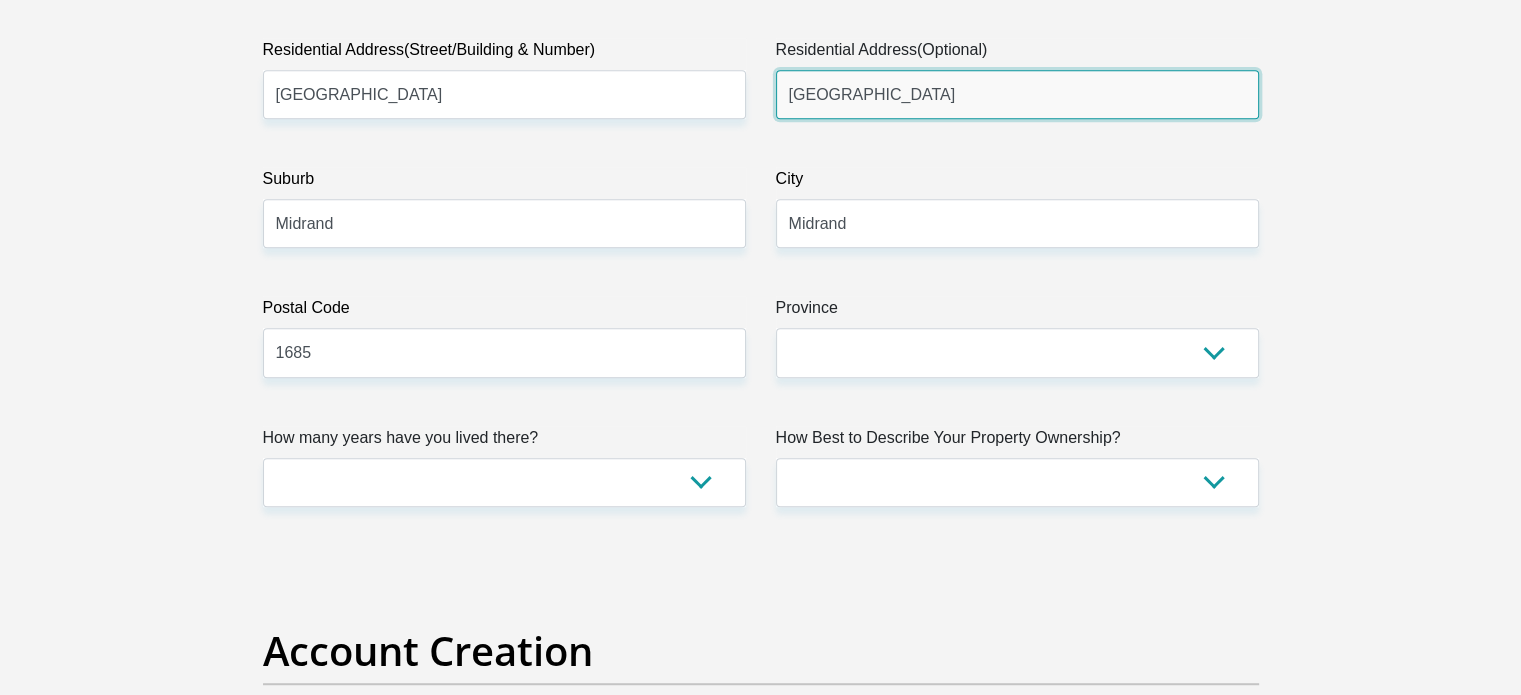 type on "Market Street" 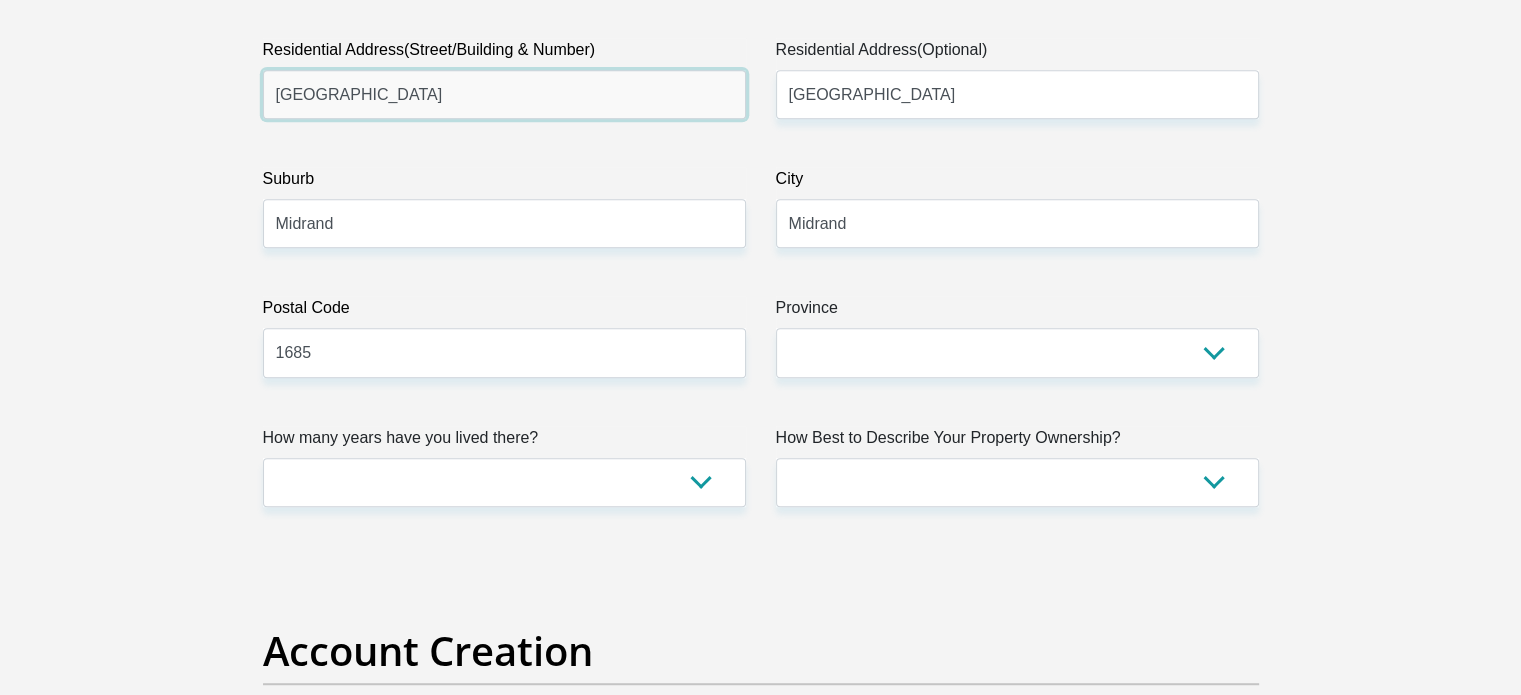 drag, startPoint x: 477, startPoint y: 101, endPoint x: 452, endPoint y: 92, distance: 26.57066 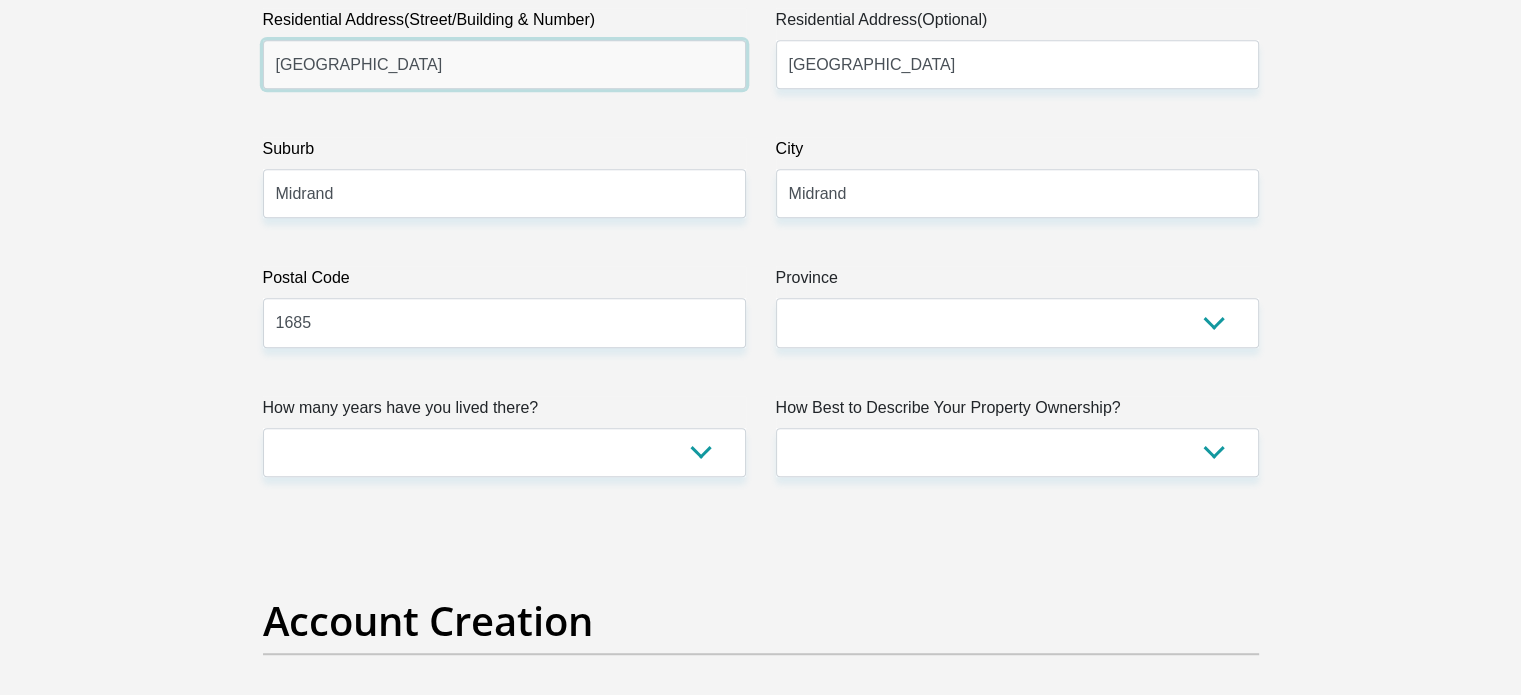scroll, scrollTop: 1100, scrollLeft: 0, axis: vertical 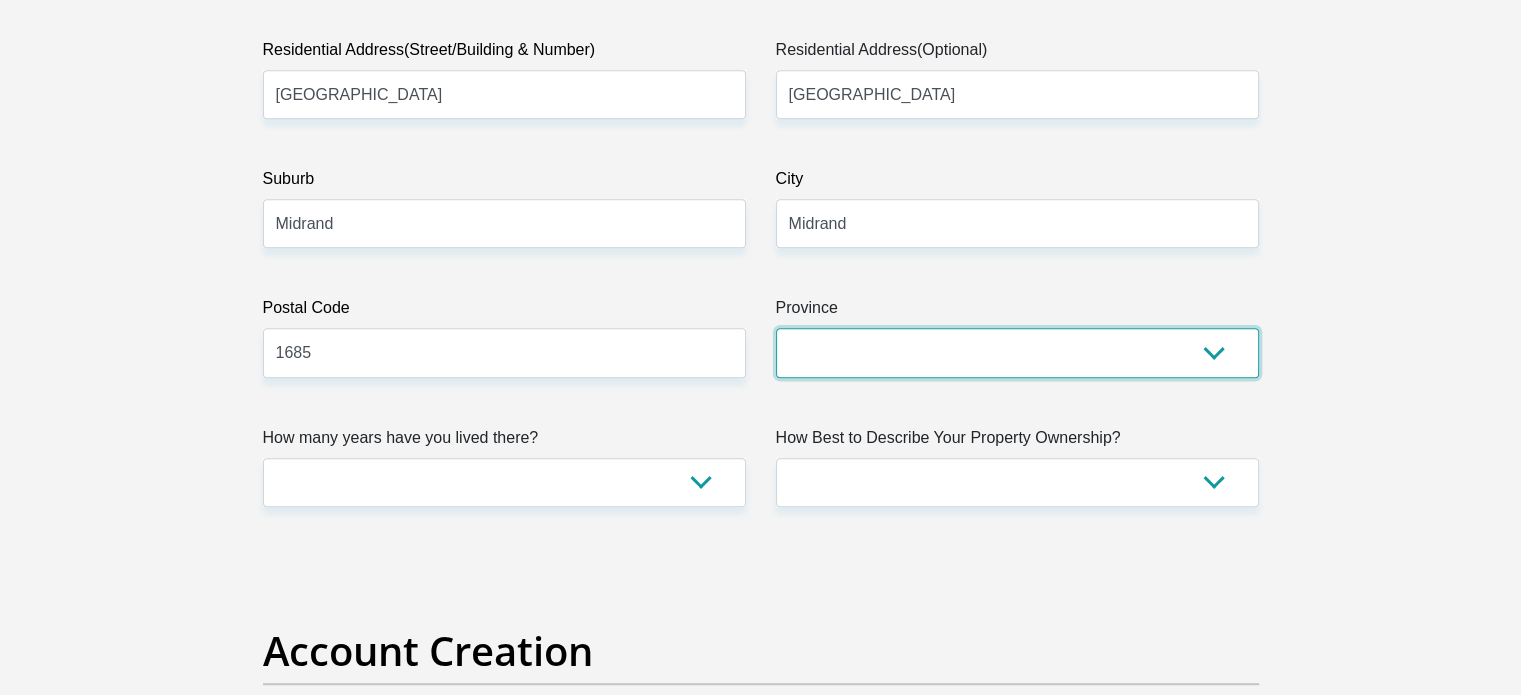 click on "Eastern Cape
Free State
Gauteng
KwaZulu-Natal
Limpopo
Mpumalanga
Northern Cape
North West
Western Cape" at bounding box center [1017, 352] 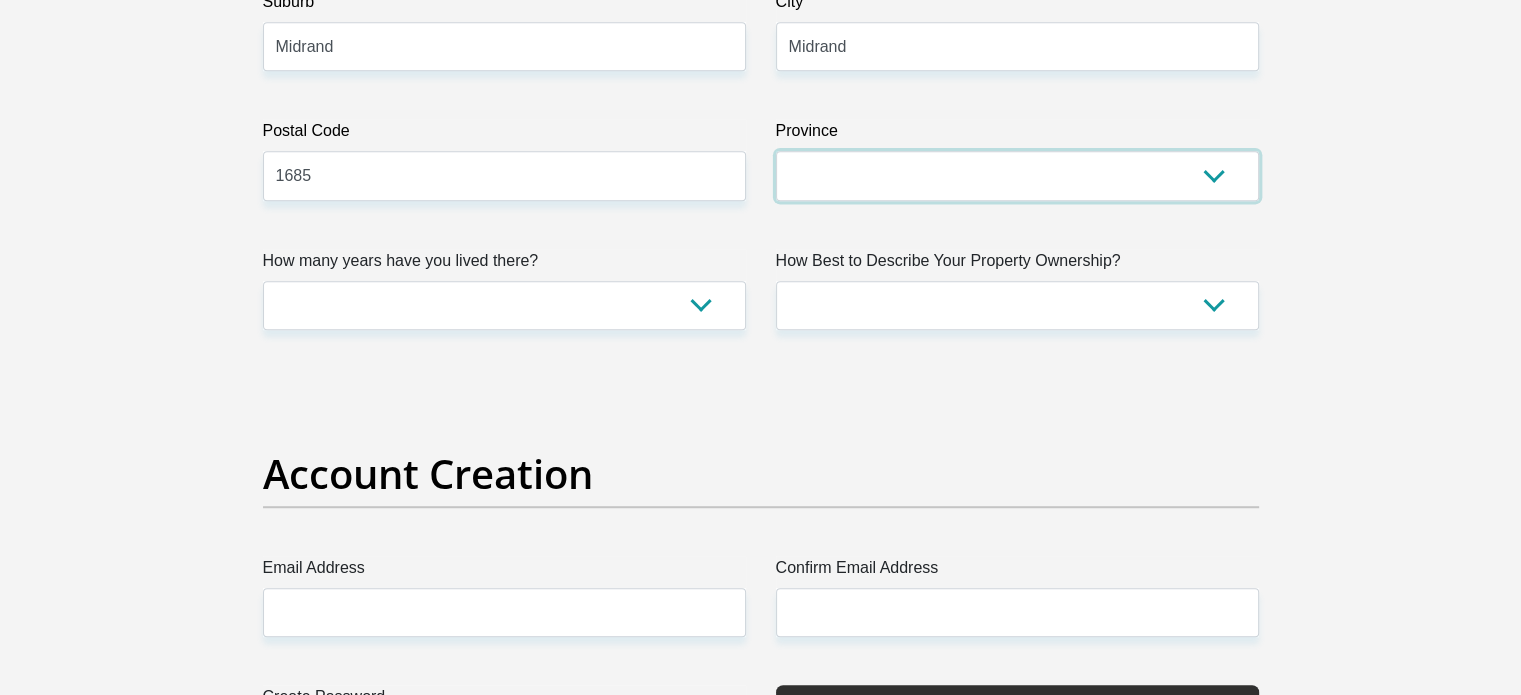 scroll, scrollTop: 1300, scrollLeft: 0, axis: vertical 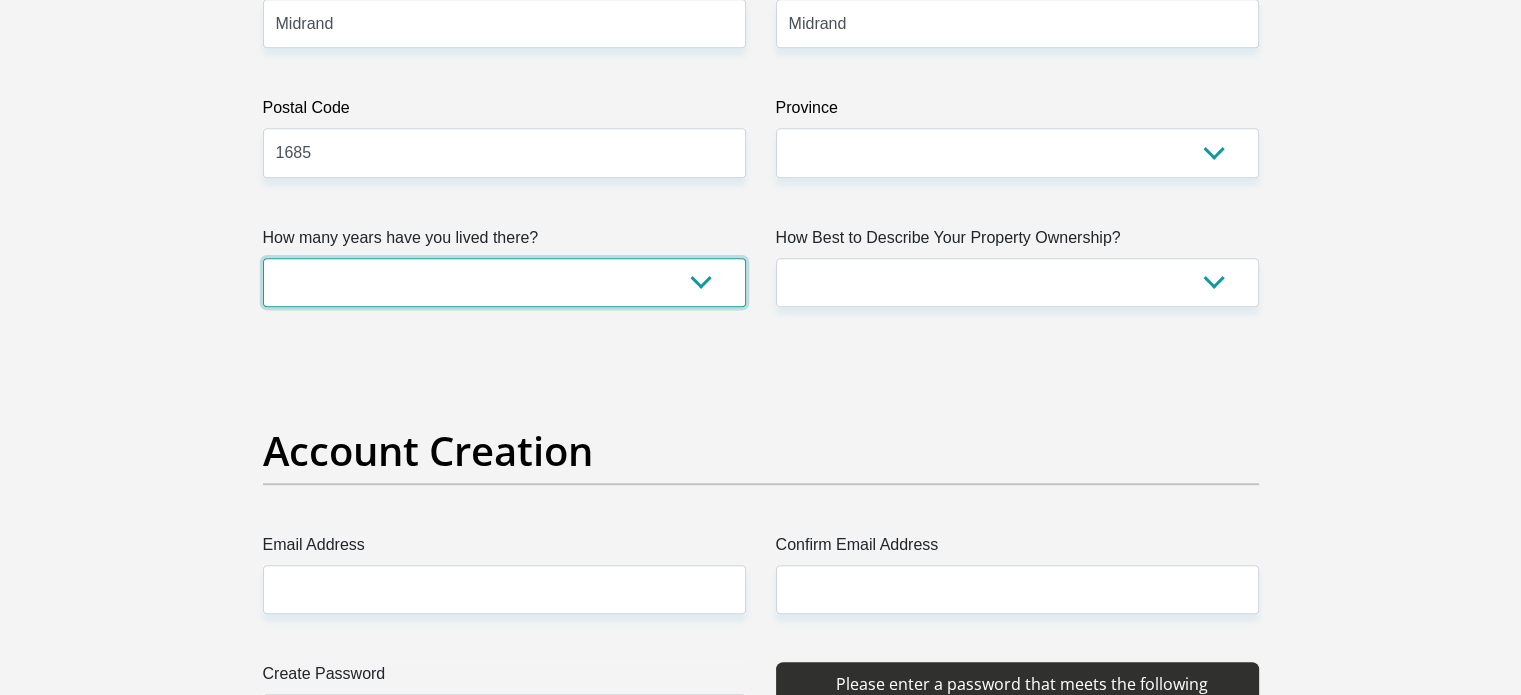 drag, startPoint x: 702, startPoint y: 276, endPoint x: 668, endPoint y: 296, distance: 39.446167 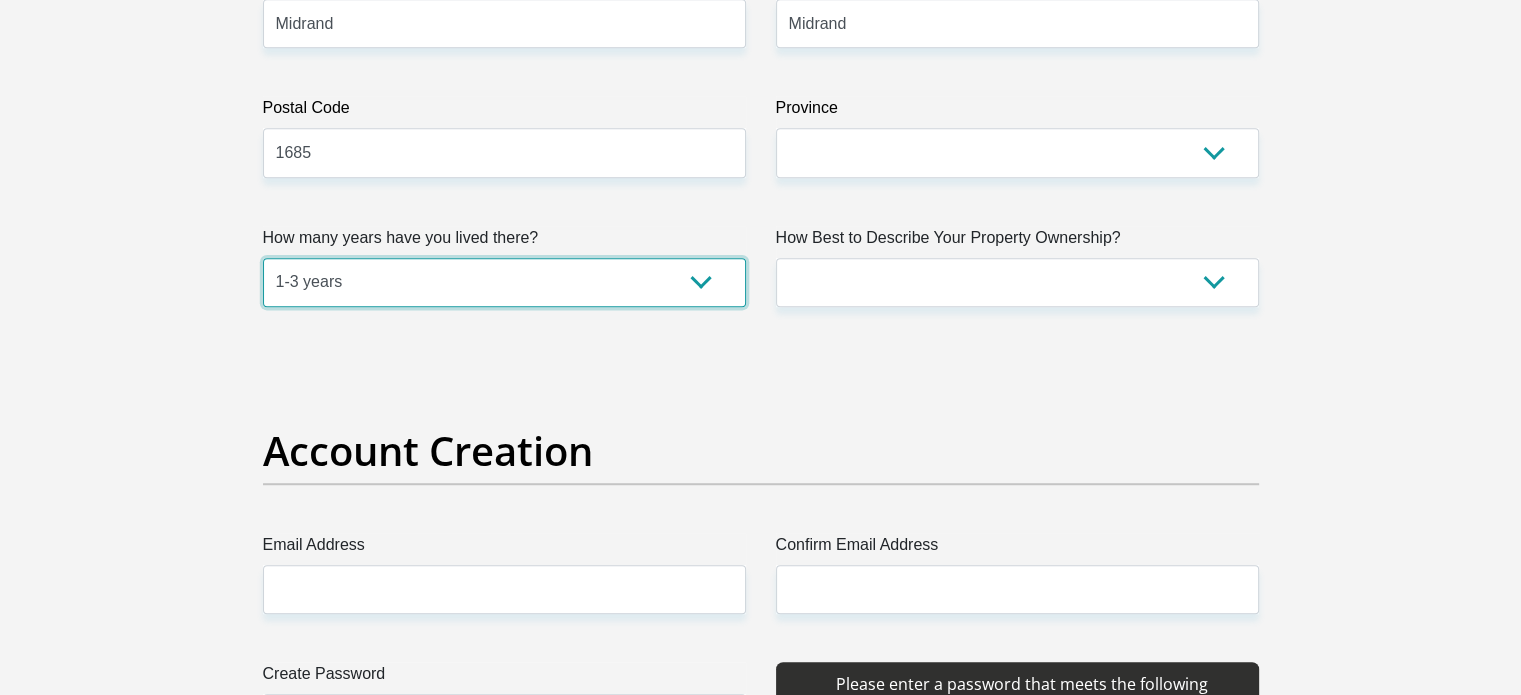 click on "less than 1 year
1-3 years
3-5 years
5+ years" at bounding box center (504, 282) 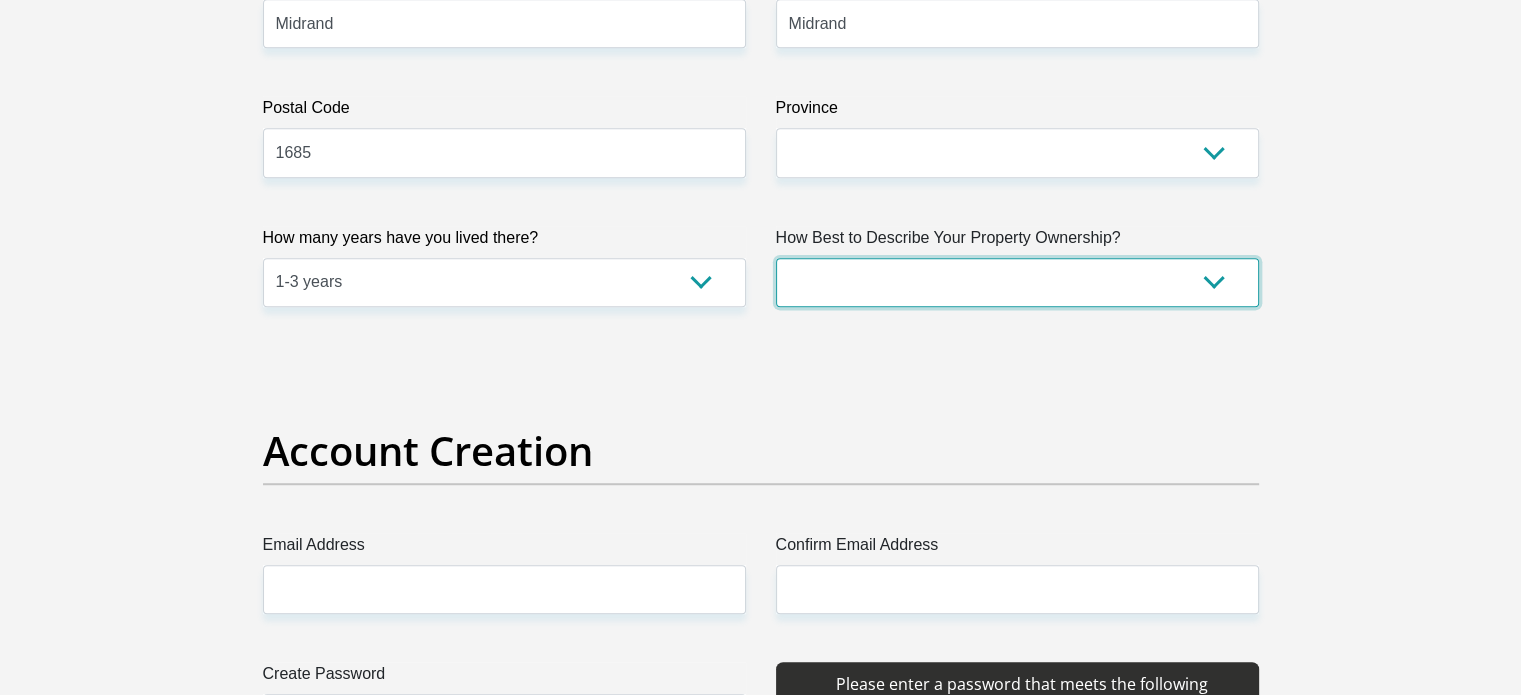 click on "Owned
Rented
Family Owned
Company Dwelling" at bounding box center (1017, 282) 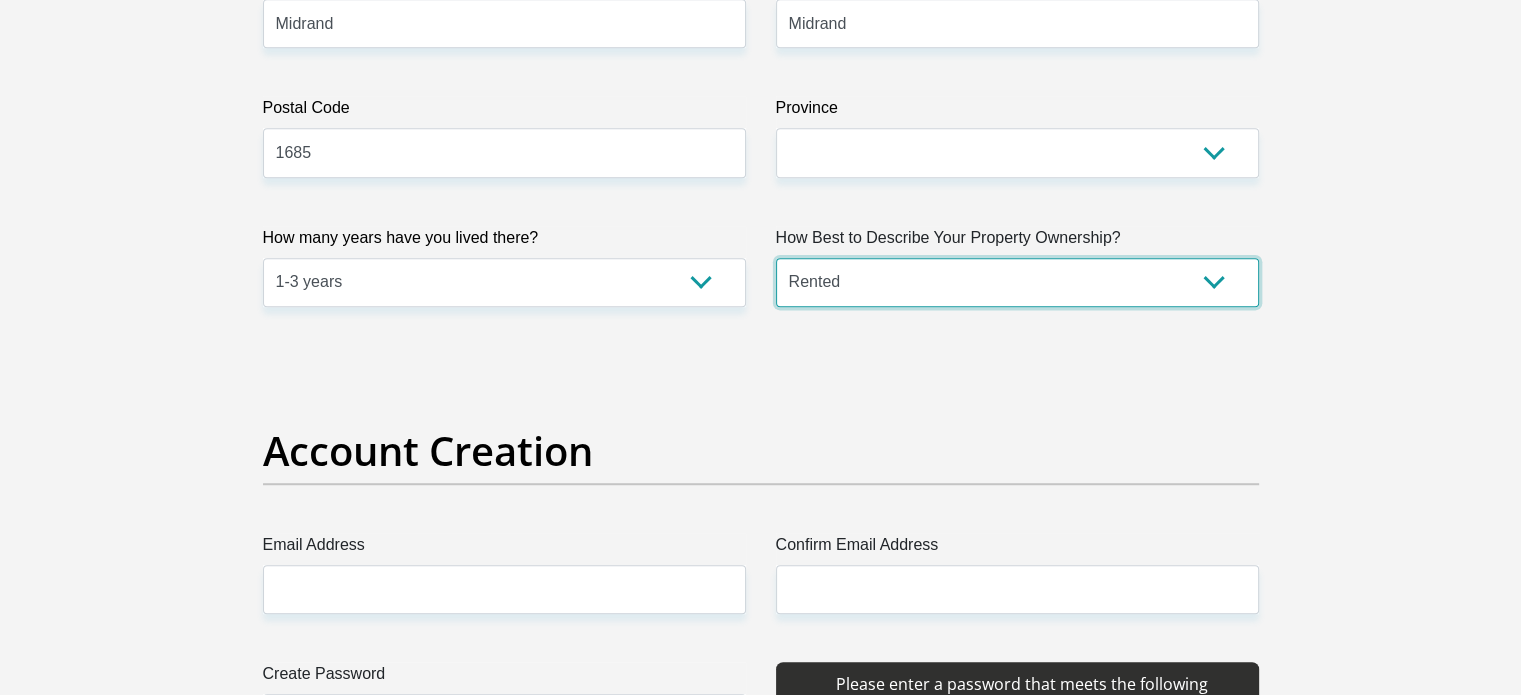 click on "Owned
Rented
Family Owned
Company Dwelling" at bounding box center (1017, 282) 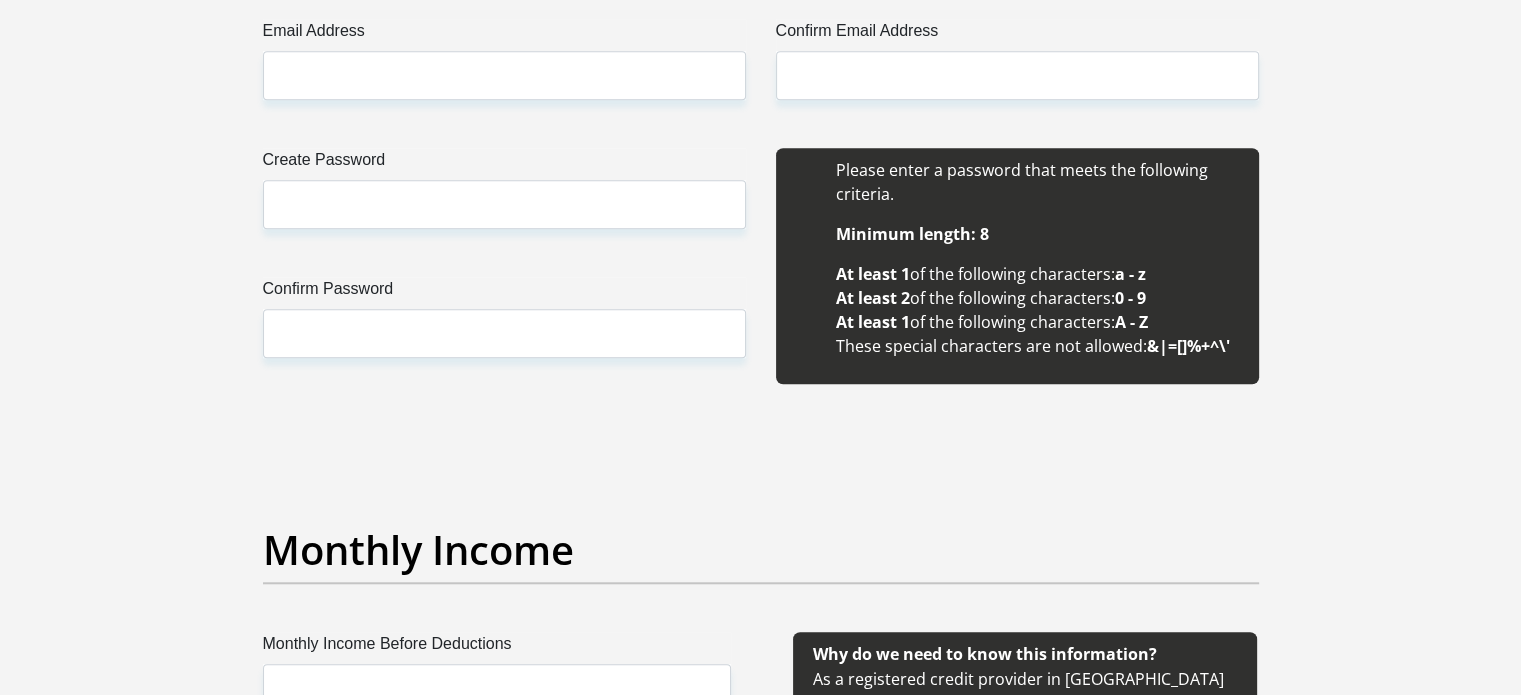 scroll, scrollTop: 1700, scrollLeft: 0, axis: vertical 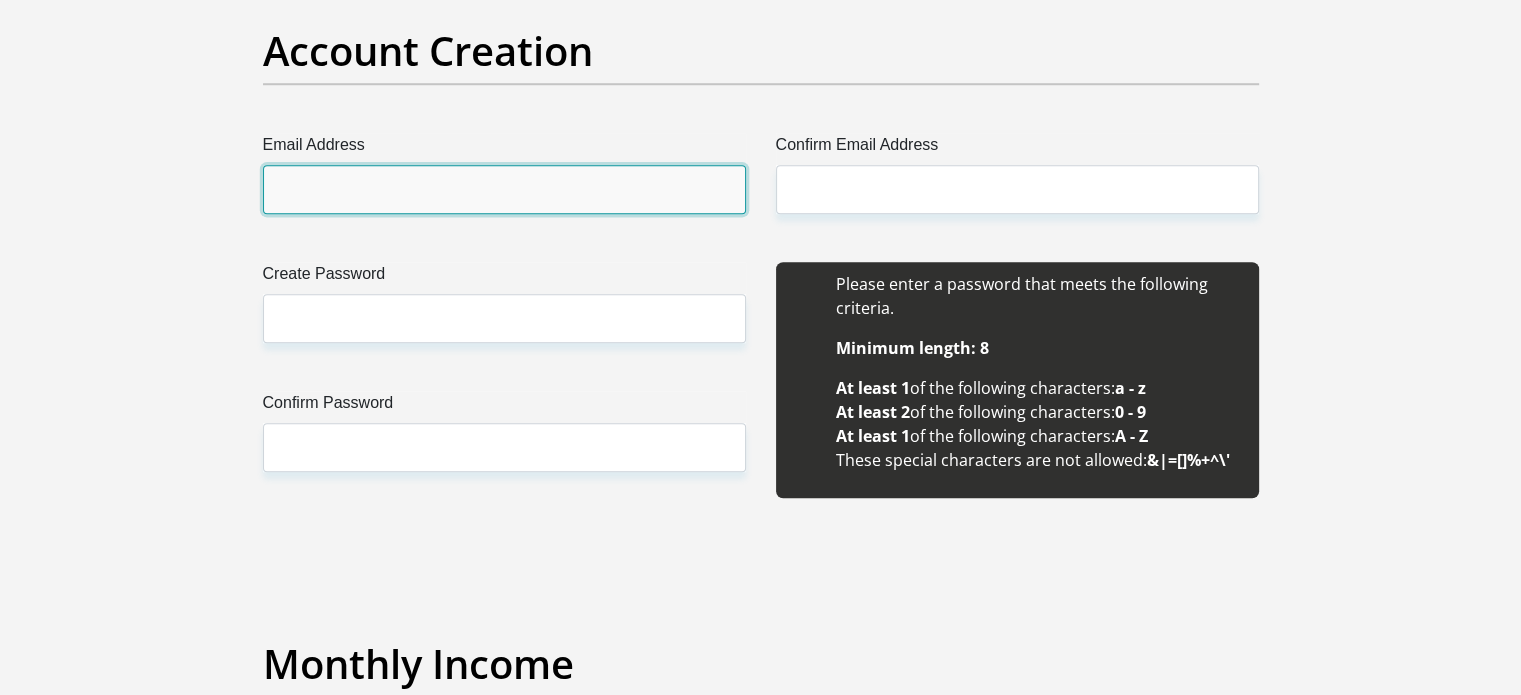 click on "Email Address" at bounding box center [504, 189] 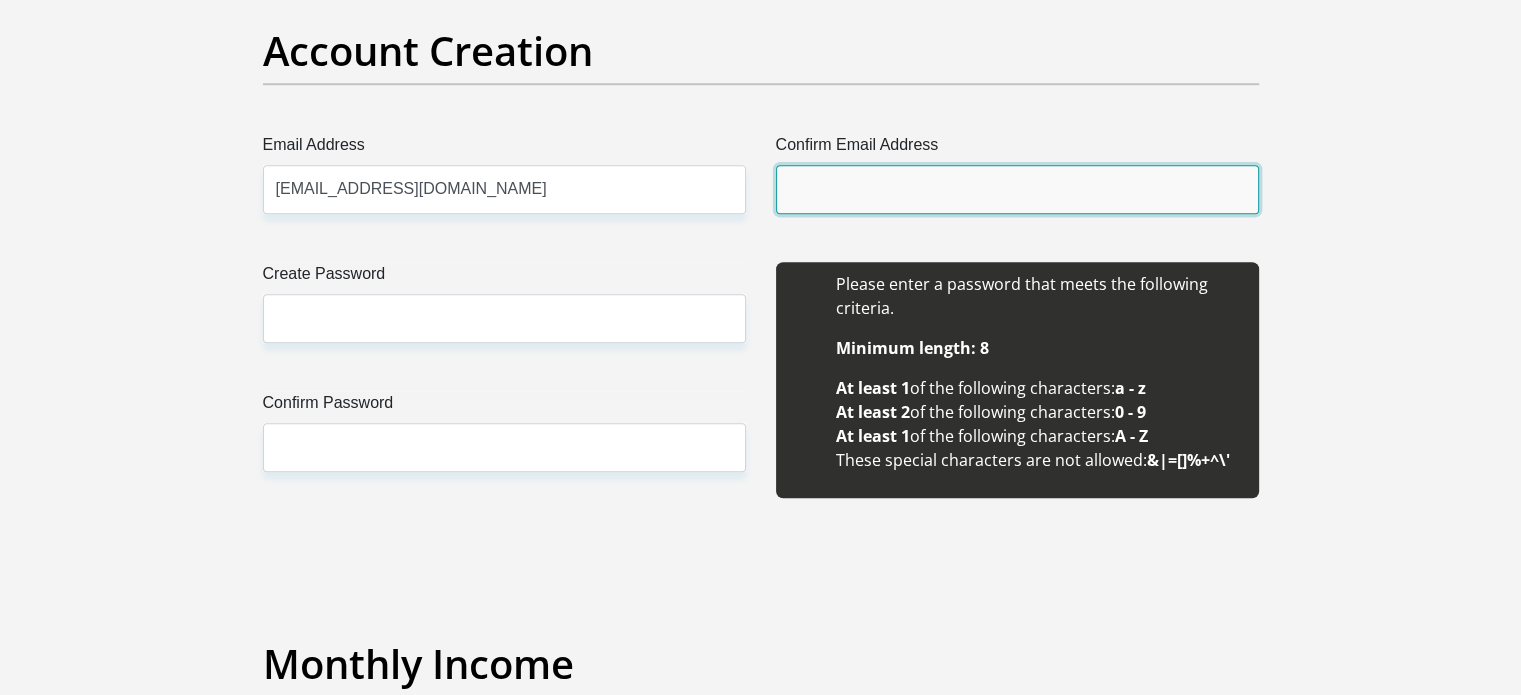 type on "njabsmhlongo05@gmail.com" 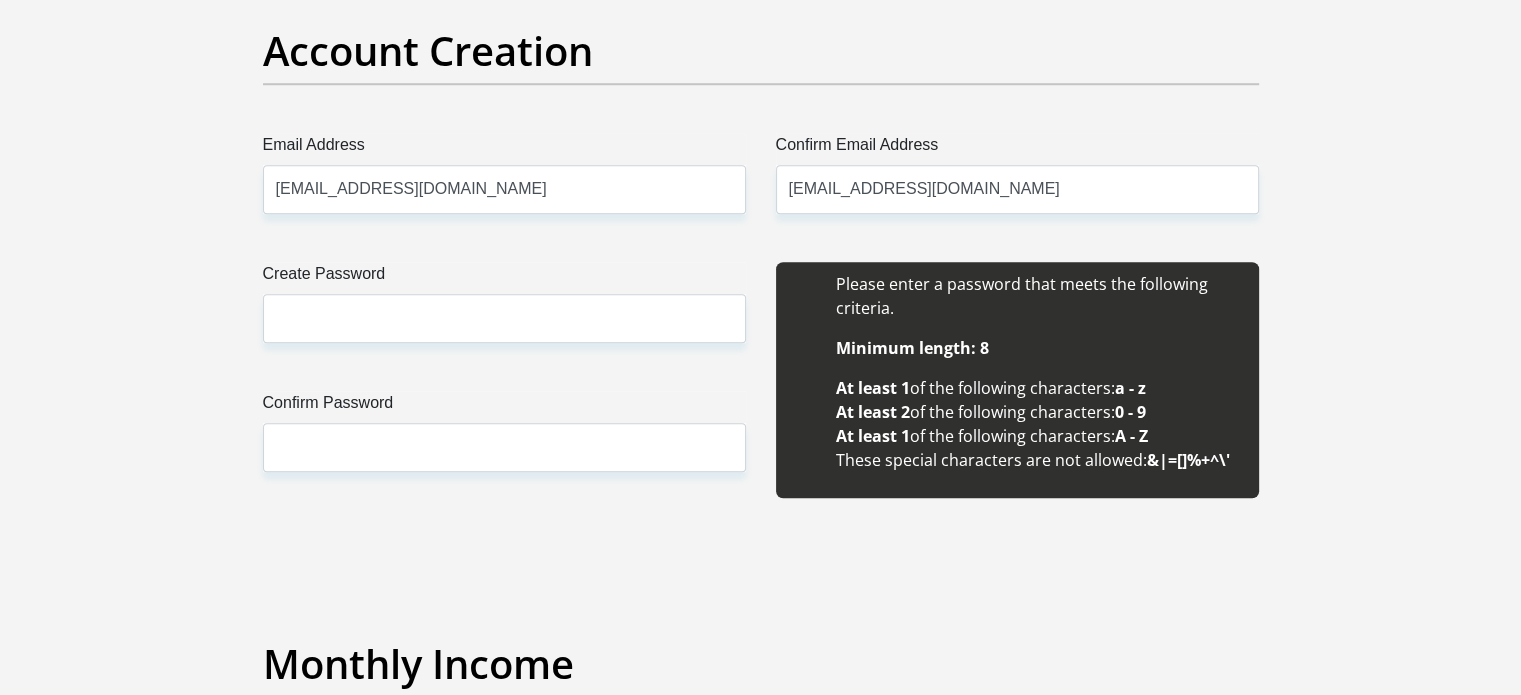 type 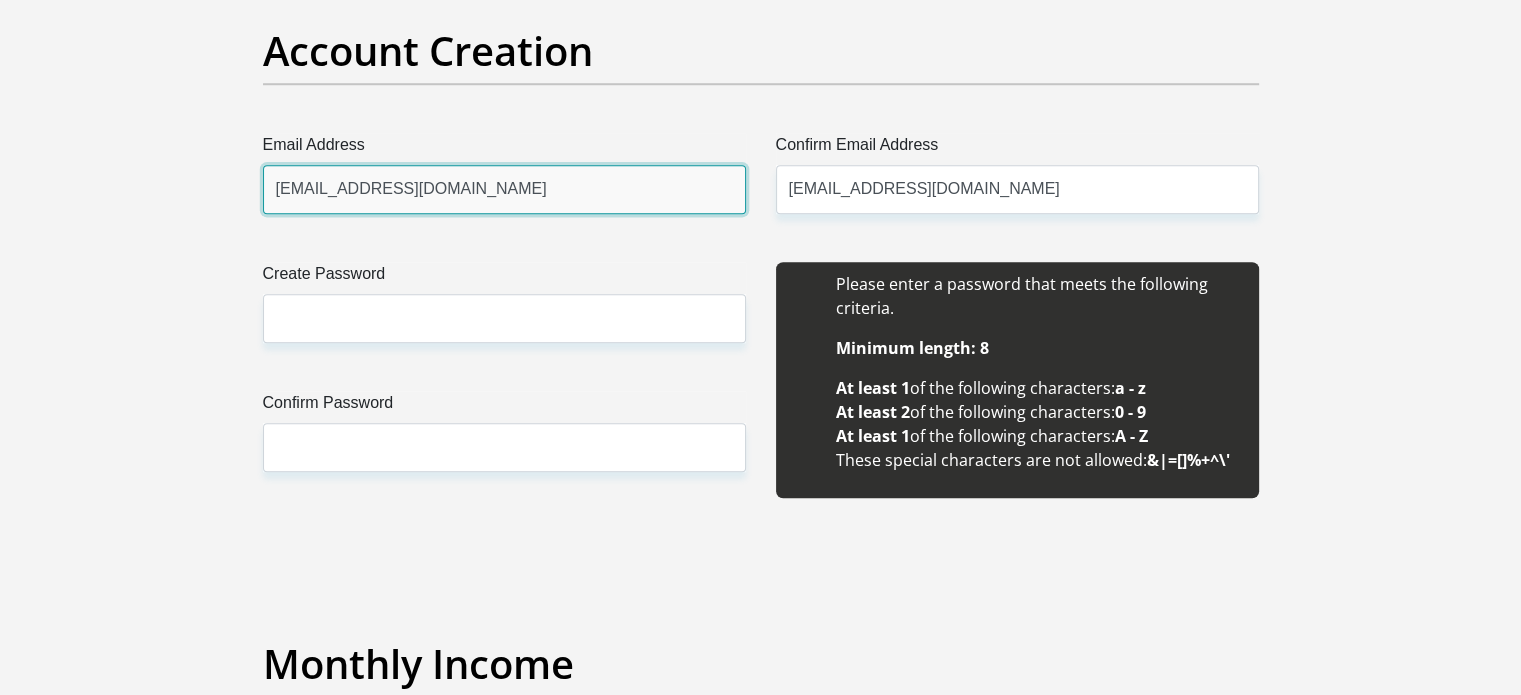 type 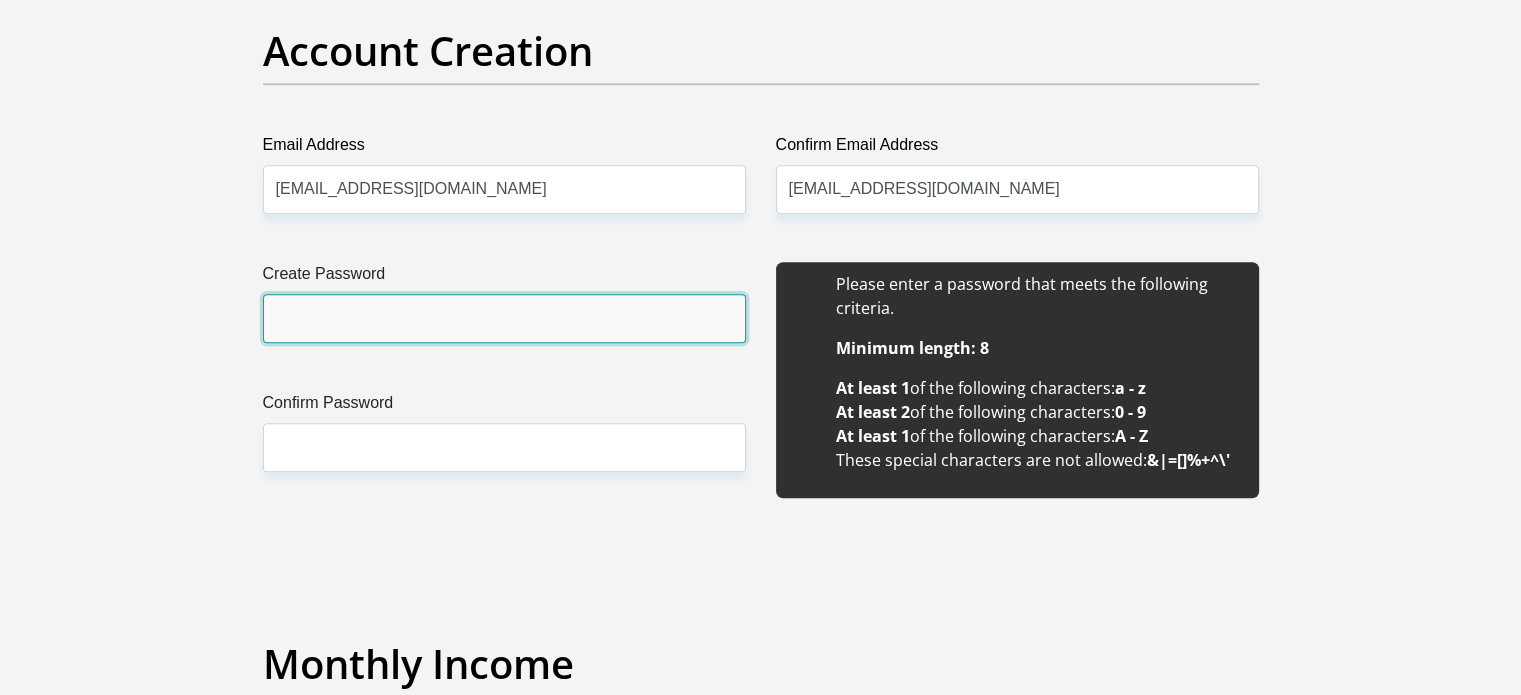 click on "Create Password" at bounding box center [504, 318] 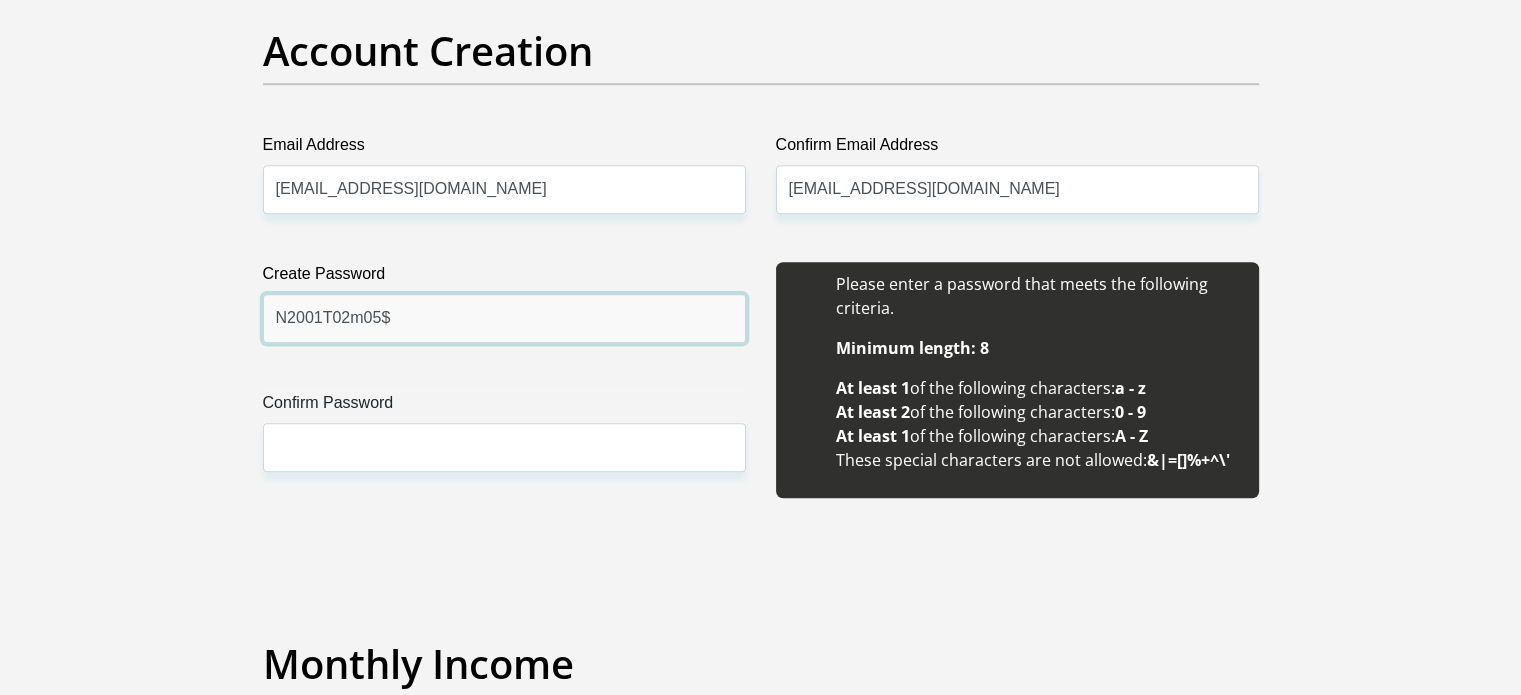 type on "N2001T02m05$" 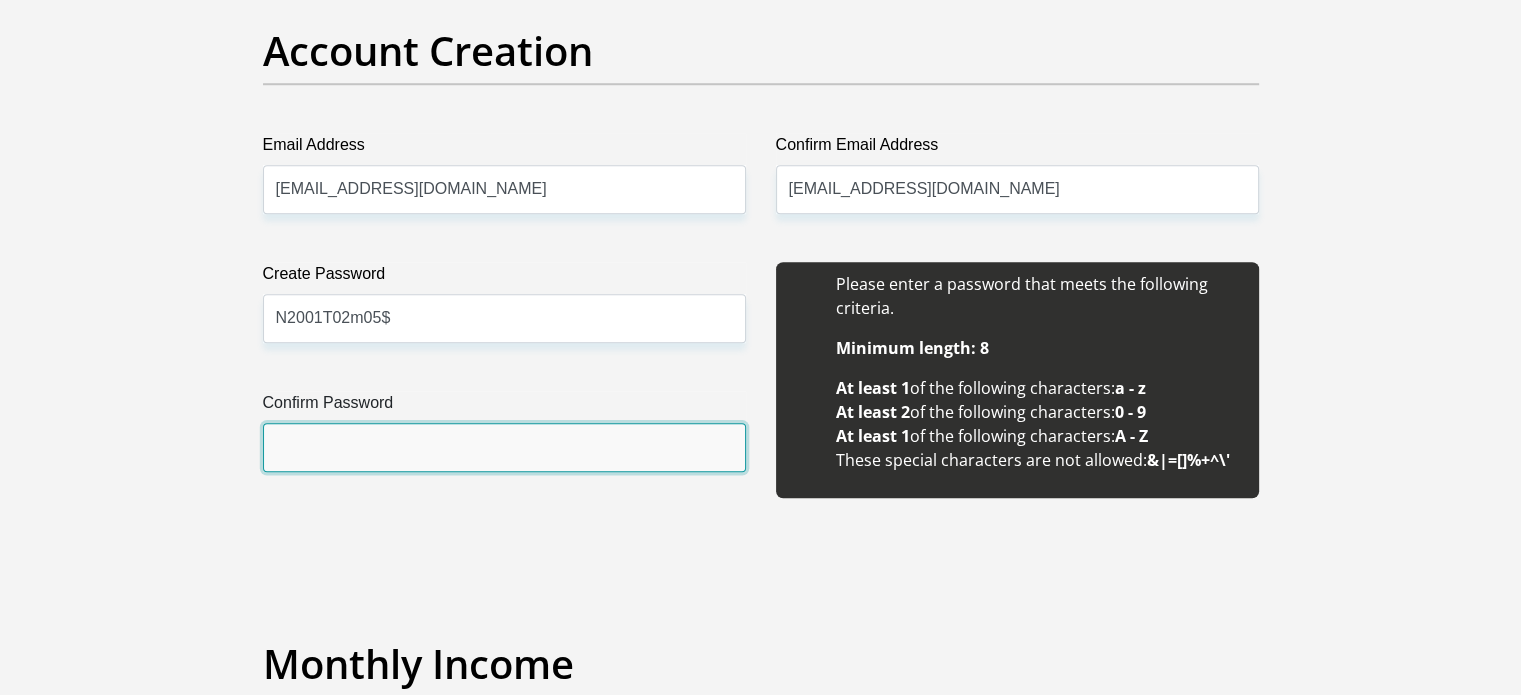 click on "Confirm Password" at bounding box center [504, 447] 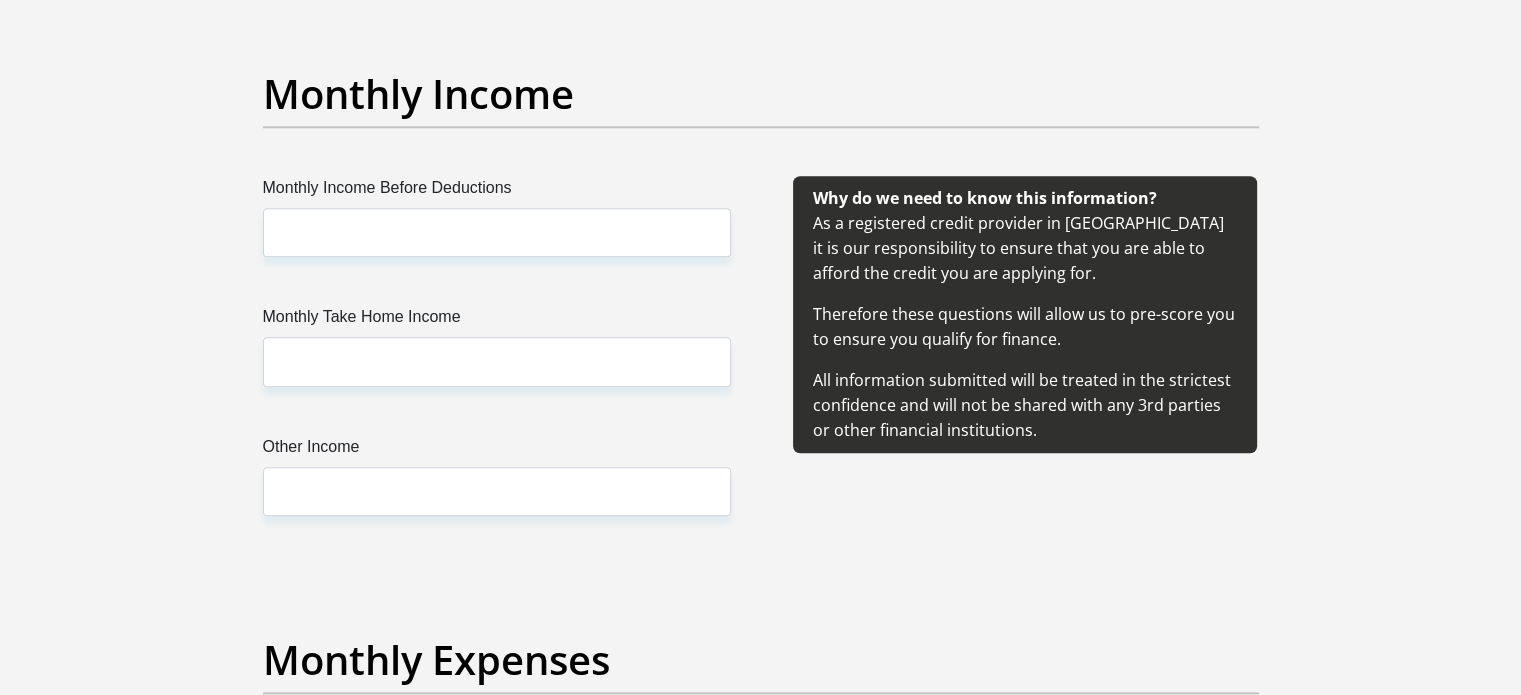 scroll, scrollTop: 2300, scrollLeft: 0, axis: vertical 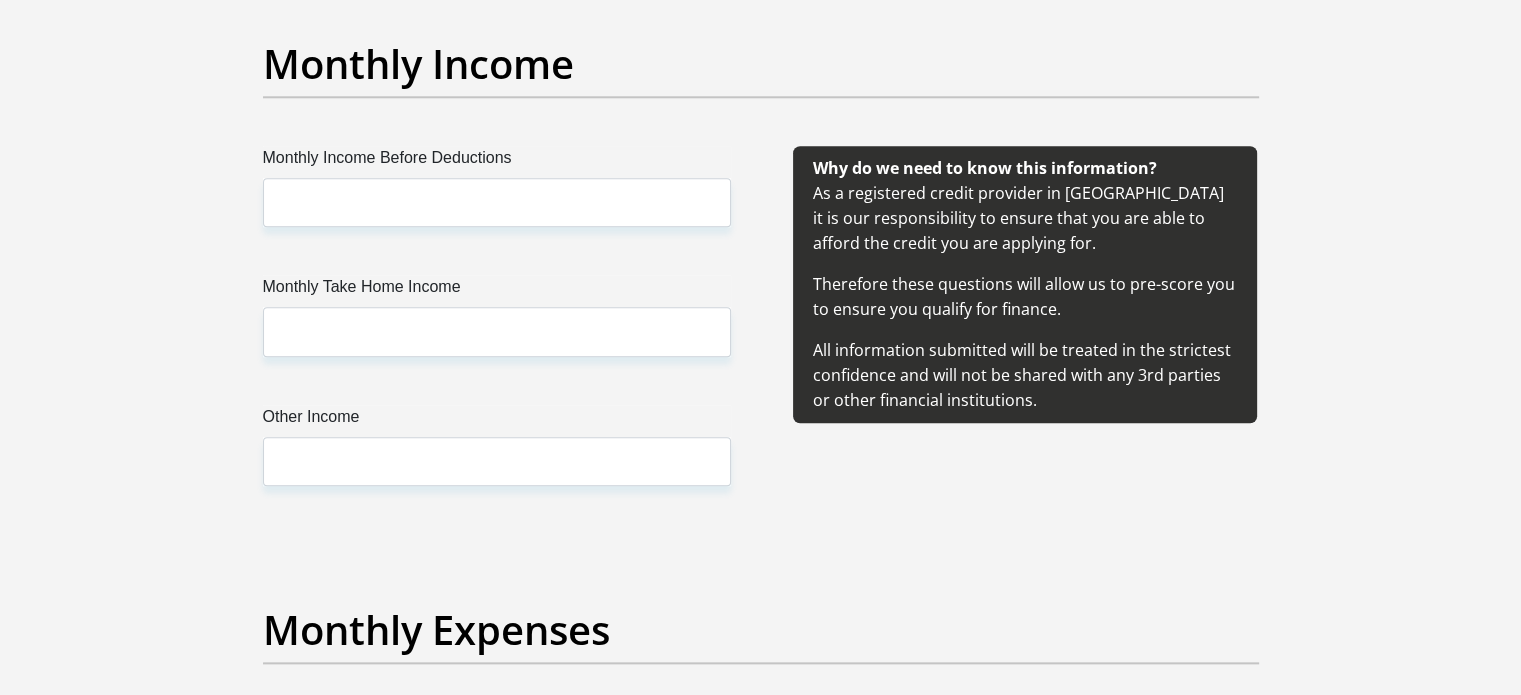 type on "N2001T02m05$" 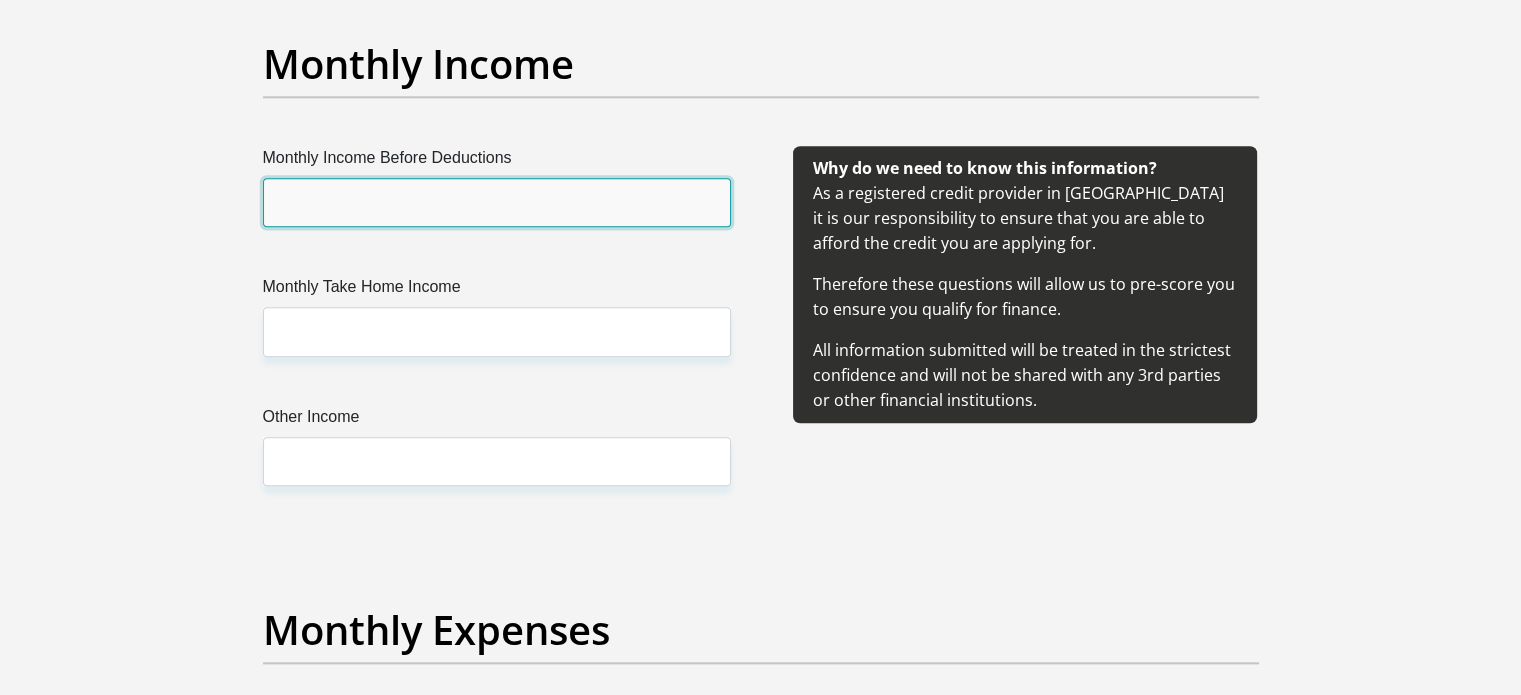 click on "Monthly Income Before Deductions" at bounding box center [497, 202] 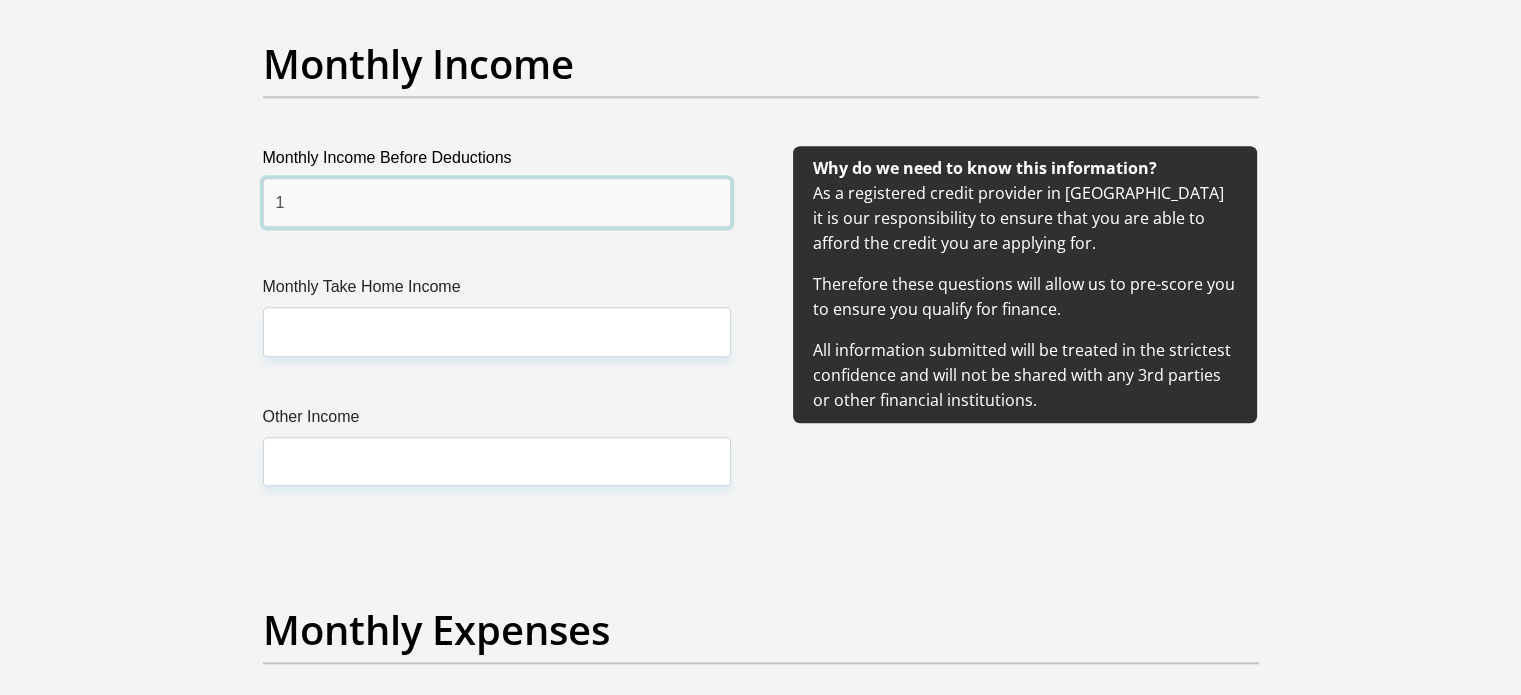 type 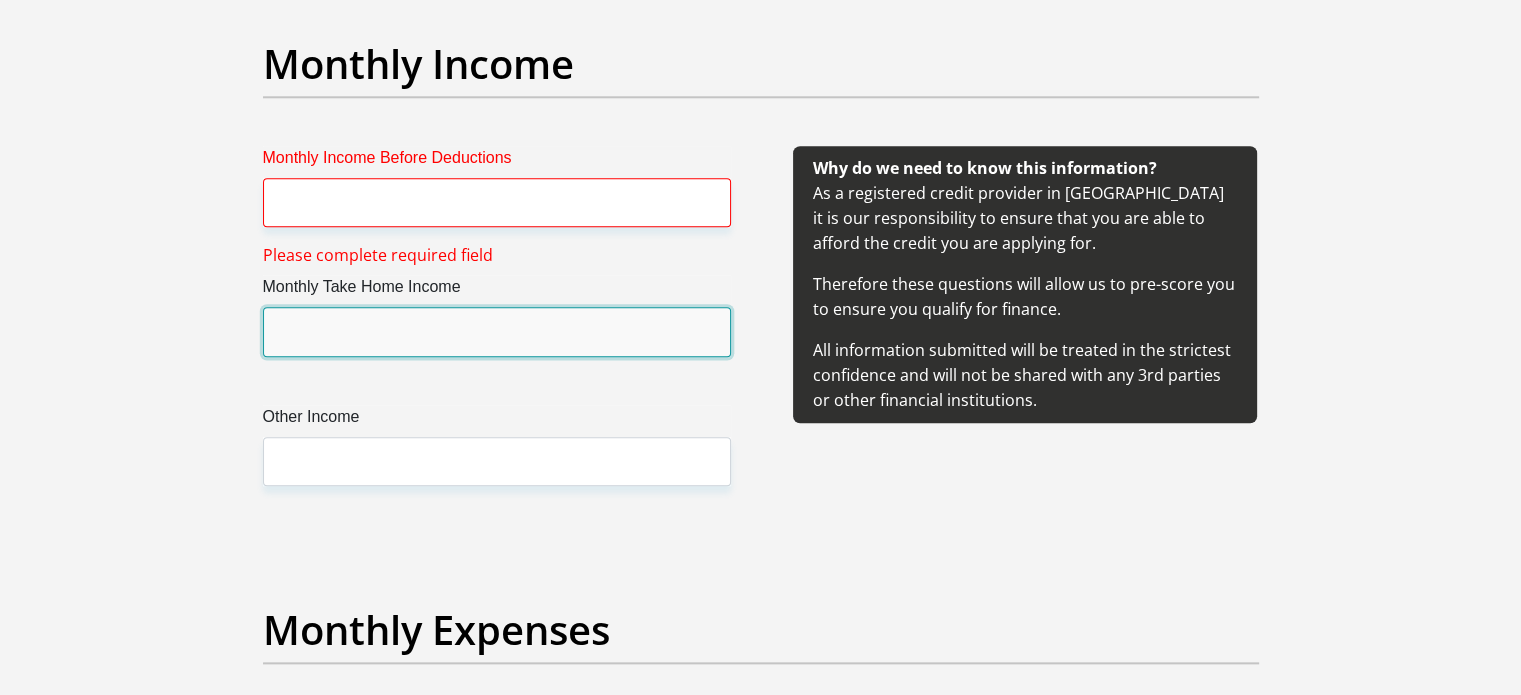 click on "Monthly Take Home Income" at bounding box center [497, 331] 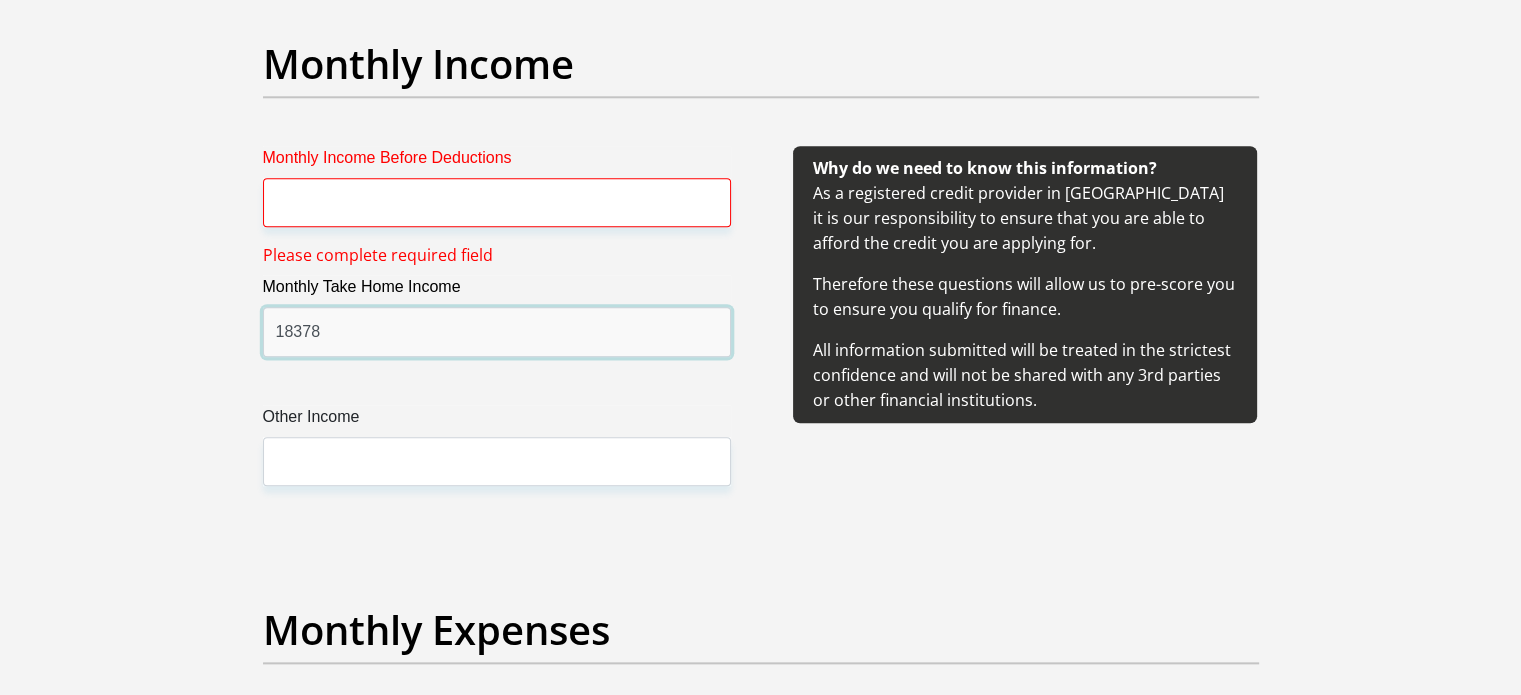 drag, startPoint x: 307, startPoint y: 336, endPoint x: 320, endPoint y: 335, distance: 13.038404 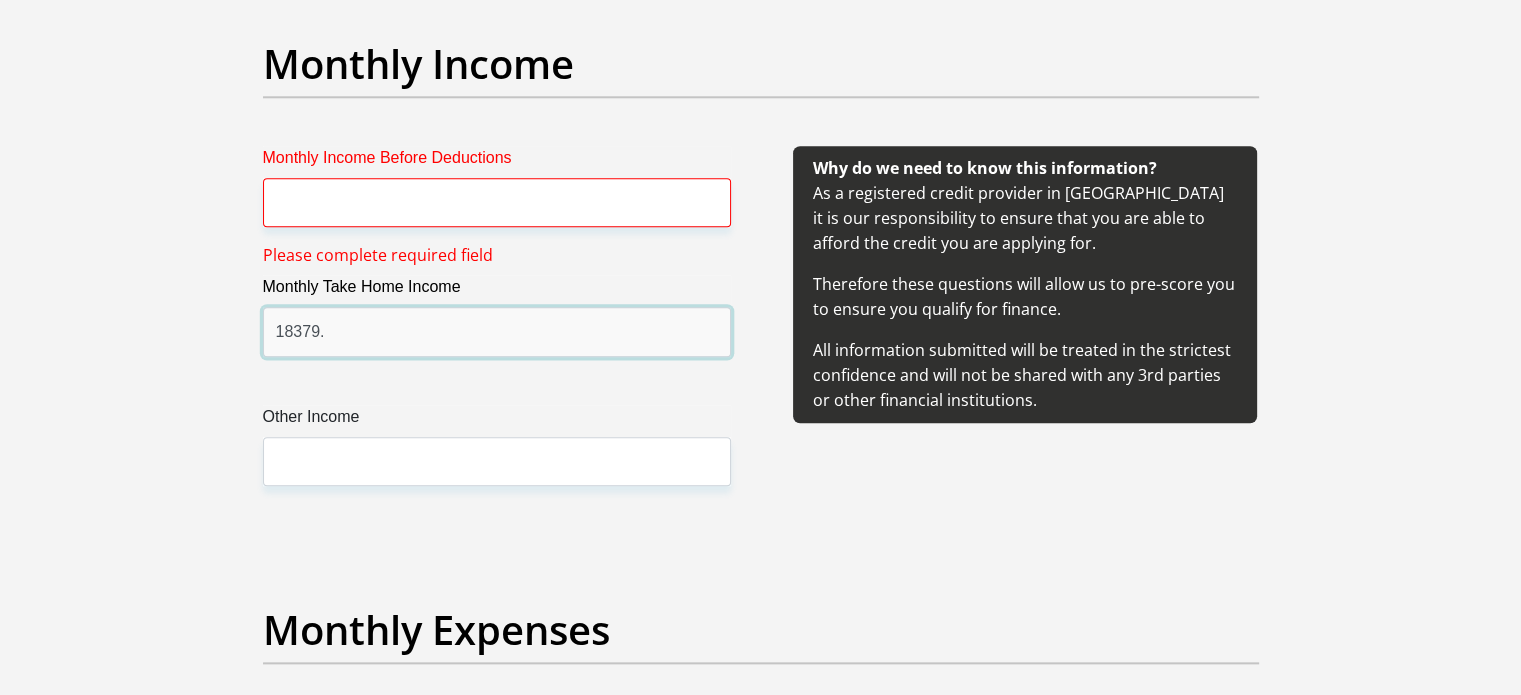 click on "18379." at bounding box center [497, 331] 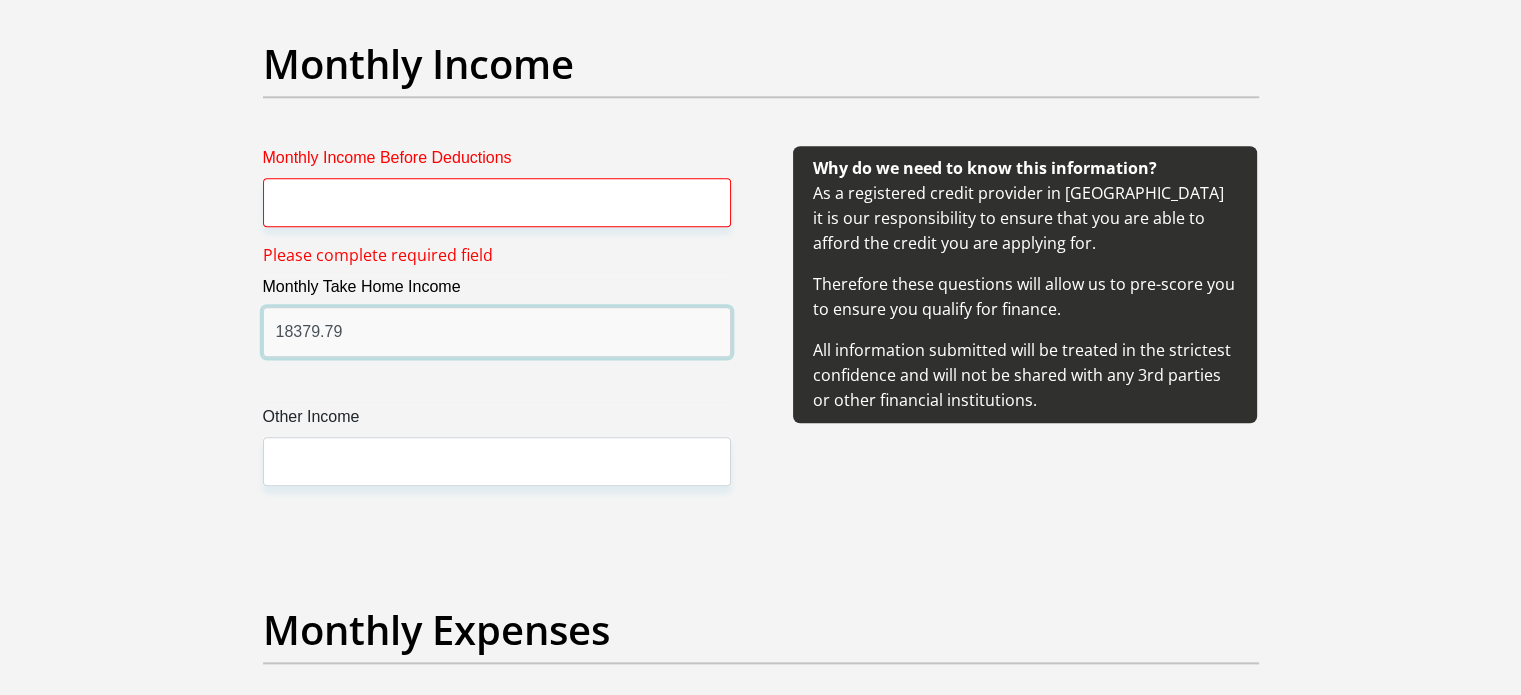 type on "18379.79" 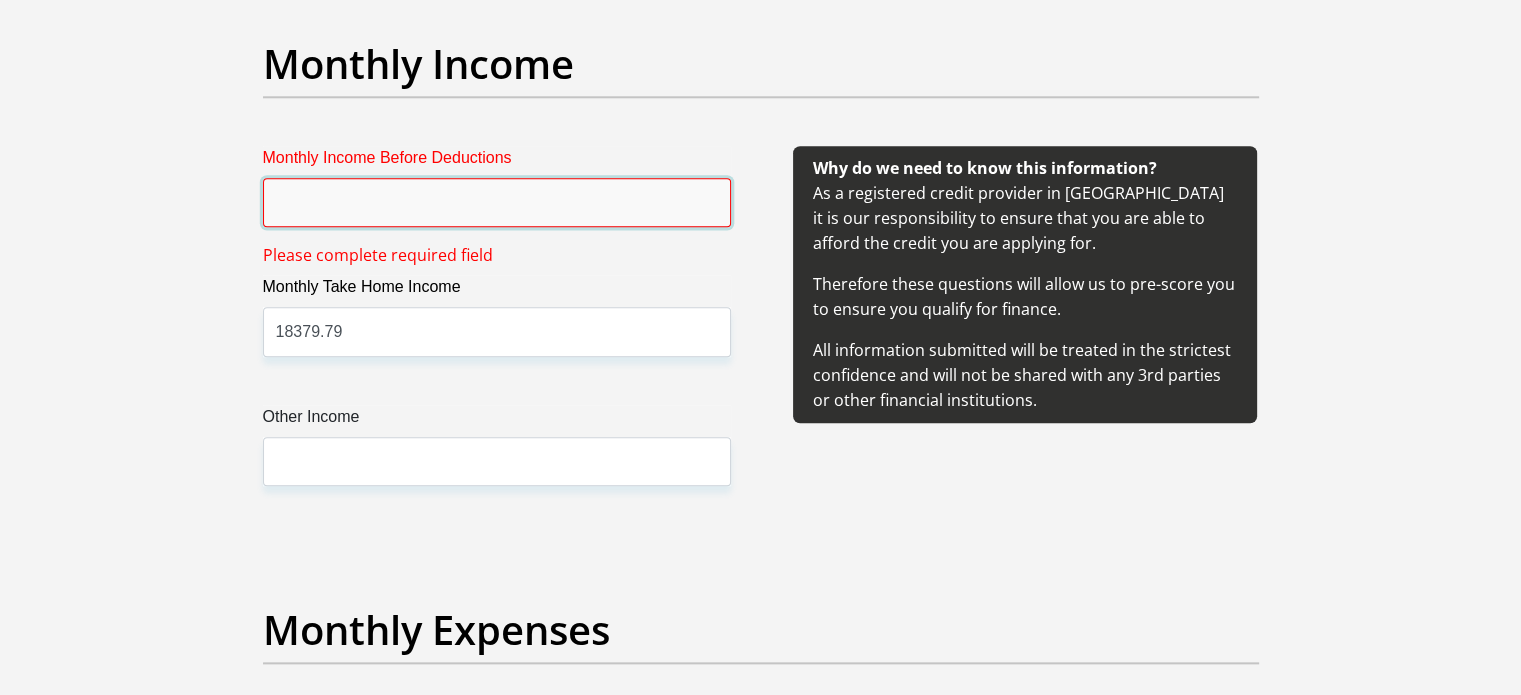click on "Monthly Income Before Deductions" at bounding box center [497, 202] 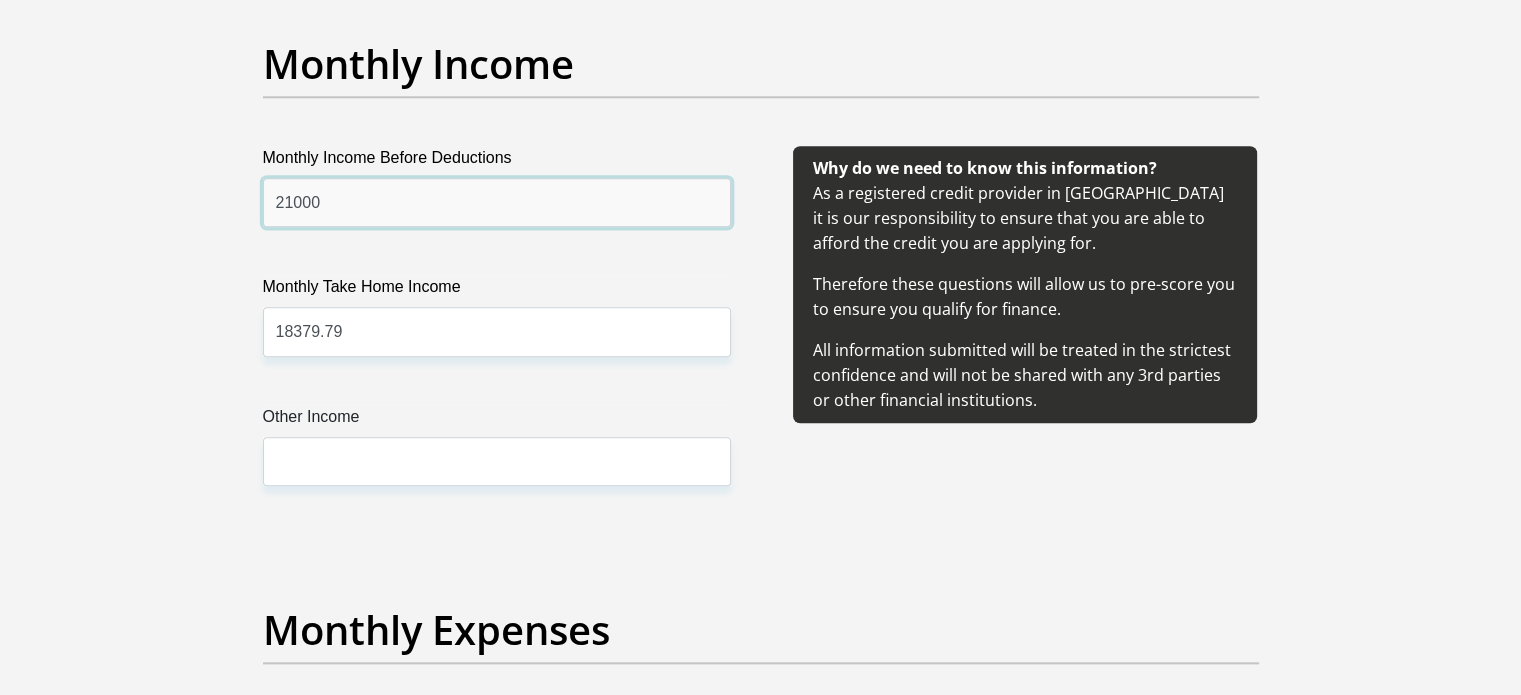 type on "21000" 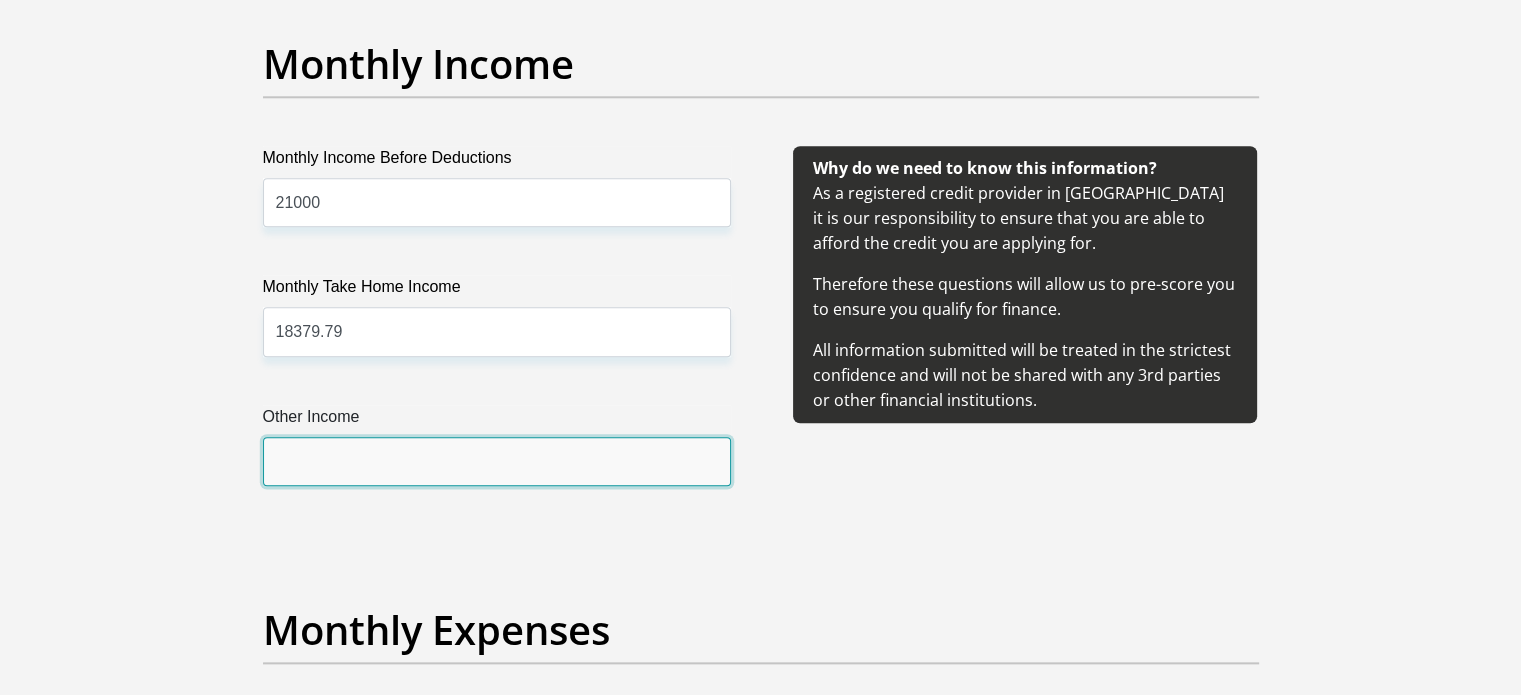 click on "Other Income" at bounding box center [497, 461] 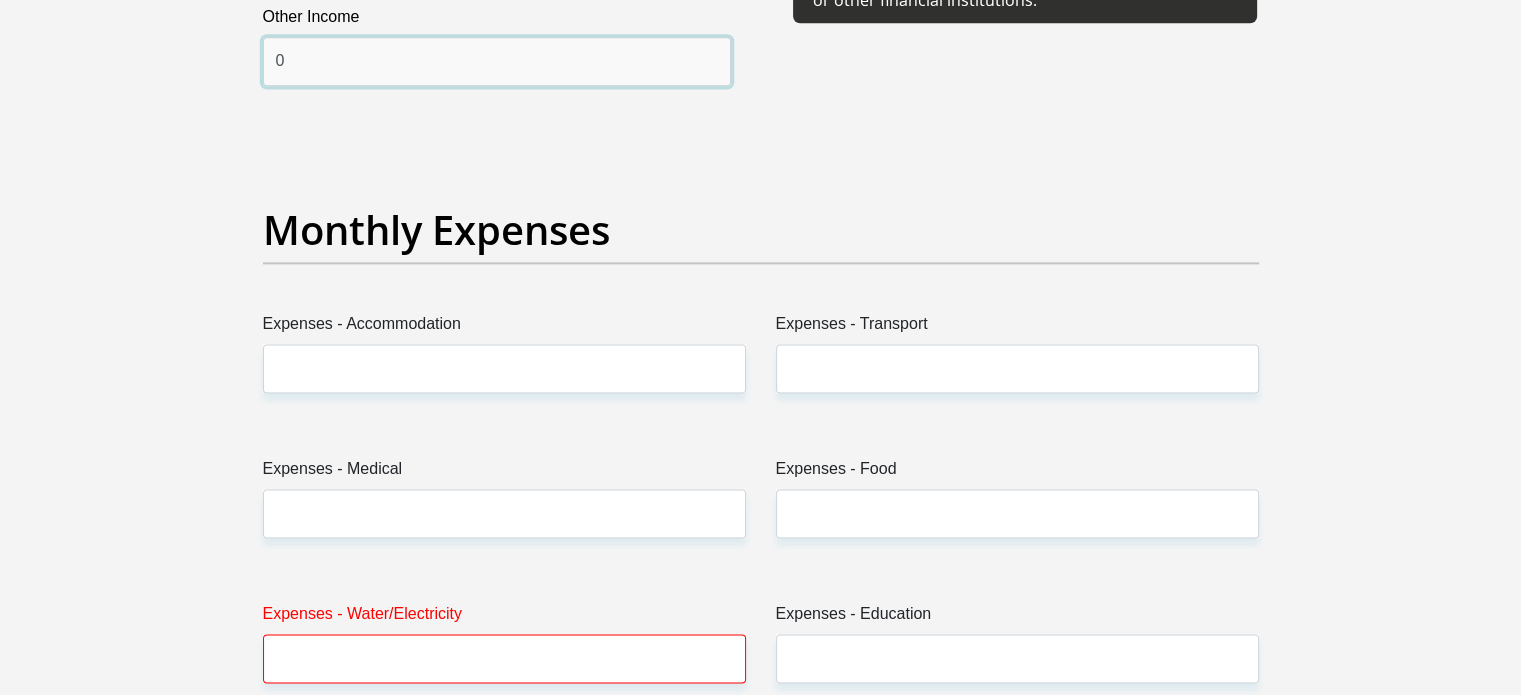 type on "0" 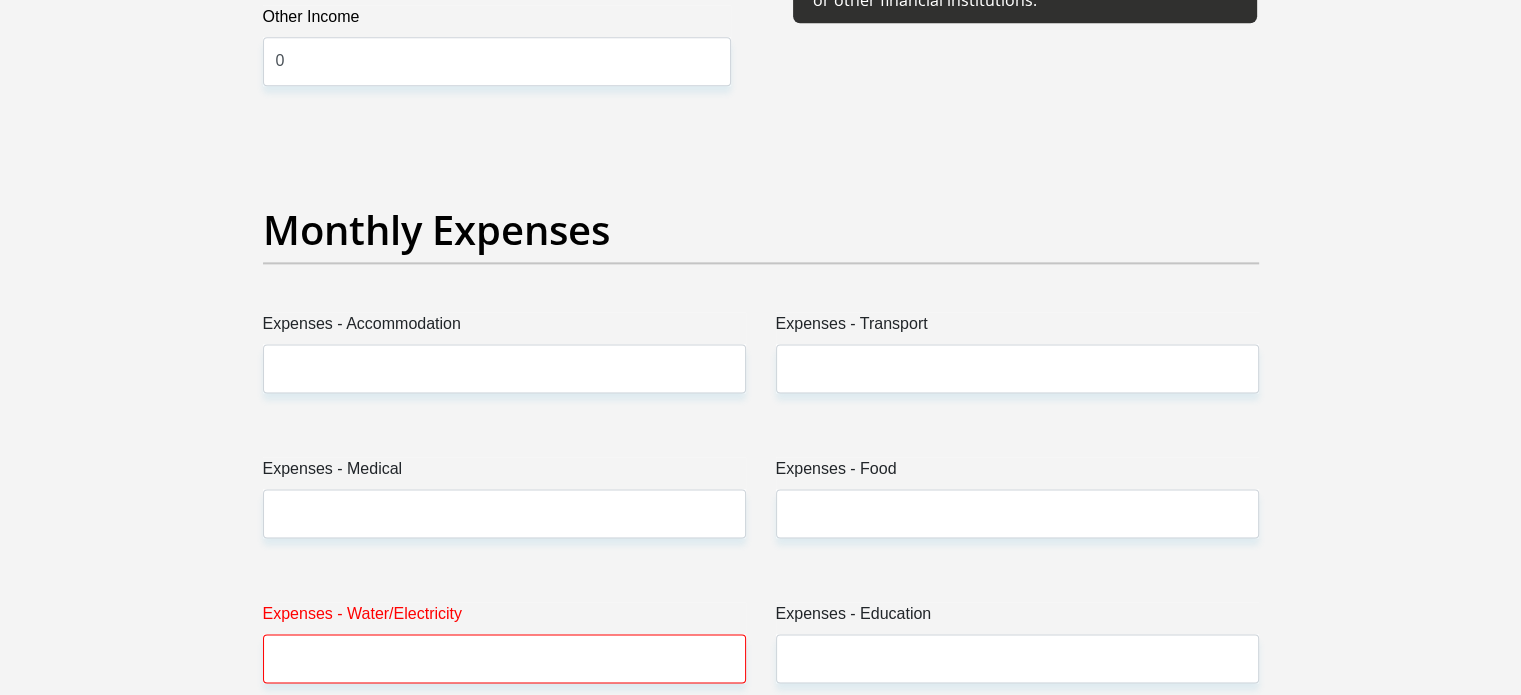 click on "Title
Mr
Ms
Mrs
Dr
Other
First Name
NONJABULOTHEMBA
Surname
MHLONGO
ID Number
0102050063084
Please input valid ID number
Race
Black
Coloured
Indian
White
Other
Contact Number
0659228615
Please input valid contact number
Nationality
South Africa
Afghanistan
Aland Islands  Albania" at bounding box center [761, 879] 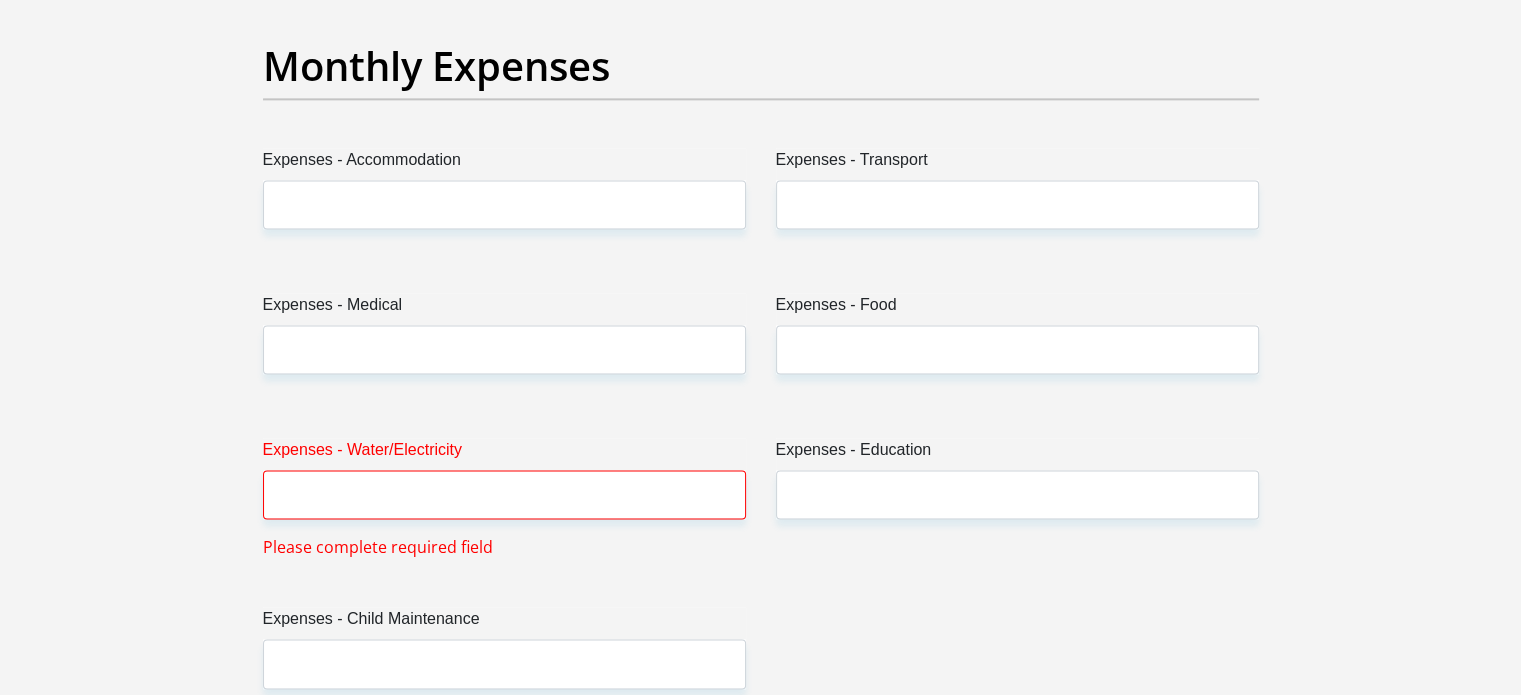 scroll, scrollTop: 2900, scrollLeft: 0, axis: vertical 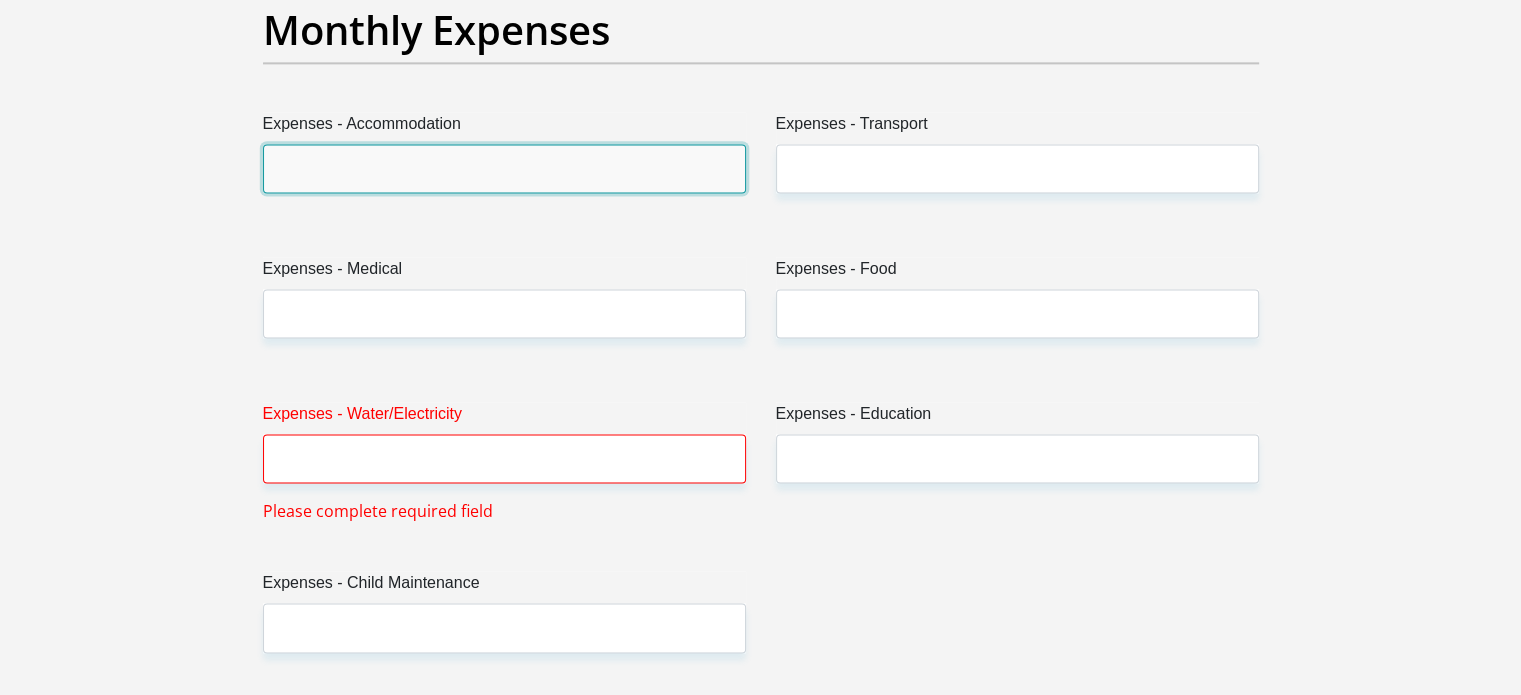 click on "Expenses - Accommodation" at bounding box center [504, 168] 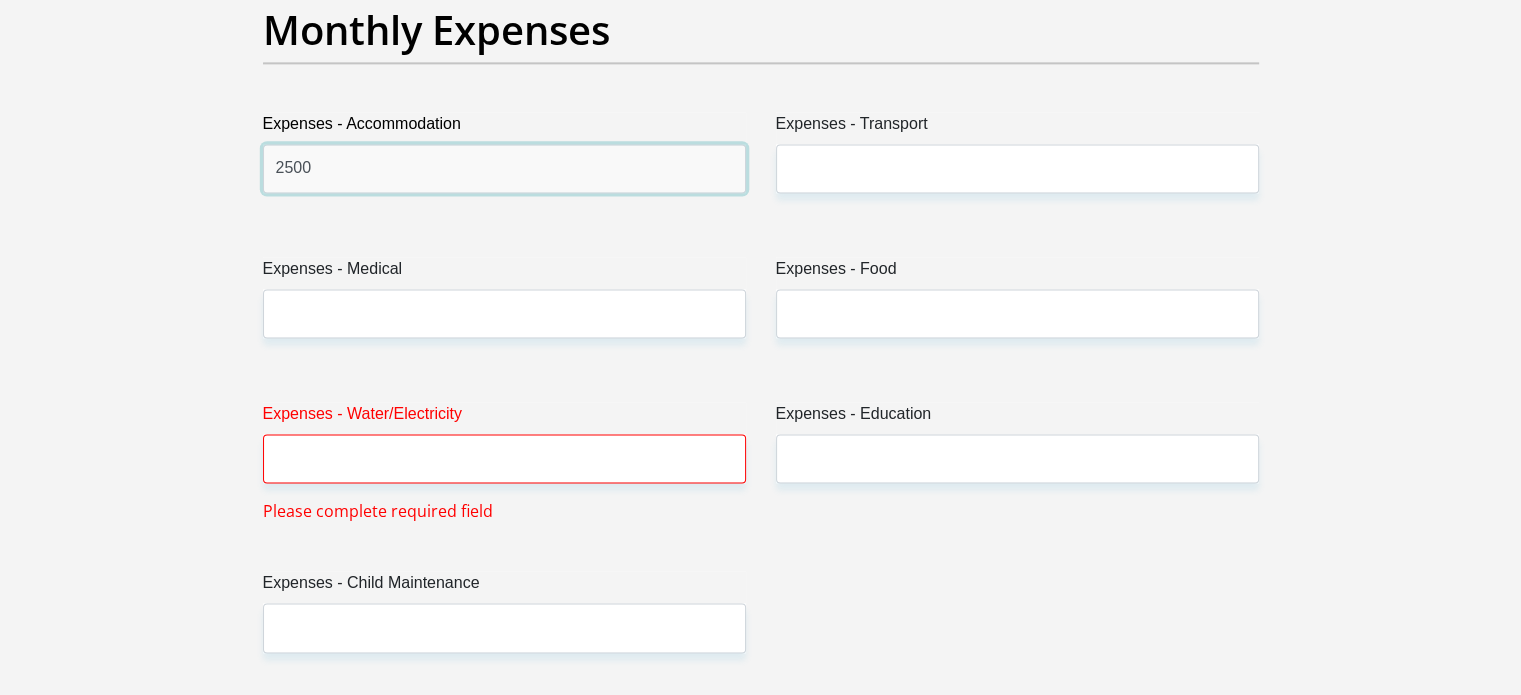 type on "2500" 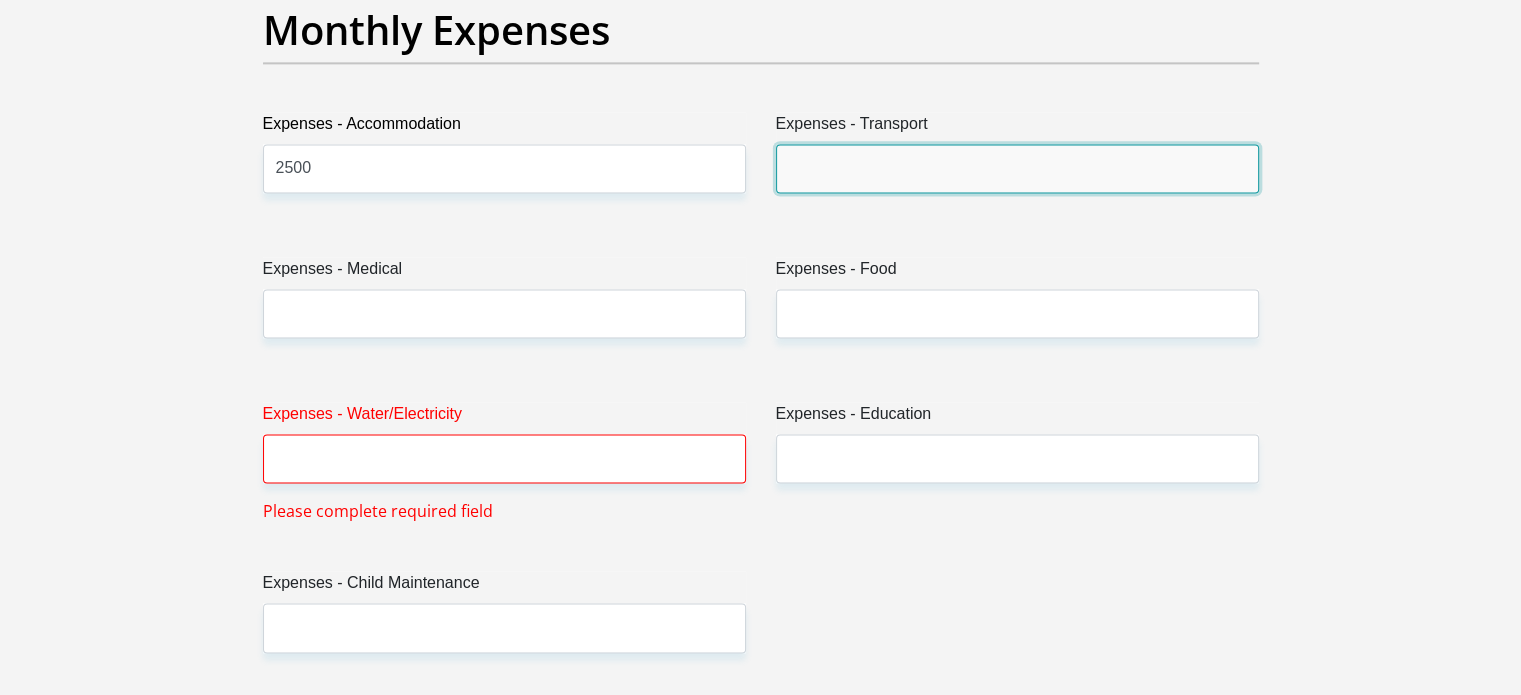 click on "Expenses - Transport" at bounding box center [1017, 168] 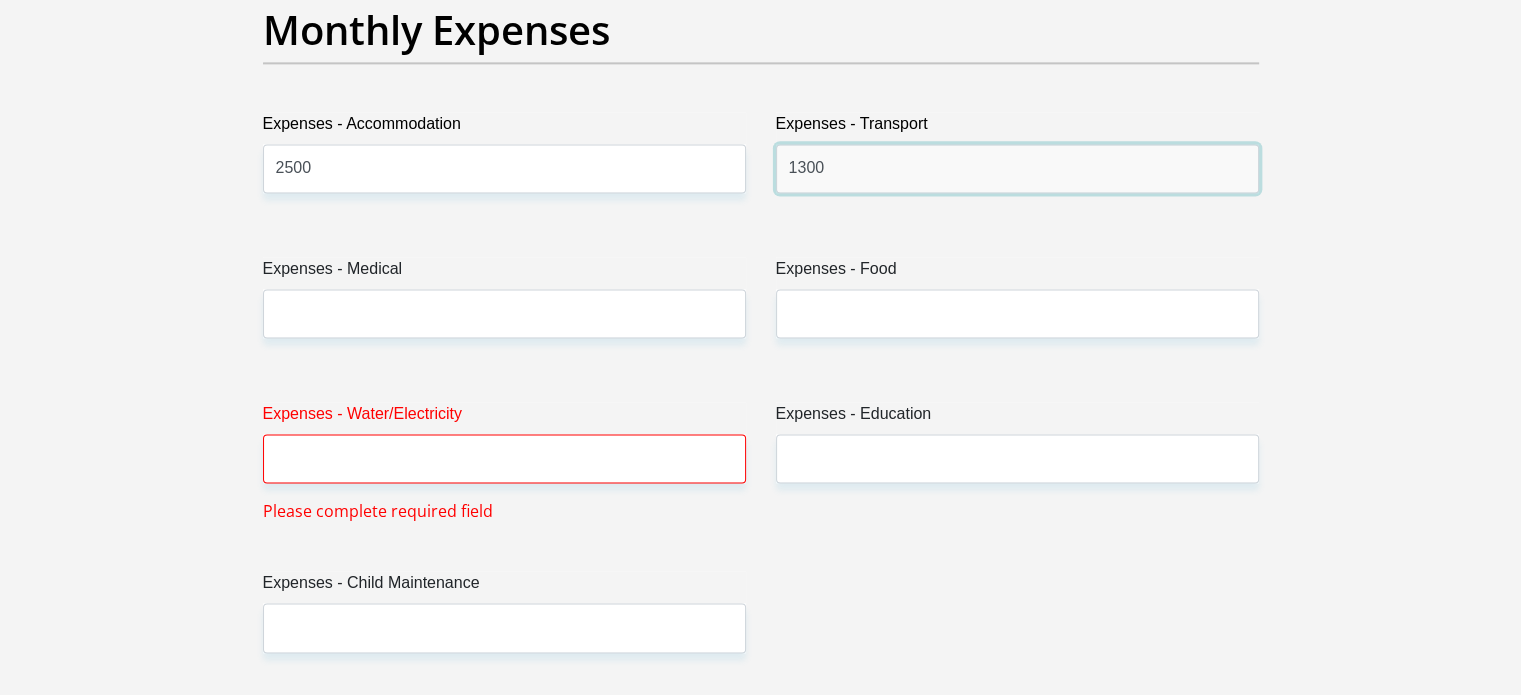 type on "1300" 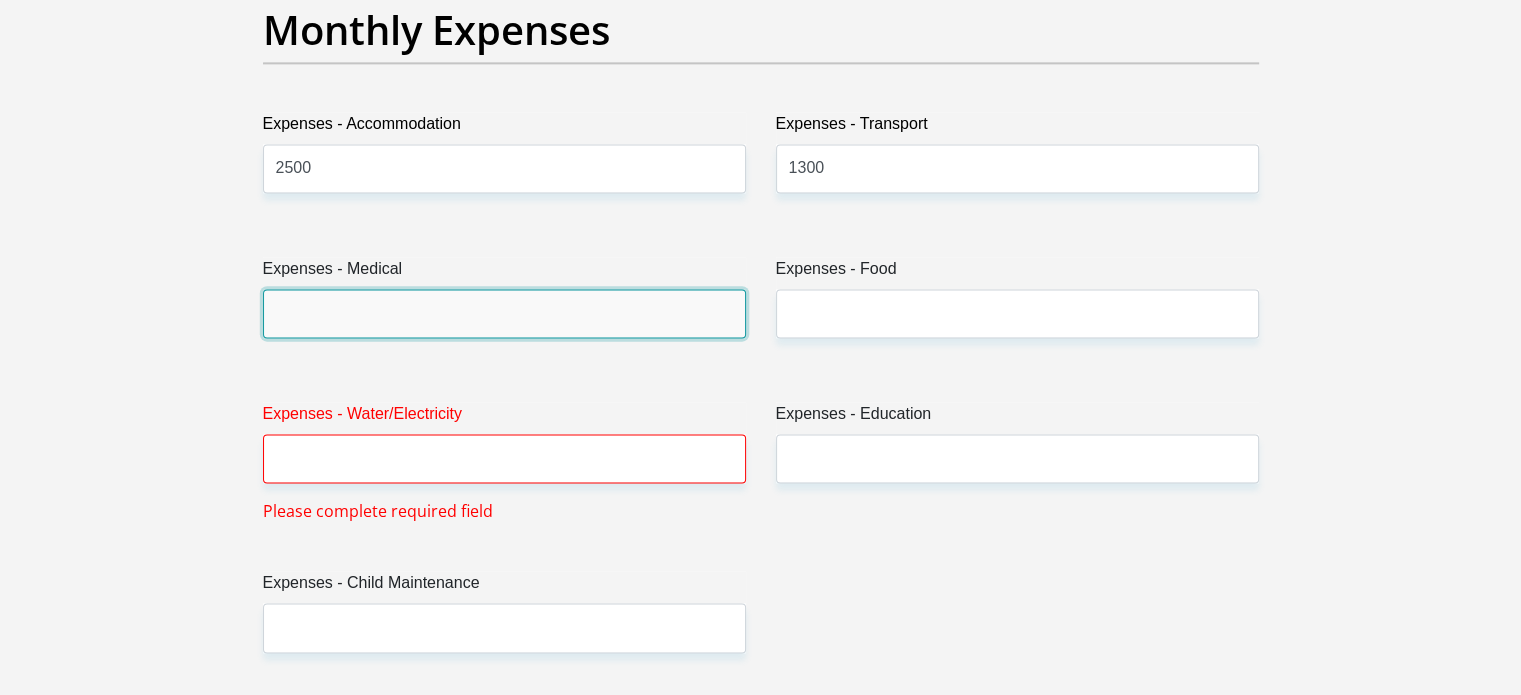 click on "Expenses - Medical" at bounding box center [504, 313] 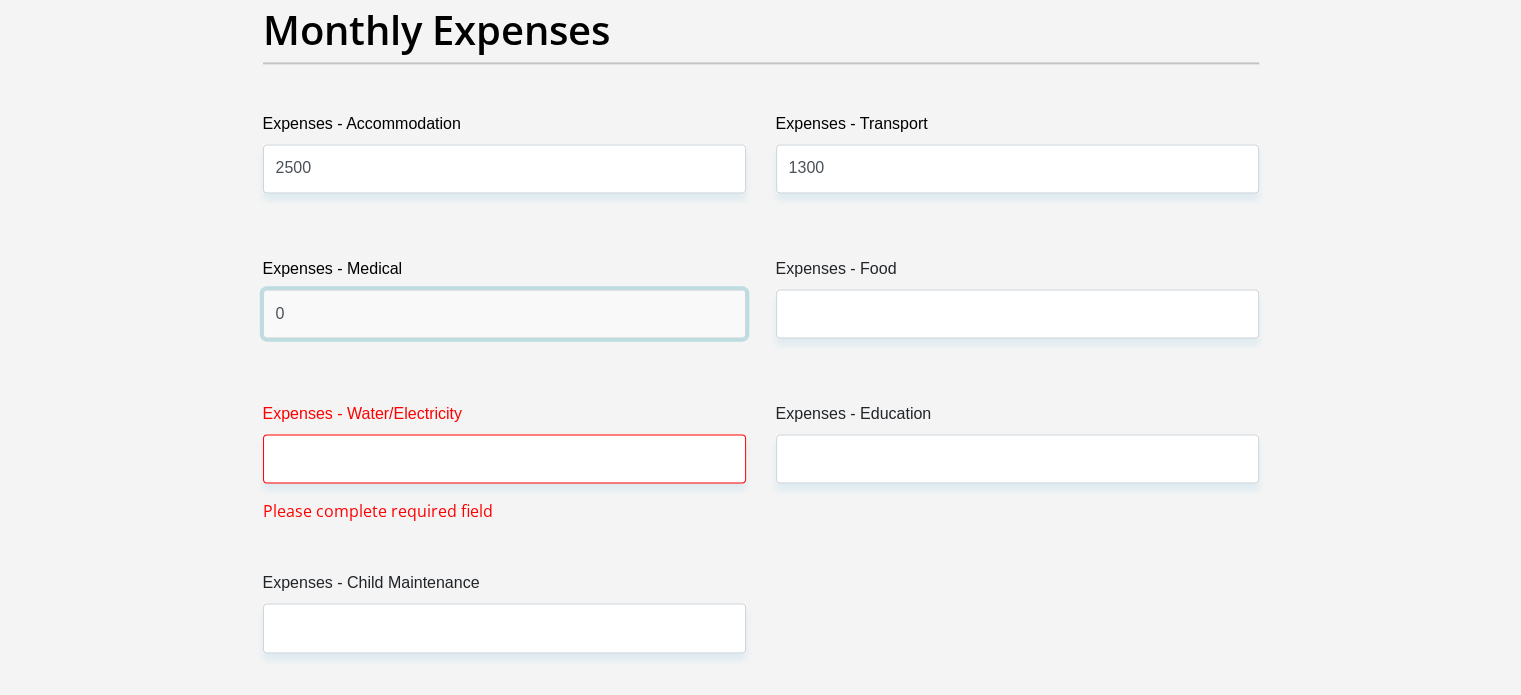 type on "0" 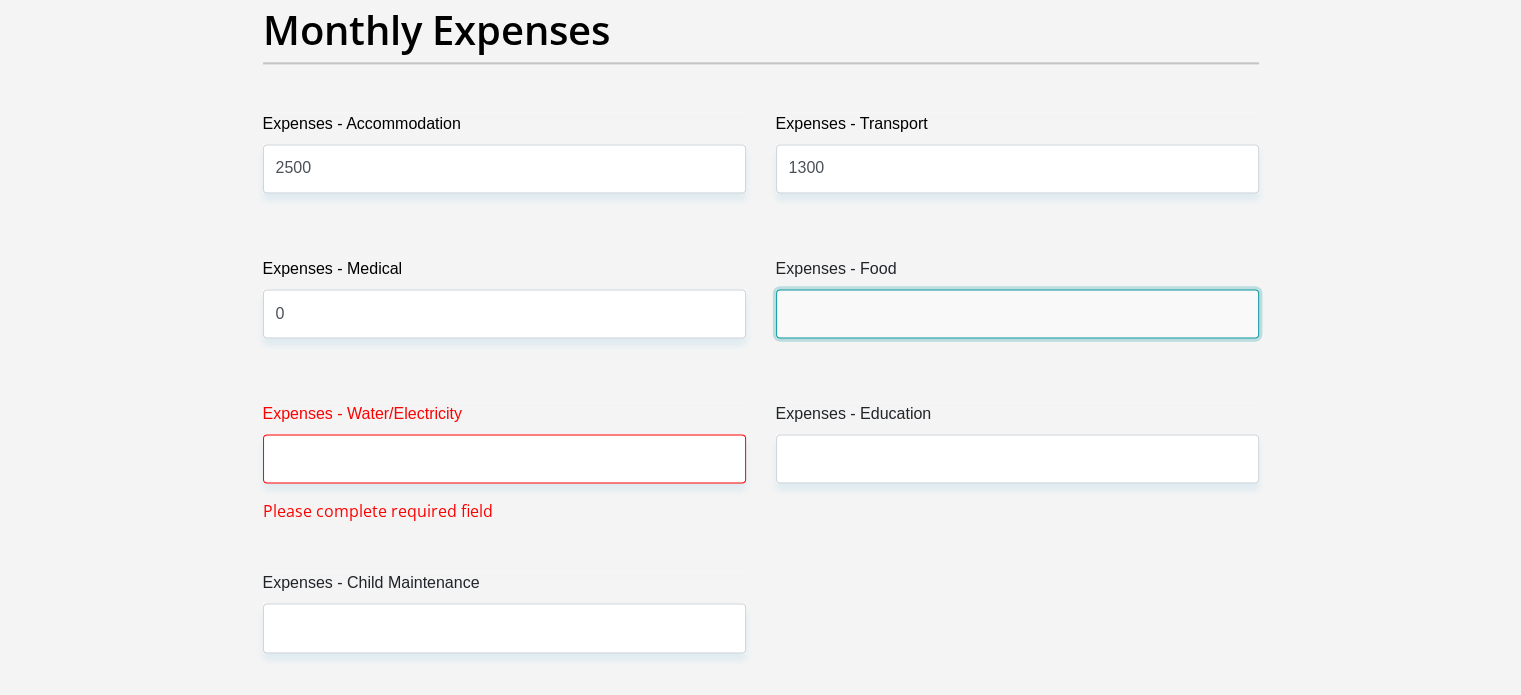 click on "Expenses - Food" at bounding box center (1017, 313) 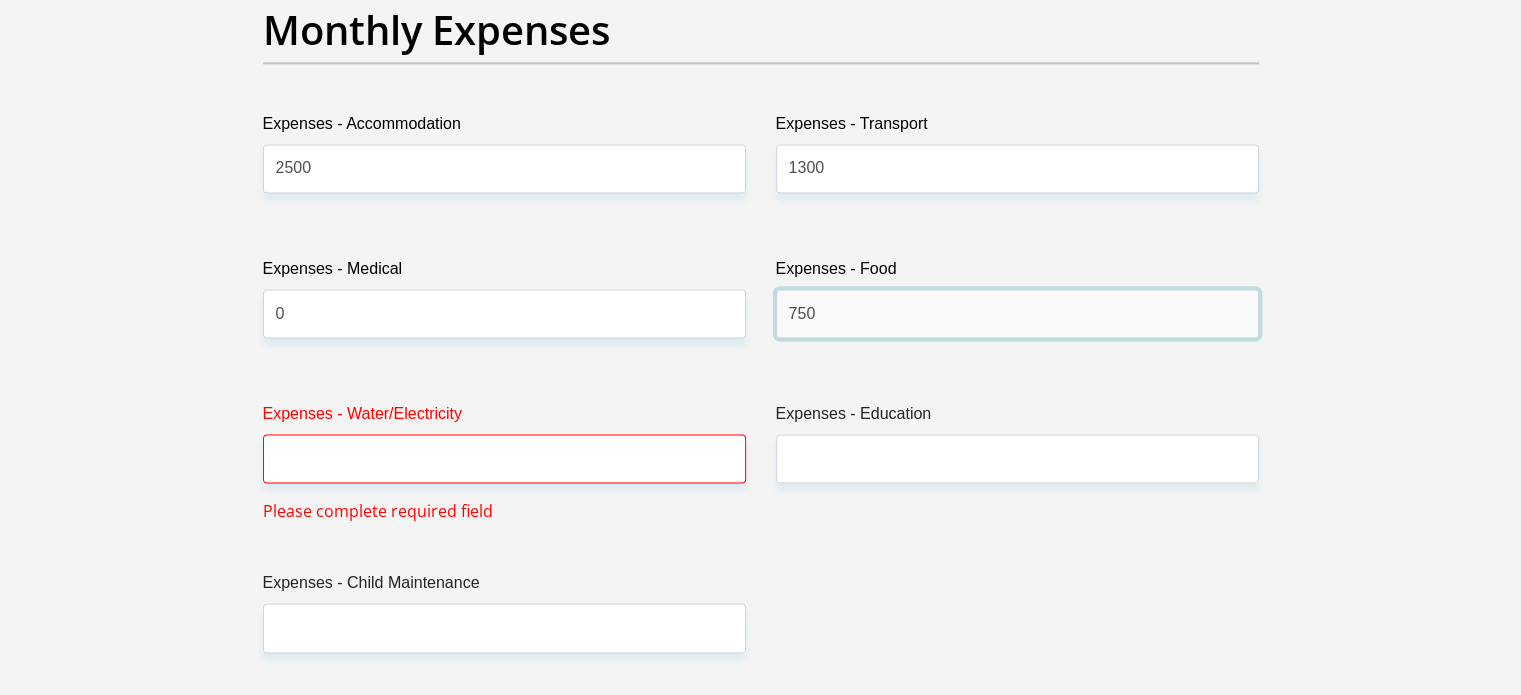 type on "750" 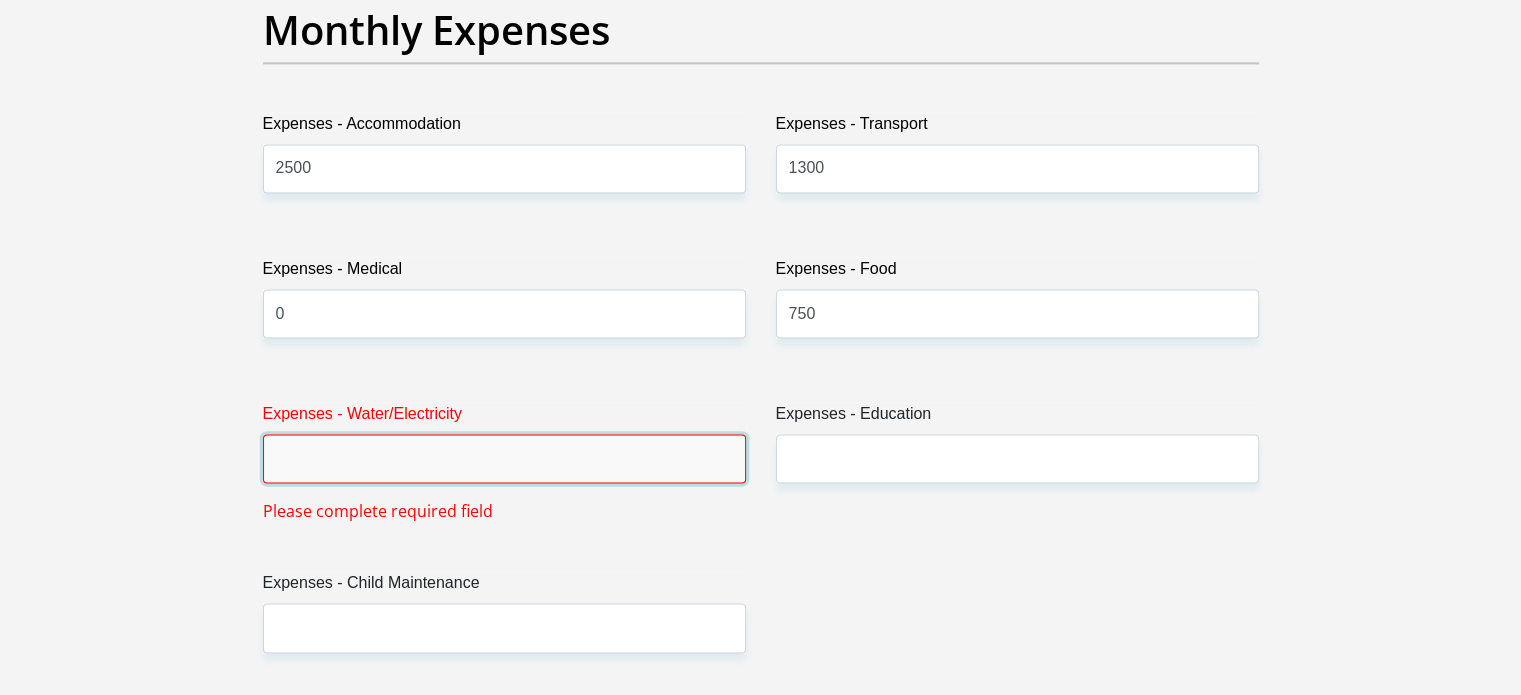 click on "Expenses - Water/Electricity" at bounding box center (504, 458) 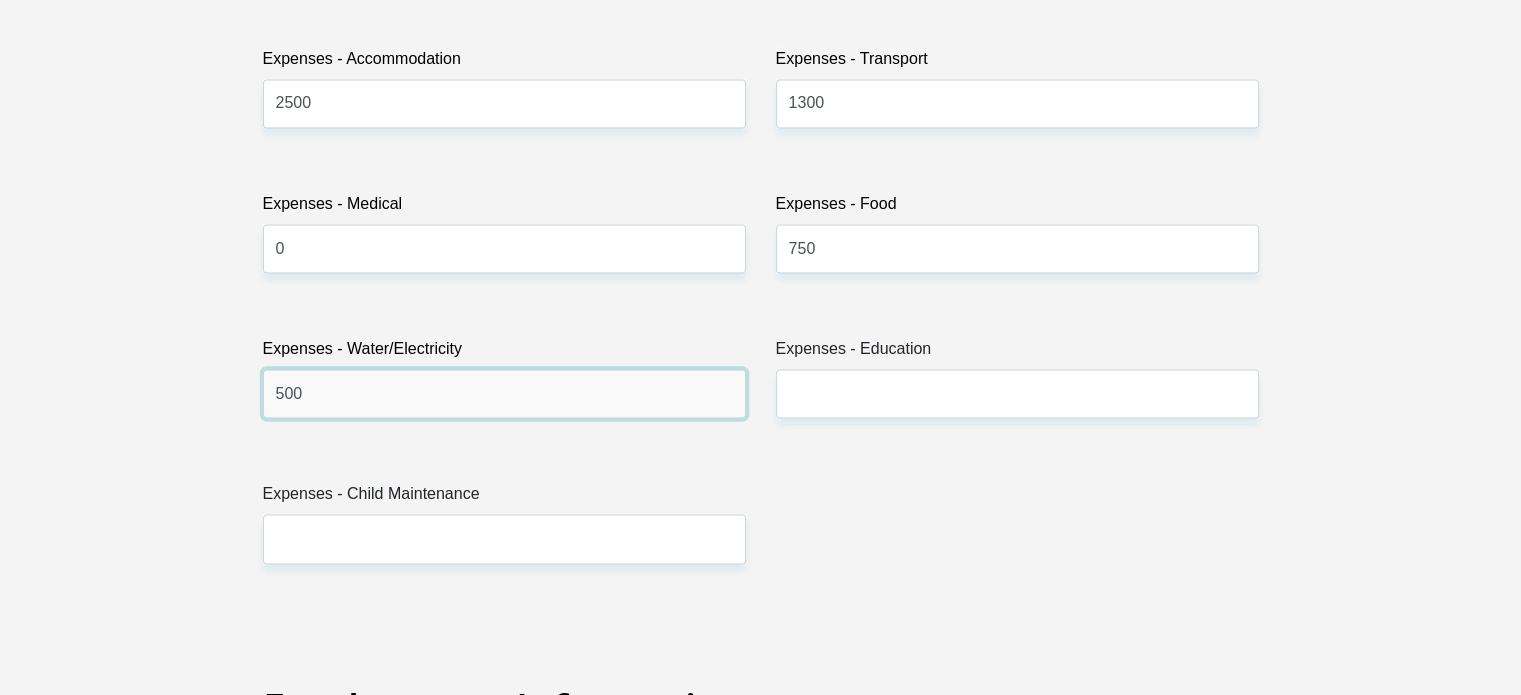 scroll, scrollTop: 3000, scrollLeft: 0, axis: vertical 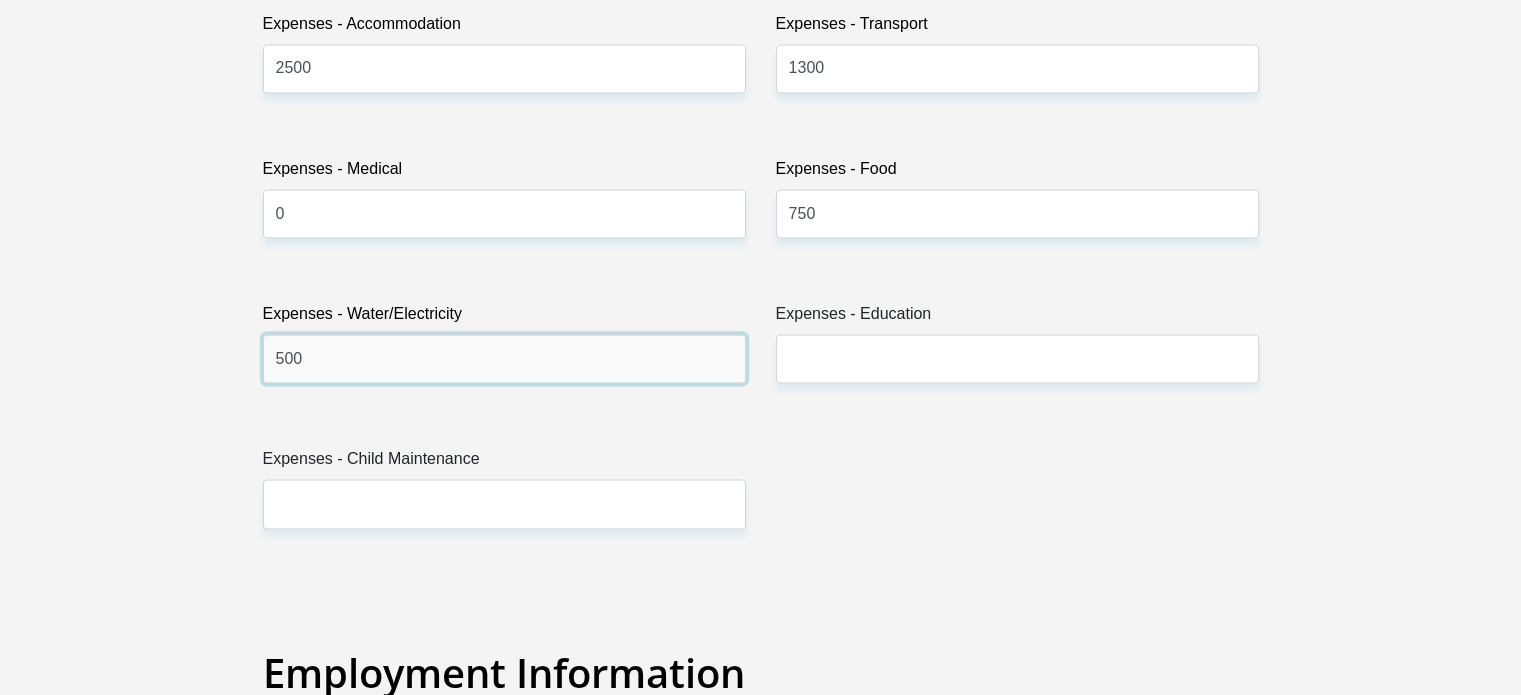 type on "500" 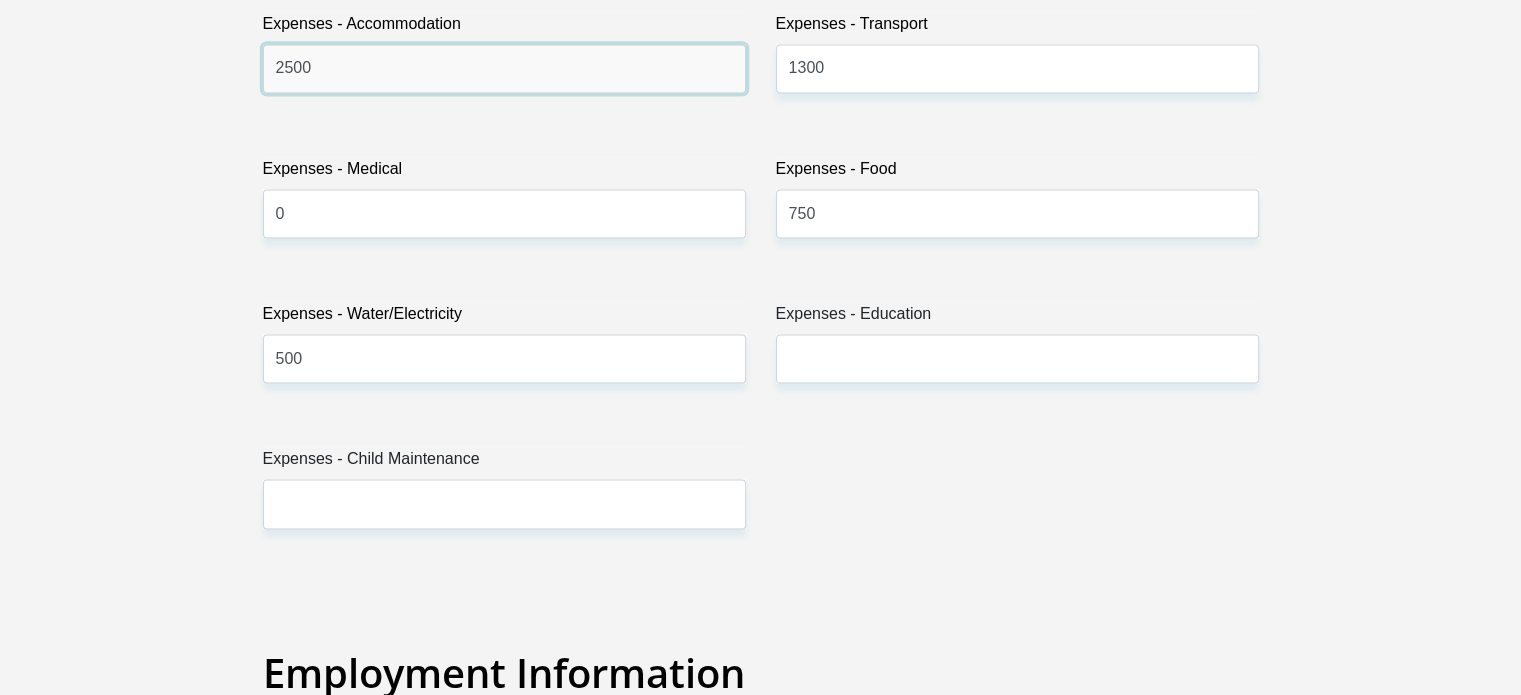 drag, startPoint x: 284, startPoint y: 71, endPoint x: 319, endPoint y: 66, distance: 35.35534 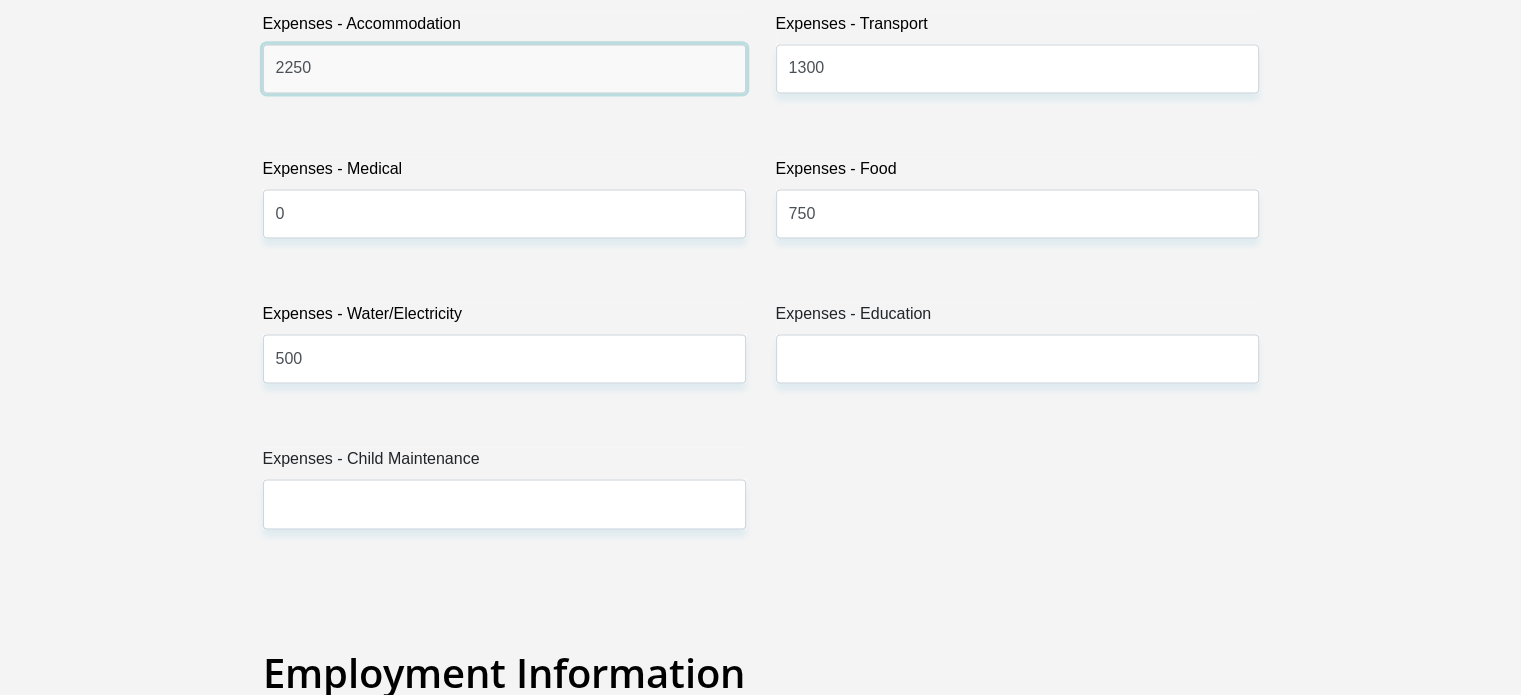 type on "2250" 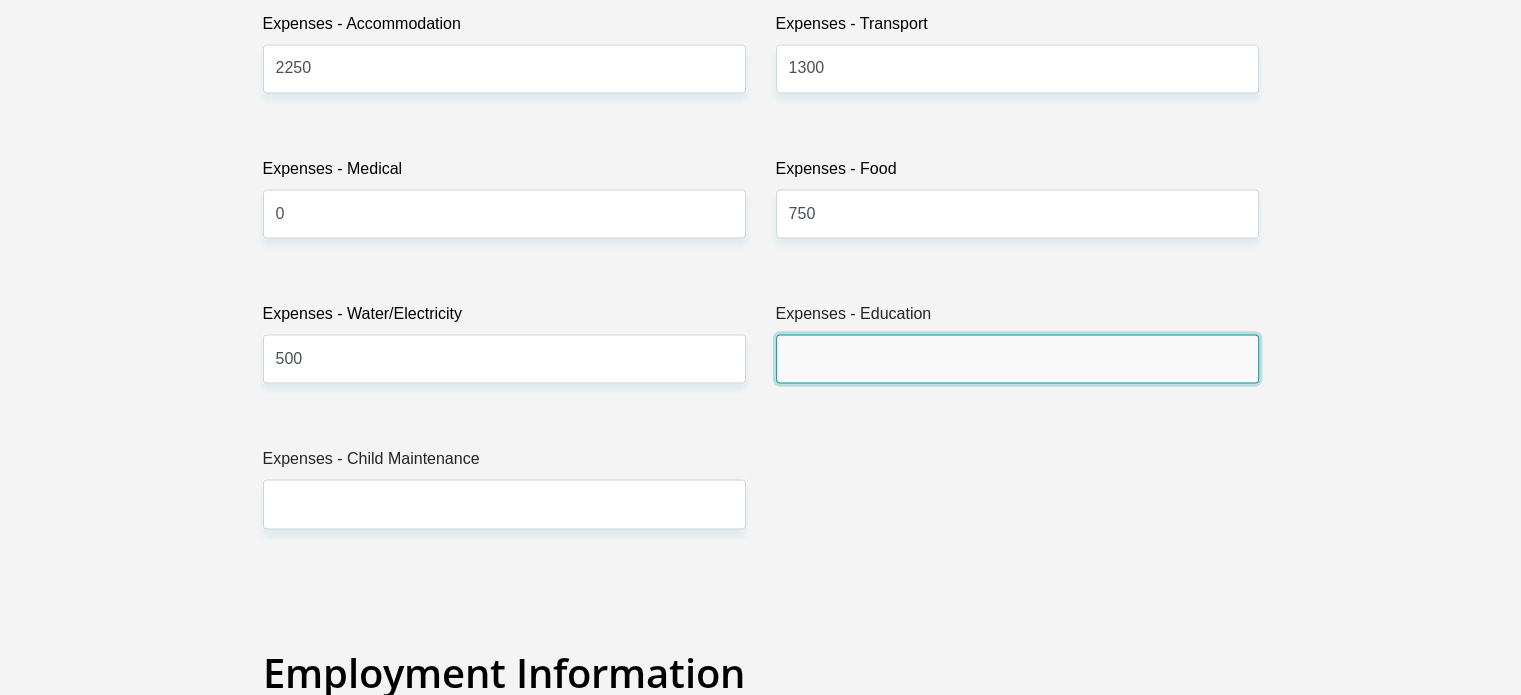 click on "Expenses - Education" at bounding box center (1017, 358) 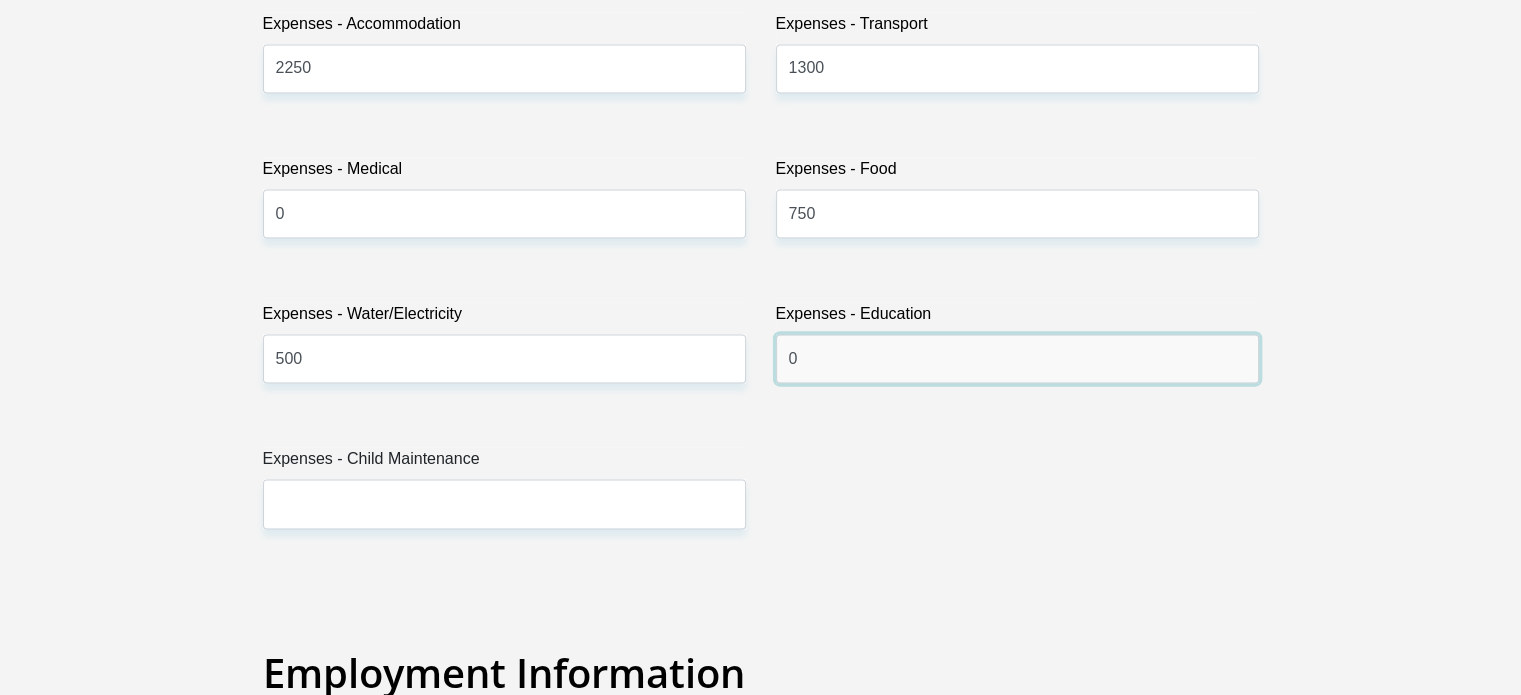 type on "0" 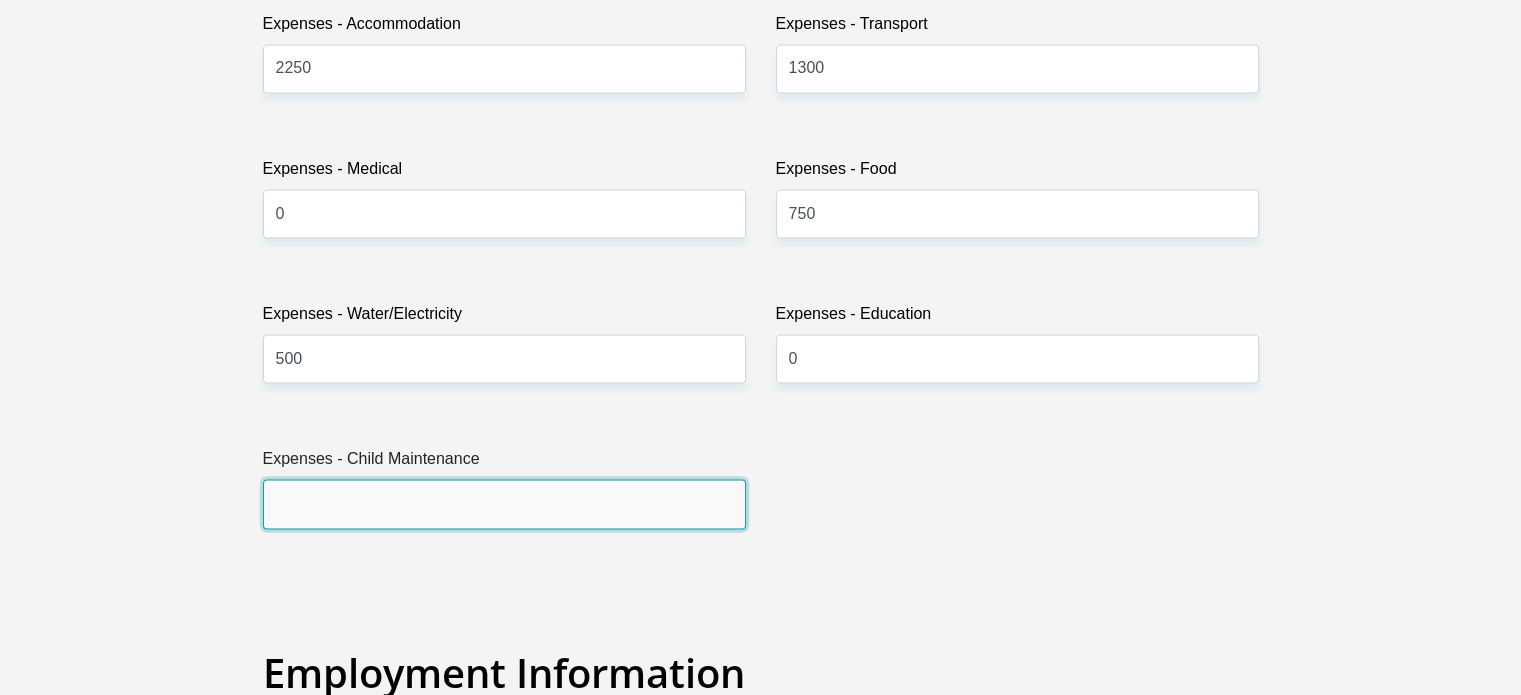 click on "Expenses - Child Maintenance" at bounding box center [504, 503] 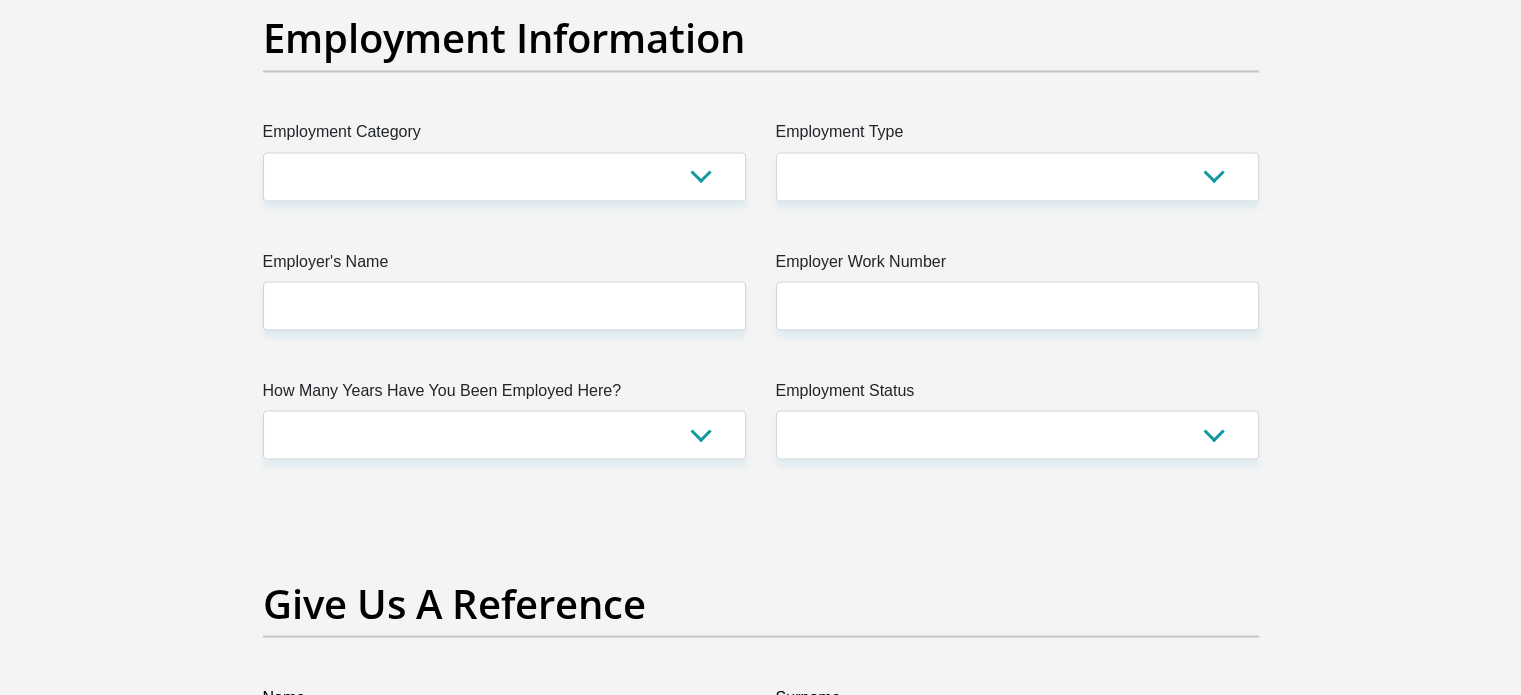 scroll, scrollTop: 3600, scrollLeft: 0, axis: vertical 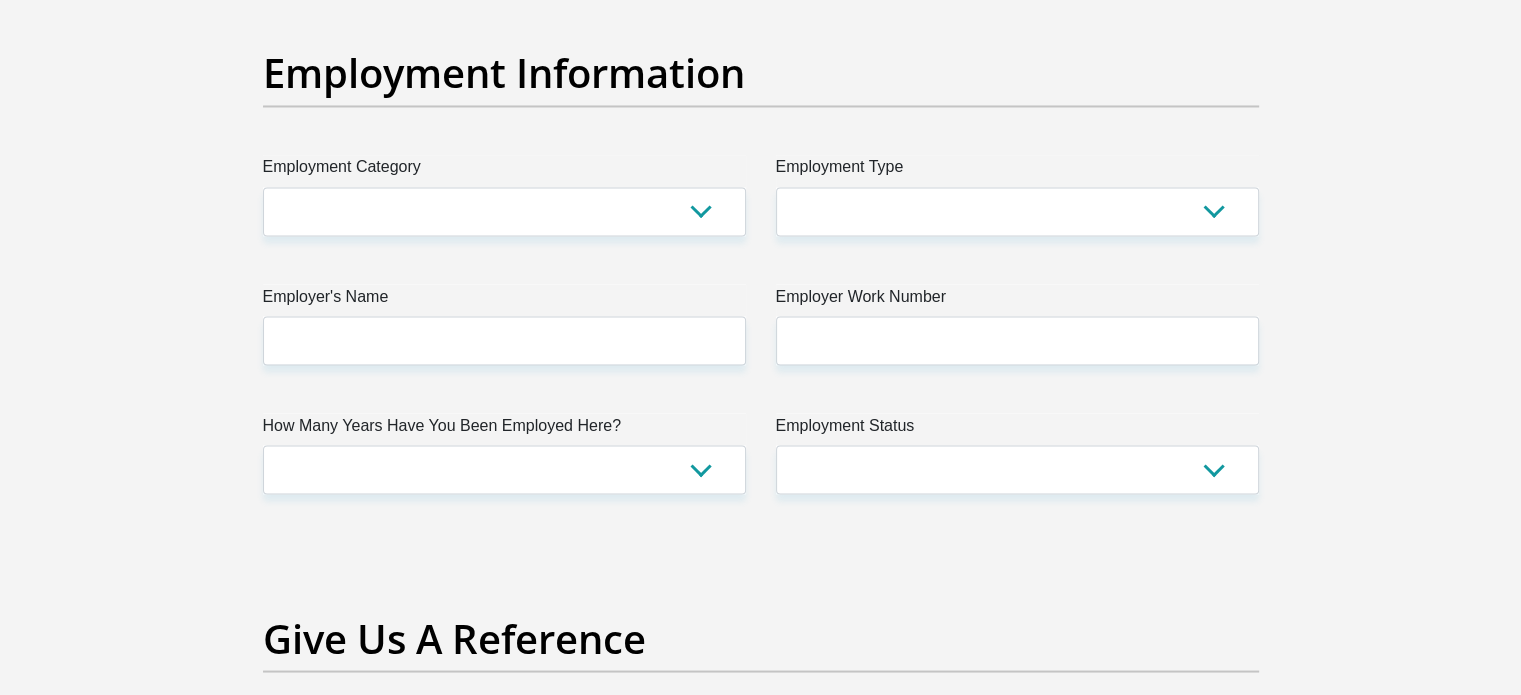 type on "0" 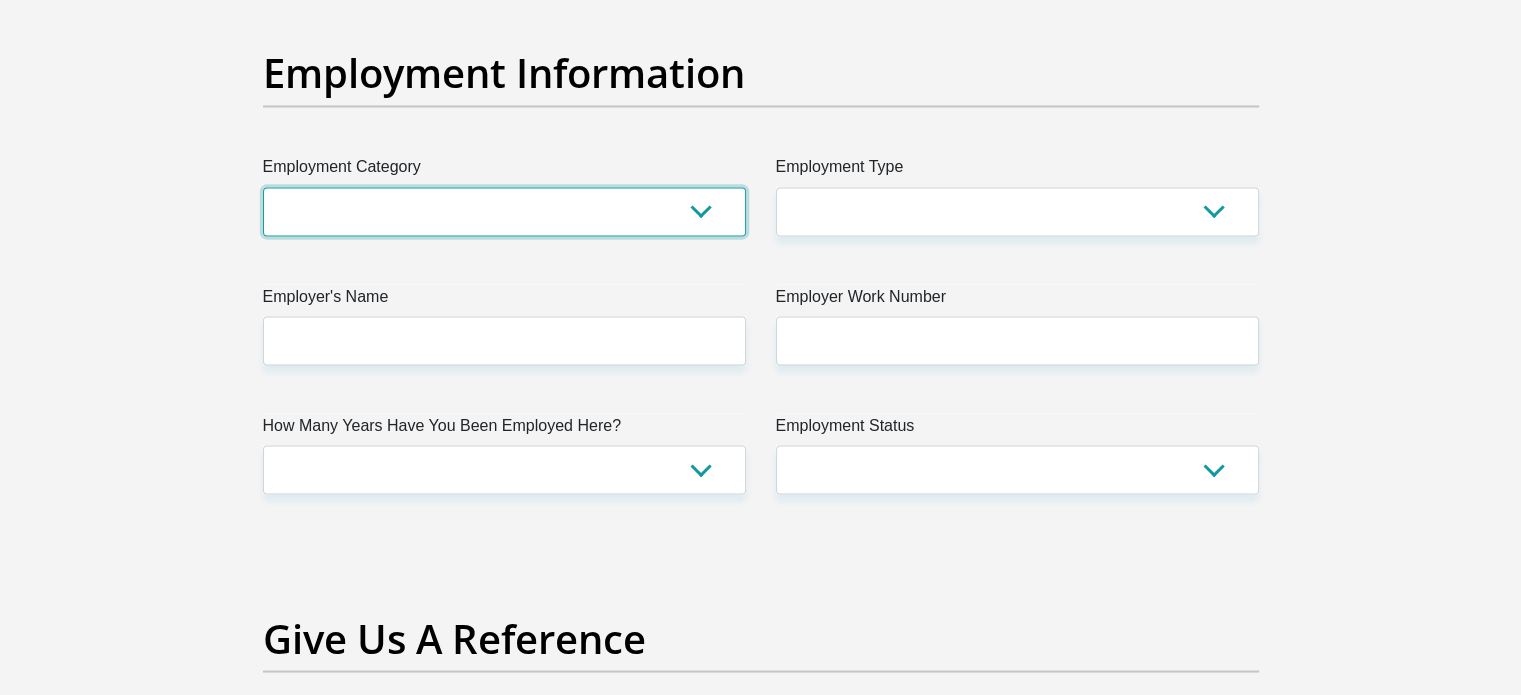 click on "AGRICULTURE
ALCOHOL & TOBACCO
CONSTRUCTION MATERIALS
METALLURGY
EQUIPMENT FOR RENEWABLE ENERGY
SPECIALIZED CONTRACTORS
CAR
GAMING (INCL. INTERNET
OTHER WHOLESALE
UNLICENSED PHARMACEUTICALS
CURRENCY EXCHANGE HOUSES
OTHER FINANCIAL INSTITUTIONS & INSURANCE
REAL ESTATE AGENTS
OIL & GAS
OTHER MATERIALS (E.G. IRON ORE)
PRECIOUS STONES & PRECIOUS METALS
POLITICAL ORGANIZATIONS
RELIGIOUS ORGANIZATIONS(NOT SECTS)
ACTI. HAVING BUSINESS DEAL WITH PUBLIC ADMINISTRATION
LAUNDROMATS" at bounding box center [504, 211] 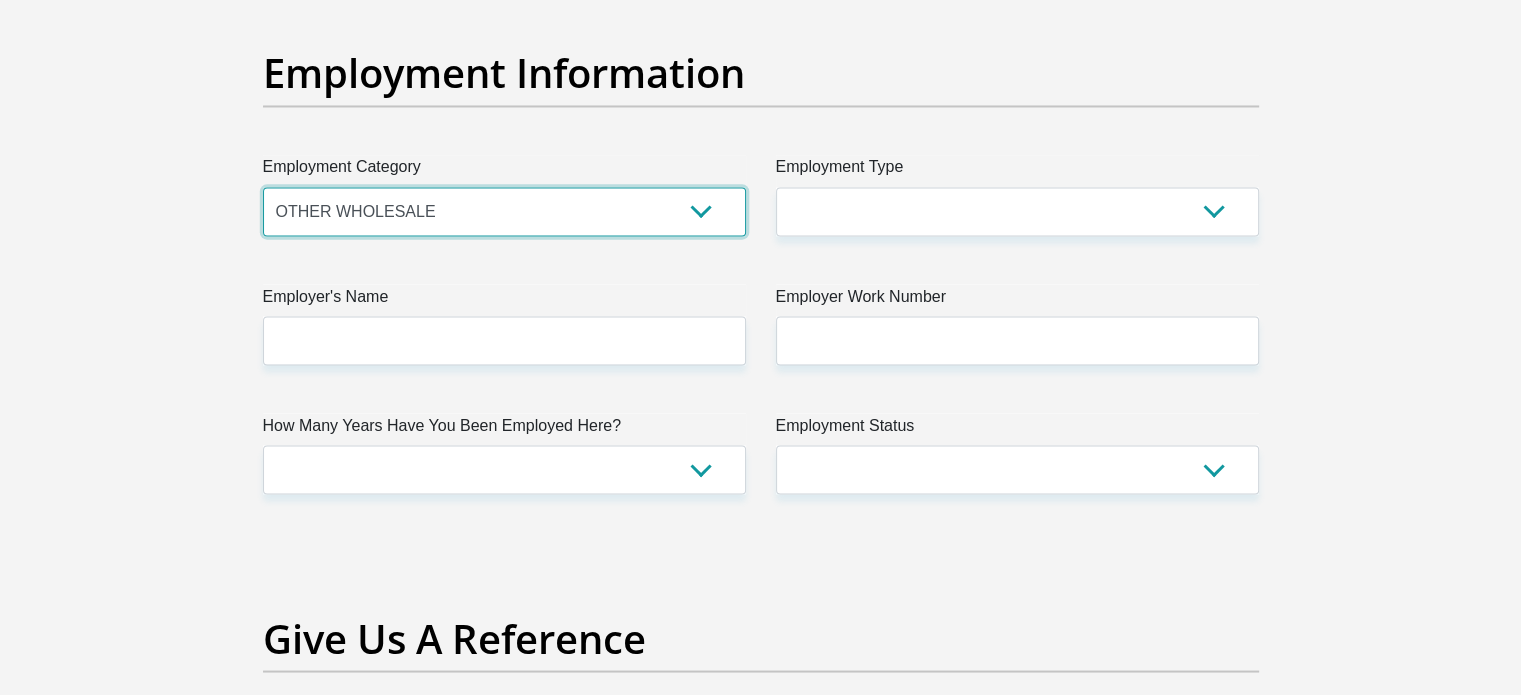 click on "AGRICULTURE
ALCOHOL & TOBACCO
CONSTRUCTION MATERIALS
METALLURGY
EQUIPMENT FOR RENEWABLE ENERGY
SPECIALIZED CONTRACTORS
CAR
GAMING (INCL. INTERNET
OTHER WHOLESALE
UNLICENSED PHARMACEUTICALS
CURRENCY EXCHANGE HOUSES
OTHER FINANCIAL INSTITUTIONS & INSURANCE
REAL ESTATE AGENTS
OIL & GAS
OTHER MATERIALS (E.G. IRON ORE)
PRECIOUS STONES & PRECIOUS METALS
POLITICAL ORGANIZATIONS
RELIGIOUS ORGANIZATIONS(NOT SECTS)
ACTI. HAVING BUSINESS DEAL WITH PUBLIC ADMINISTRATION
LAUNDROMATS" at bounding box center (504, 211) 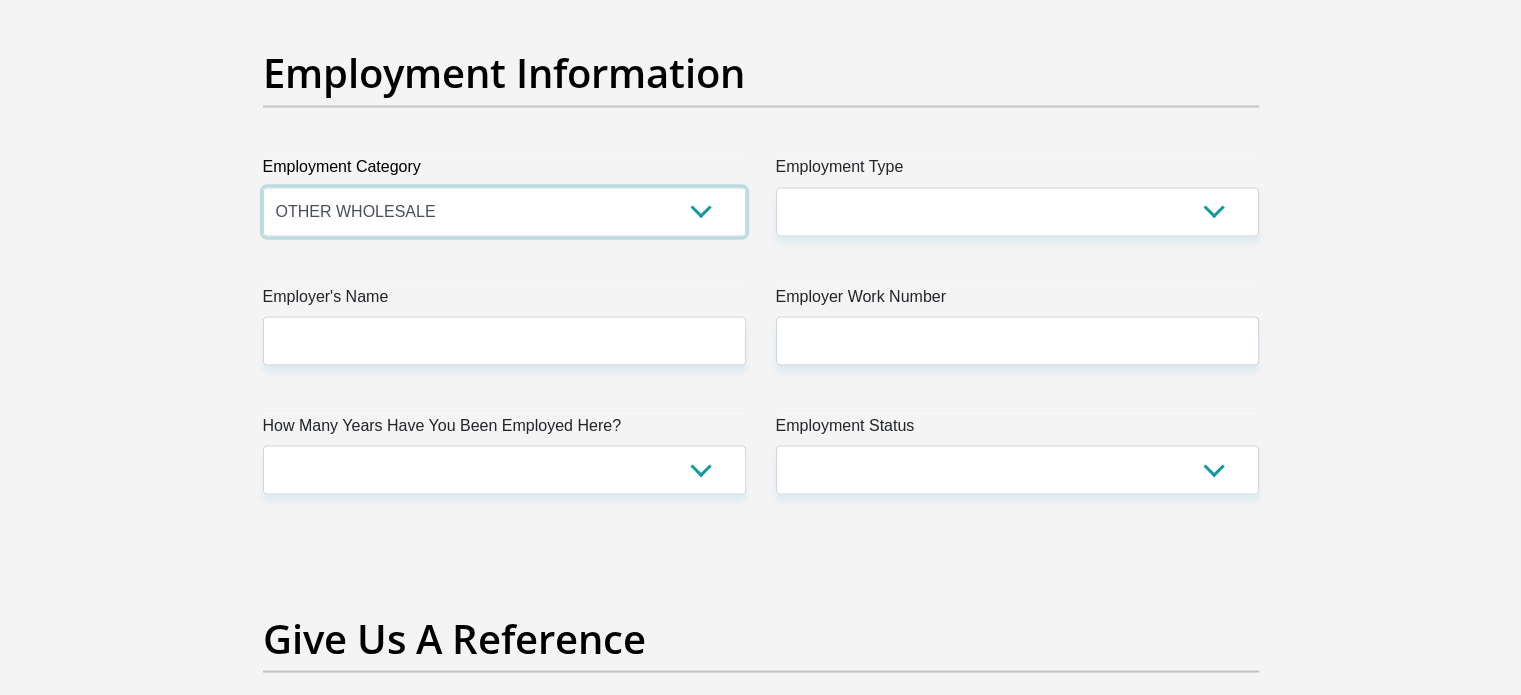 click on "AGRICULTURE
ALCOHOL & TOBACCO
CONSTRUCTION MATERIALS
METALLURGY
EQUIPMENT FOR RENEWABLE ENERGY
SPECIALIZED CONTRACTORS
CAR
GAMING (INCL. INTERNET
OTHER WHOLESALE
UNLICENSED PHARMACEUTICALS
CURRENCY EXCHANGE HOUSES
OTHER FINANCIAL INSTITUTIONS & INSURANCE
REAL ESTATE AGENTS
OIL & GAS
OTHER MATERIALS (E.G. IRON ORE)
PRECIOUS STONES & PRECIOUS METALS
POLITICAL ORGANIZATIONS
RELIGIOUS ORGANIZATIONS(NOT SECTS)
ACTI. HAVING BUSINESS DEAL WITH PUBLIC ADMINISTRATION
LAUNDROMATS" at bounding box center [504, 211] 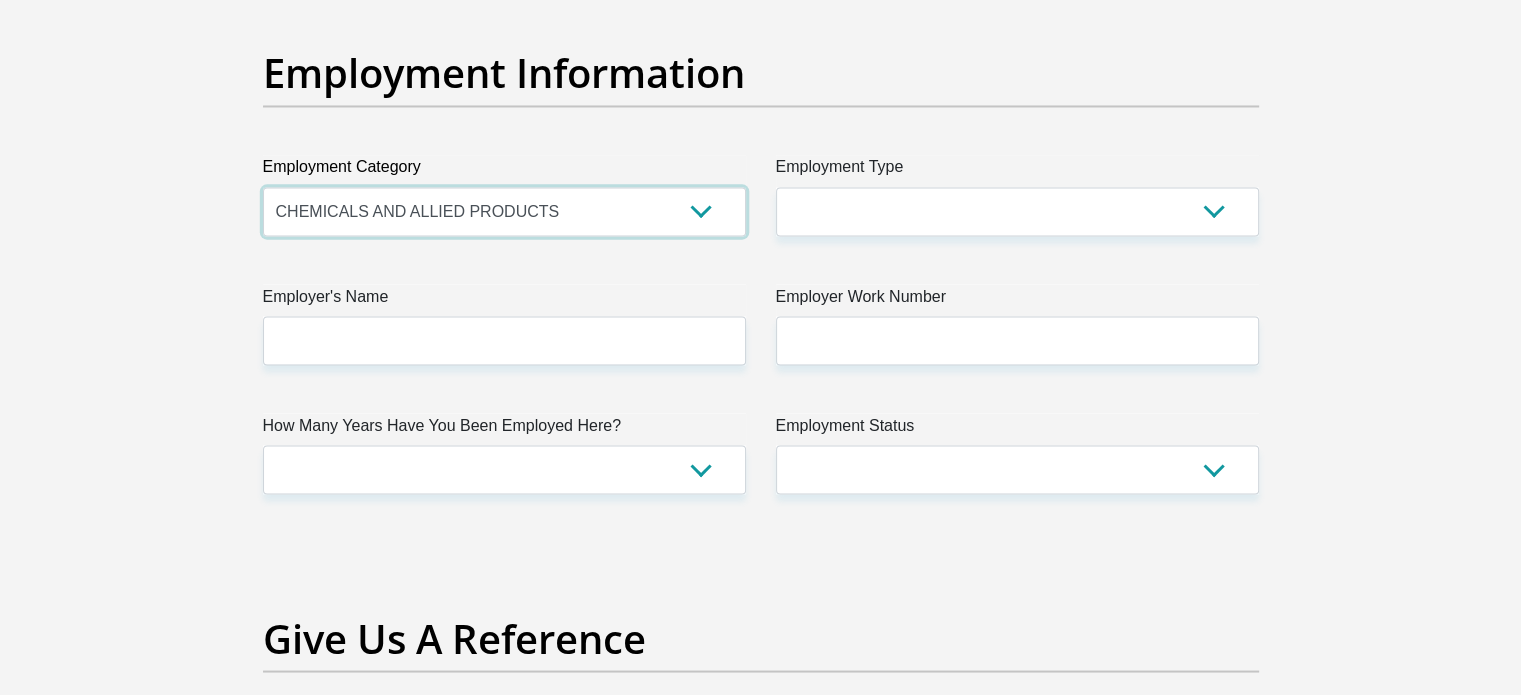 click on "AGRICULTURE
ALCOHOL & TOBACCO
CONSTRUCTION MATERIALS
METALLURGY
EQUIPMENT FOR RENEWABLE ENERGY
SPECIALIZED CONTRACTORS
CAR
GAMING (INCL. INTERNET
OTHER WHOLESALE
UNLICENSED PHARMACEUTICALS
CURRENCY EXCHANGE HOUSES
OTHER FINANCIAL INSTITUTIONS & INSURANCE
REAL ESTATE AGENTS
OIL & GAS
OTHER MATERIALS (E.G. IRON ORE)
PRECIOUS STONES & PRECIOUS METALS
POLITICAL ORGANIZATIONS
RELIGIOUS ORGANIZATIONS(NOT SECTS)
ACTI. HAVING BUSINESS DEAL WITH PUBLIC ADMINISTRATION
LAUNDROMATS" at bounding box center [504, 211] 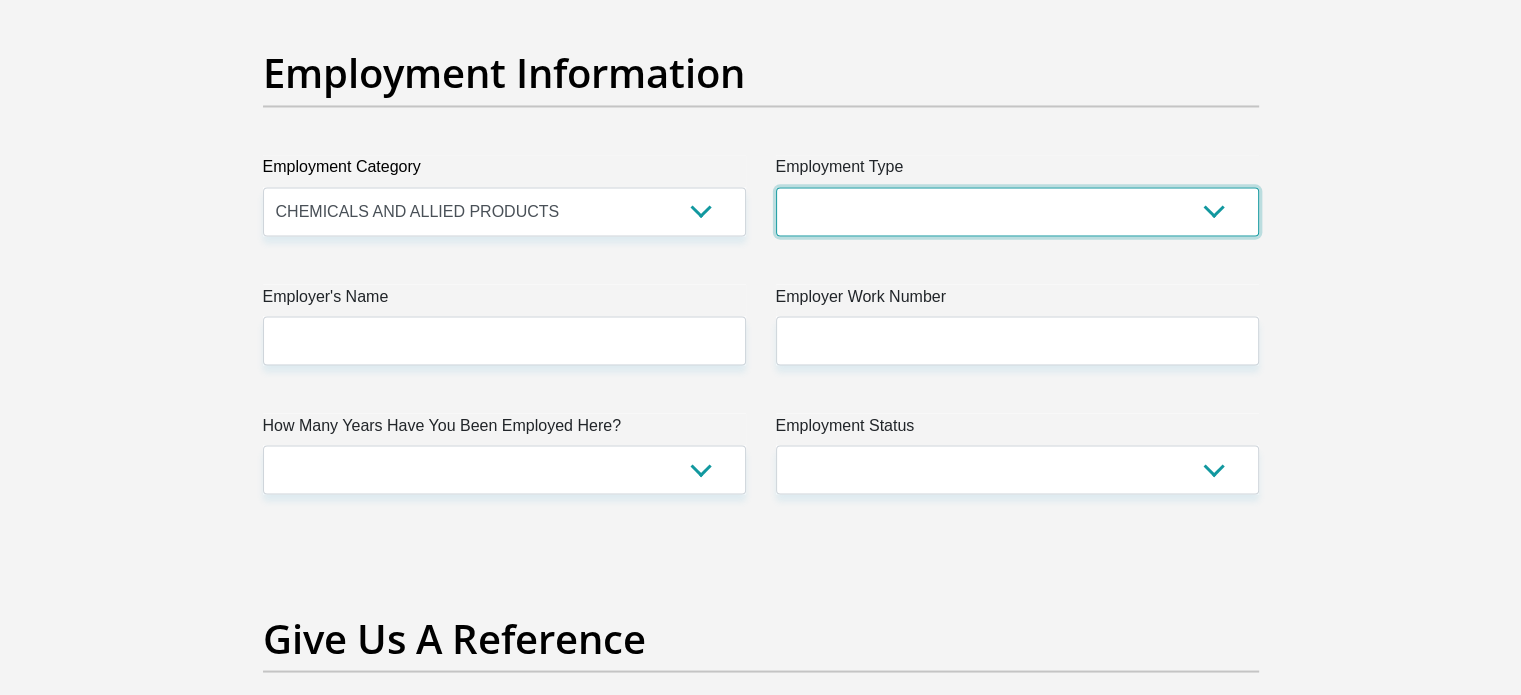 click on "College/Lecturer
Craft Seller
Creative
Driver
Executive
Farmer
Forces - Non Commissioned
Forces - Officer
Hawker
Housewife
Labourer
Licenced Professional
Manager
Miner
Non Licenced Professional
Office Staff/Clerk
Outside Worker
Pensioner
Permanent Teacher
Production/Manufacturing
Sales
Self-Employed
Semi-Professional Worker
Service Industry  Social Worker  Student" at bounding box center (1017, 211) 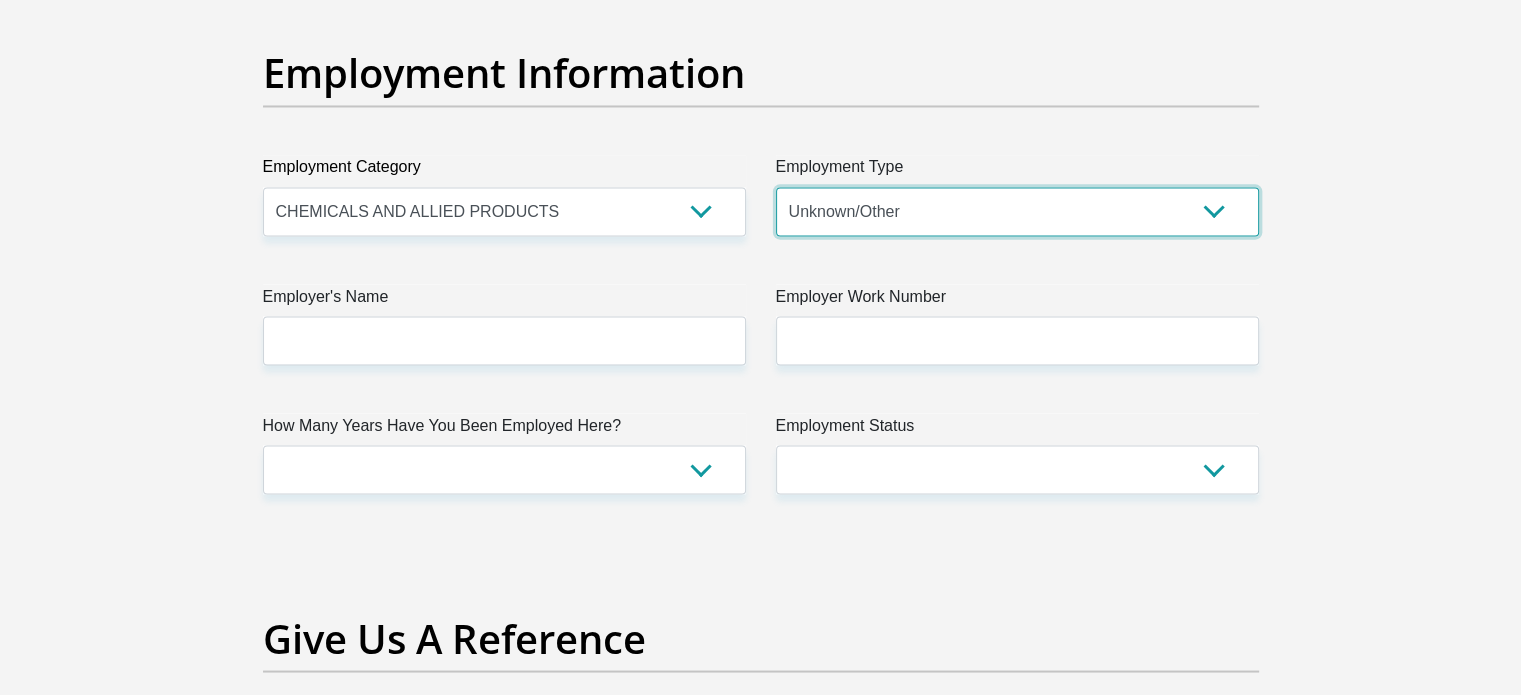 click on "College/Lecturer
Craft Seller
Creative
Driver
Executive
Farmer
Forces - Non Commissioned
Forces - Officer
Hawker
Housewife
Labourer
Licenced Professional
Manager
Miner
Non Licenced Professional
Office Staff/Clerk
Outside Worker
Pensioner
Permanent Teacher
Production/Manufacturing
Sales
Self-Employed
Semi-Professional Worker
Service Industry  Social Worker  Student" at bounding box center (1017, 211) 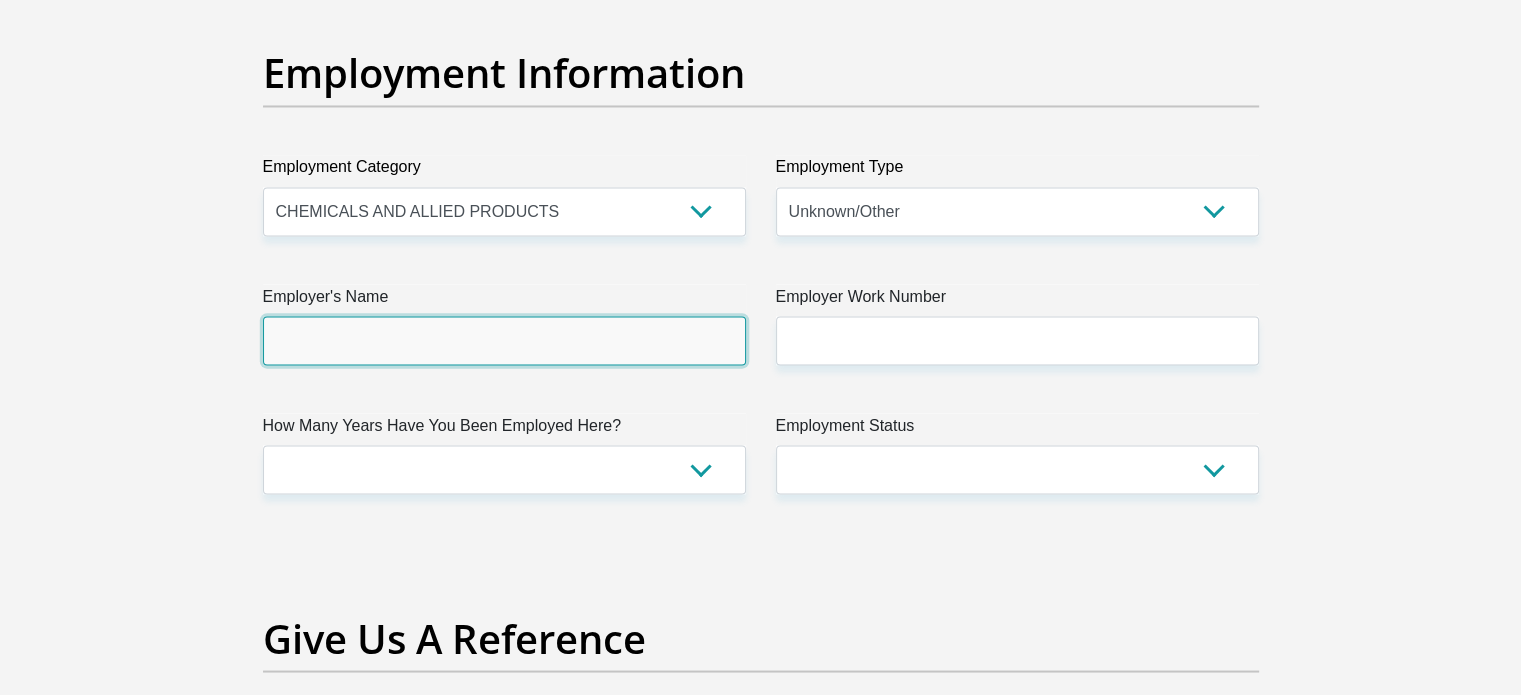 click on "Employer's Name" at bounding box center [504, 340] 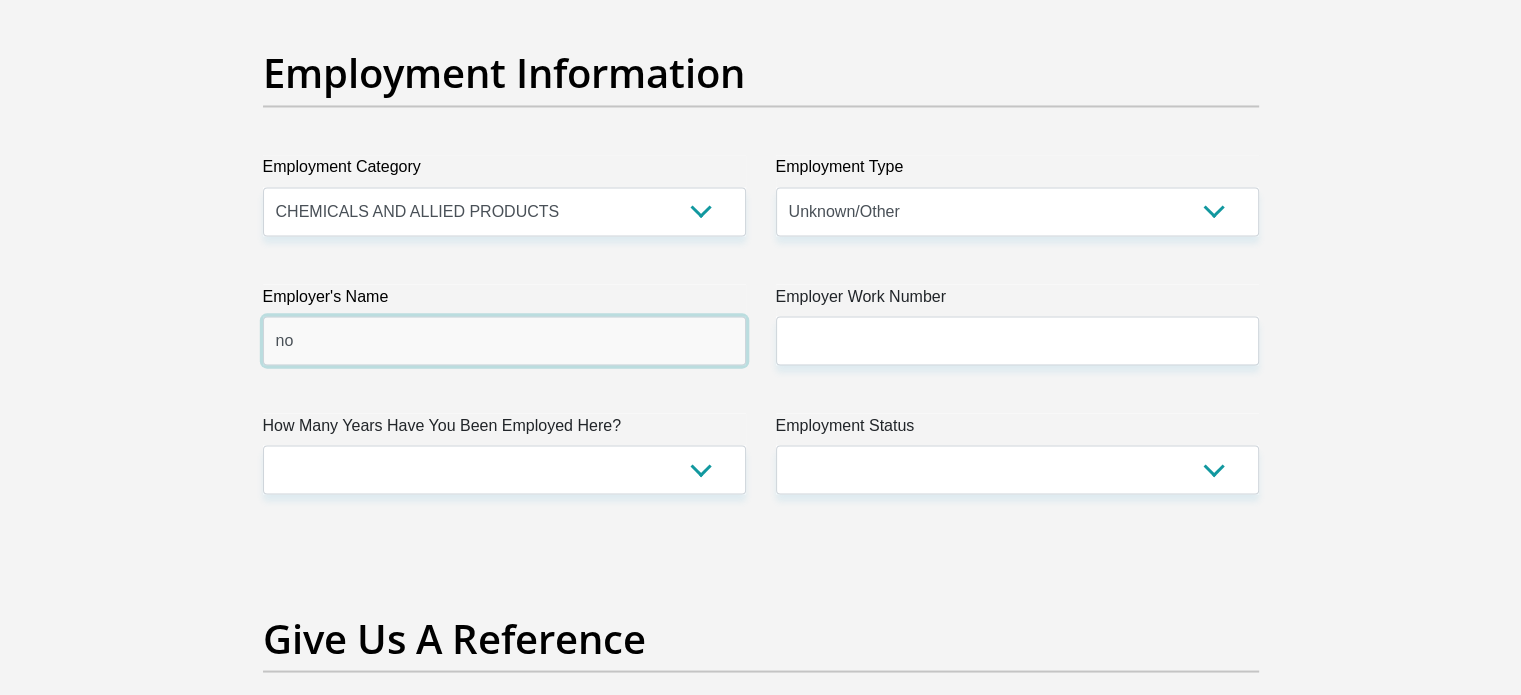type on "n" 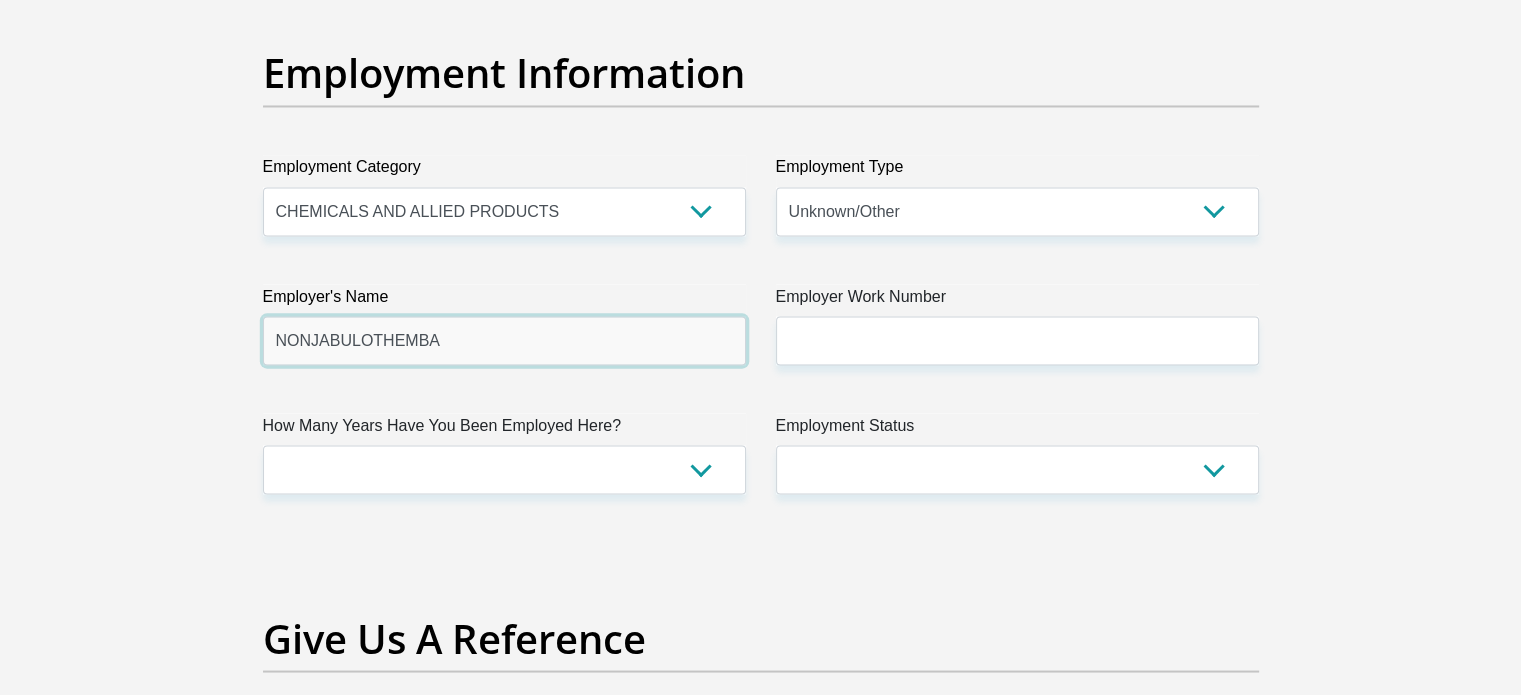 type on "NONJABULOTHEMBA" 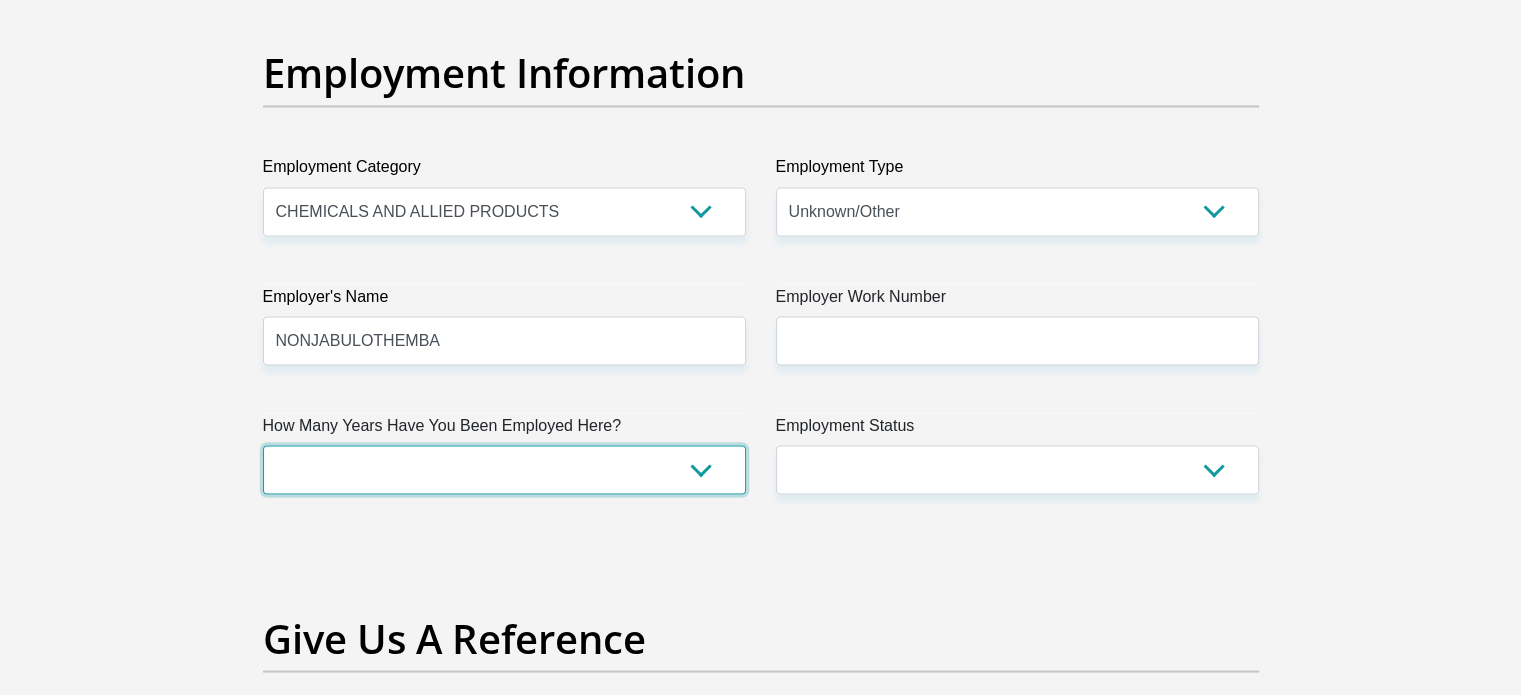 click on "less than 1 year
1-3 years
3-5 years
5+ years" at bounding box center [504, 469] 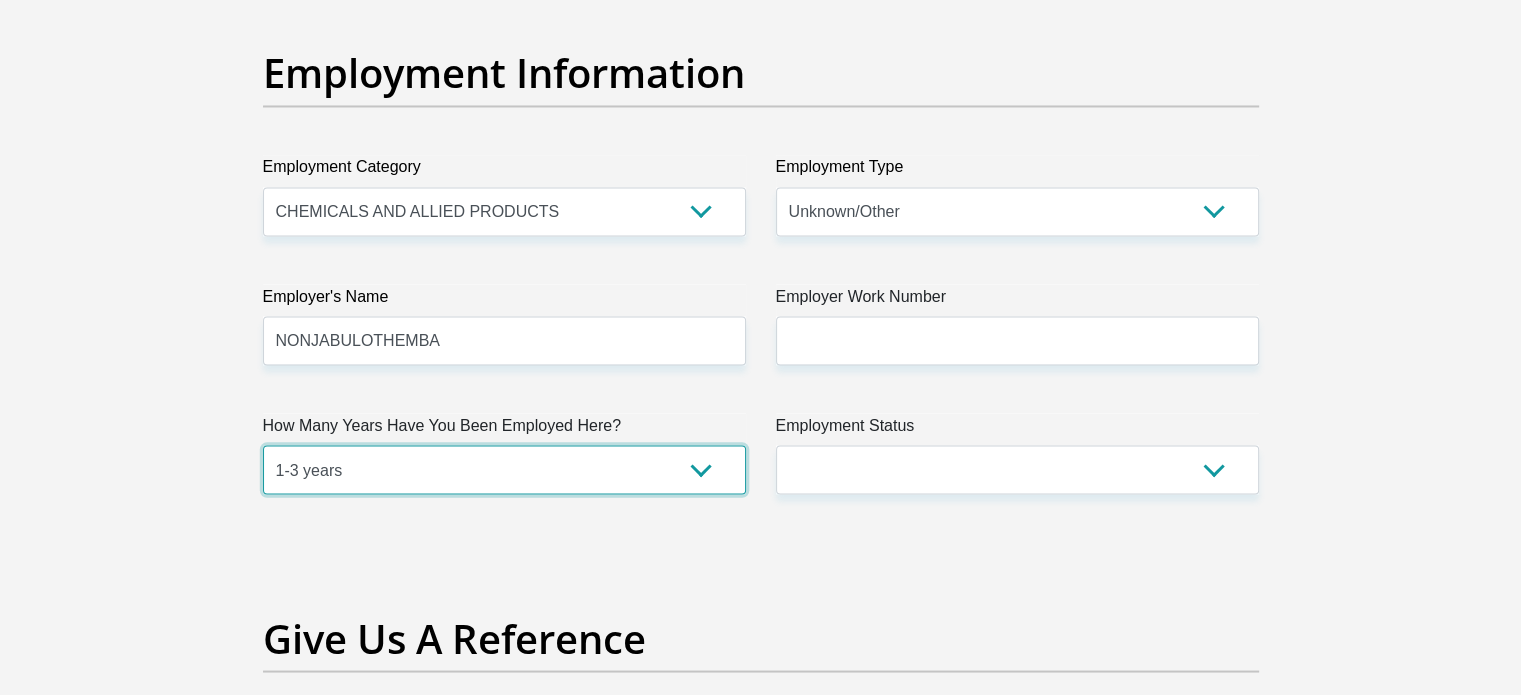 click on "less than 1 year
1-3 years
3-5 years
5+ years" at bounding box center [504, 469] 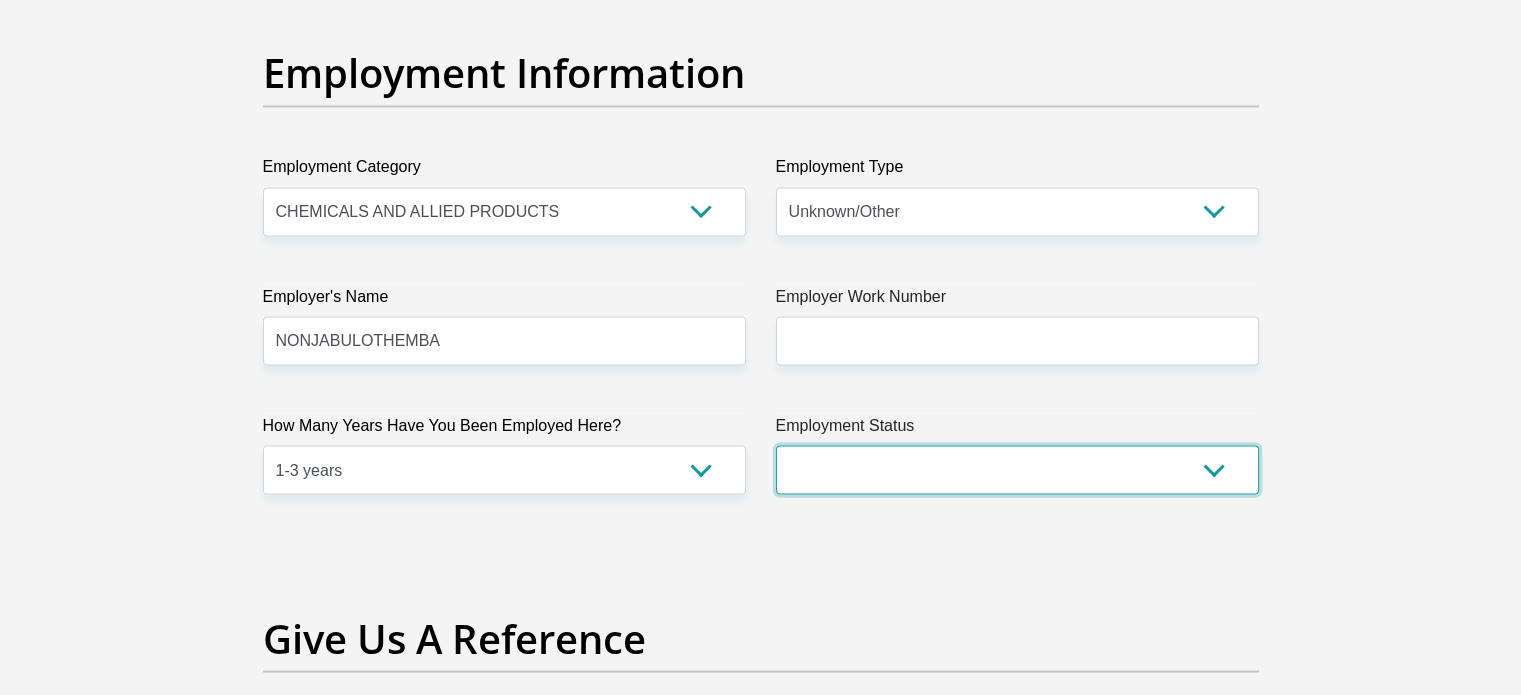 click on "Permanent/Full-time
Part-time/Casual
Contract Worker
Self-Employed
Housewife
Retired
Student
Medically Boarded
Disability
Unemployed" at bounding box center [1017, 469] 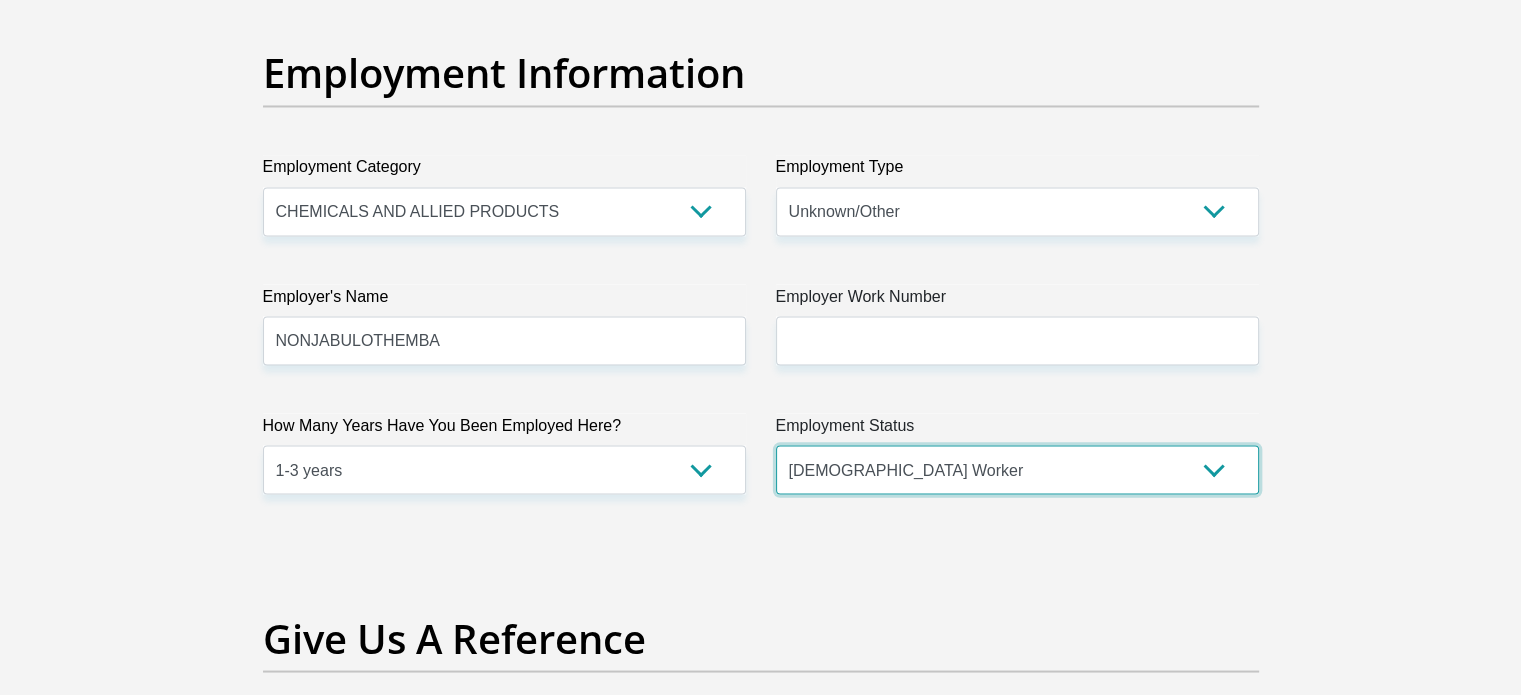 click on "Permanent/Full-time
Part-time/Casual
Contract Worker
Self-Employed
Housewife
Retired
Student
Medically Boarded
Disability
Unemployed" at bounding box center [1017, 469] 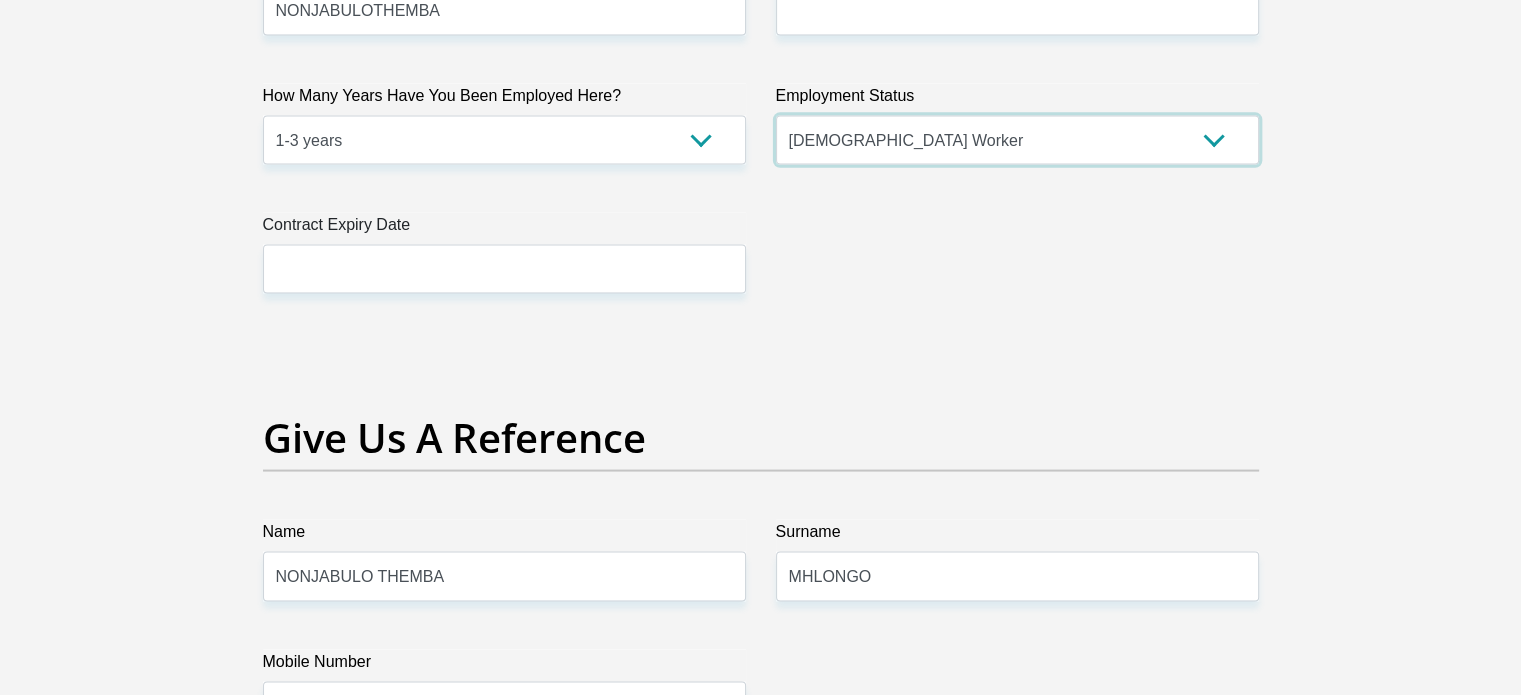 scroll, scrollTop: 3900, scrollLeft: 0, axis: vertical 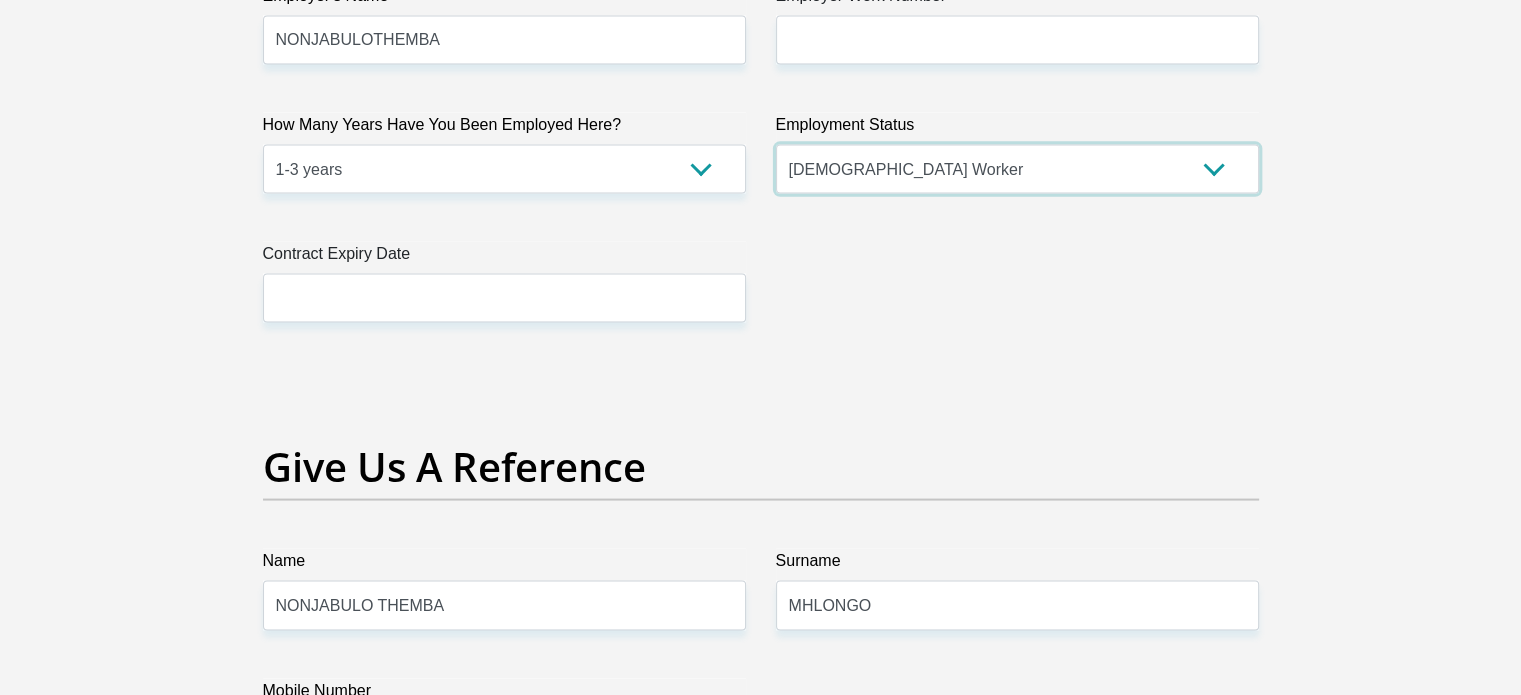 click on "Permanent/Full-time
Part-time/Casual
Contract Worker
Self-Employed
Housewife
Retired
Student
Medically Boarded
Disability
Unemployed" at bounding box center [1017, 169] 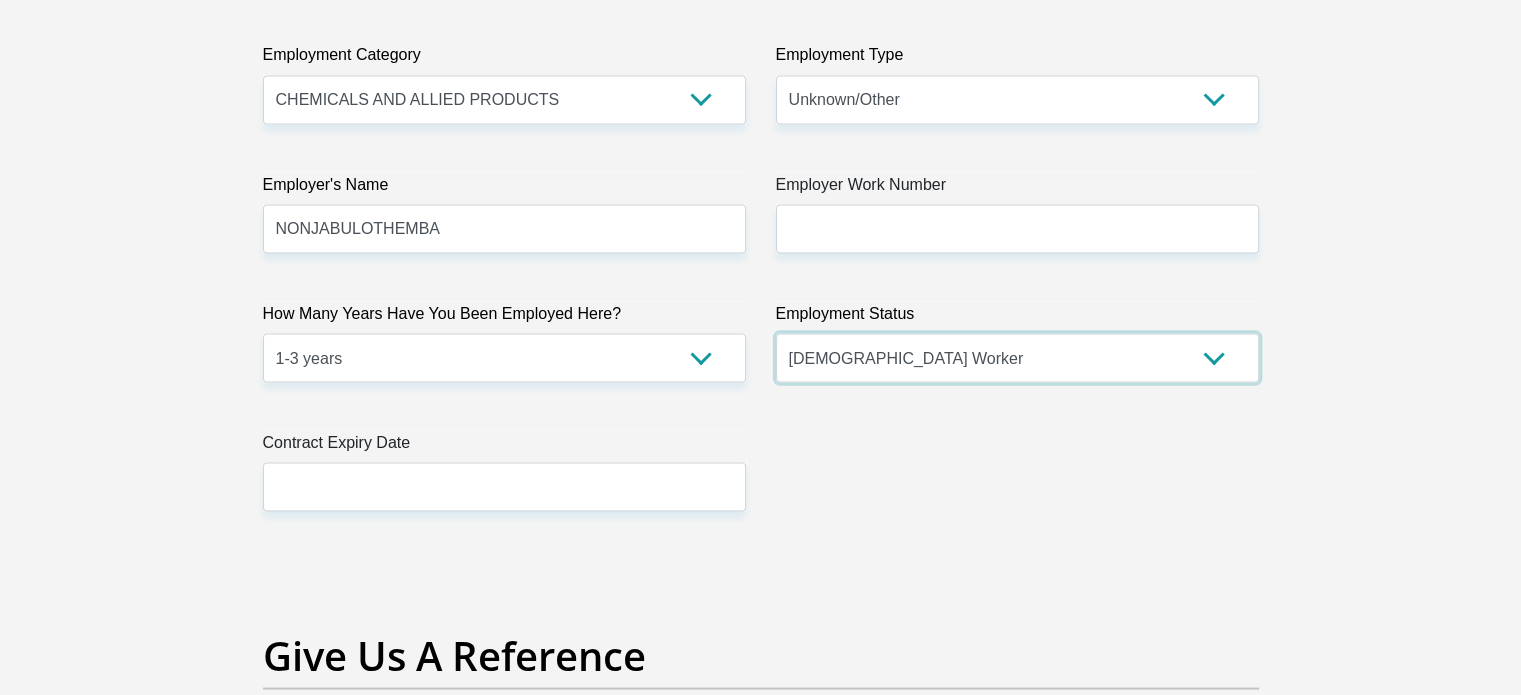 scroll, scrollTop: 3700, scrollLeft: 0, axis: vertical 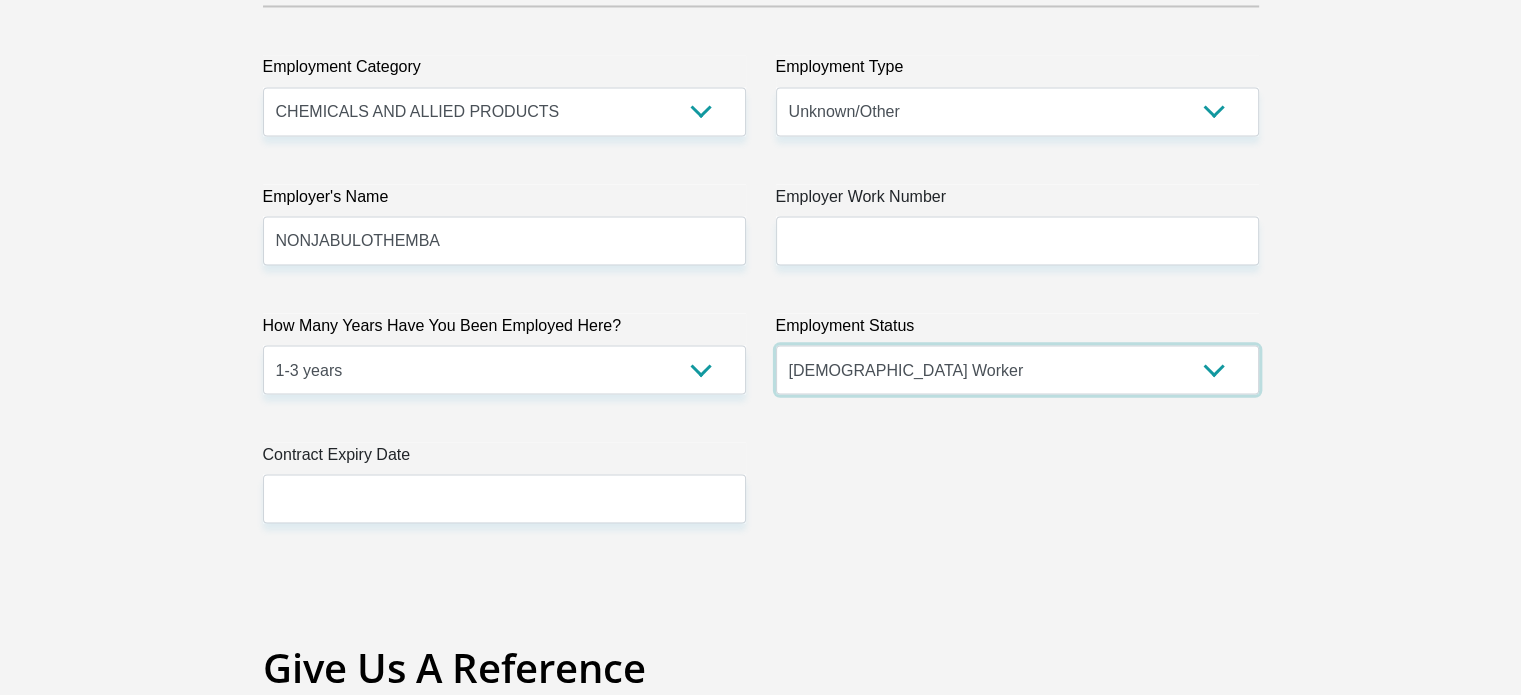 click on "Permanent/Full-time
Part-time/Casual
Contract Worker
Self-Employed
Housewife
Retired
Student
Medically Boarded
Disability
Unemployed" at bounding box center [1017, 369] 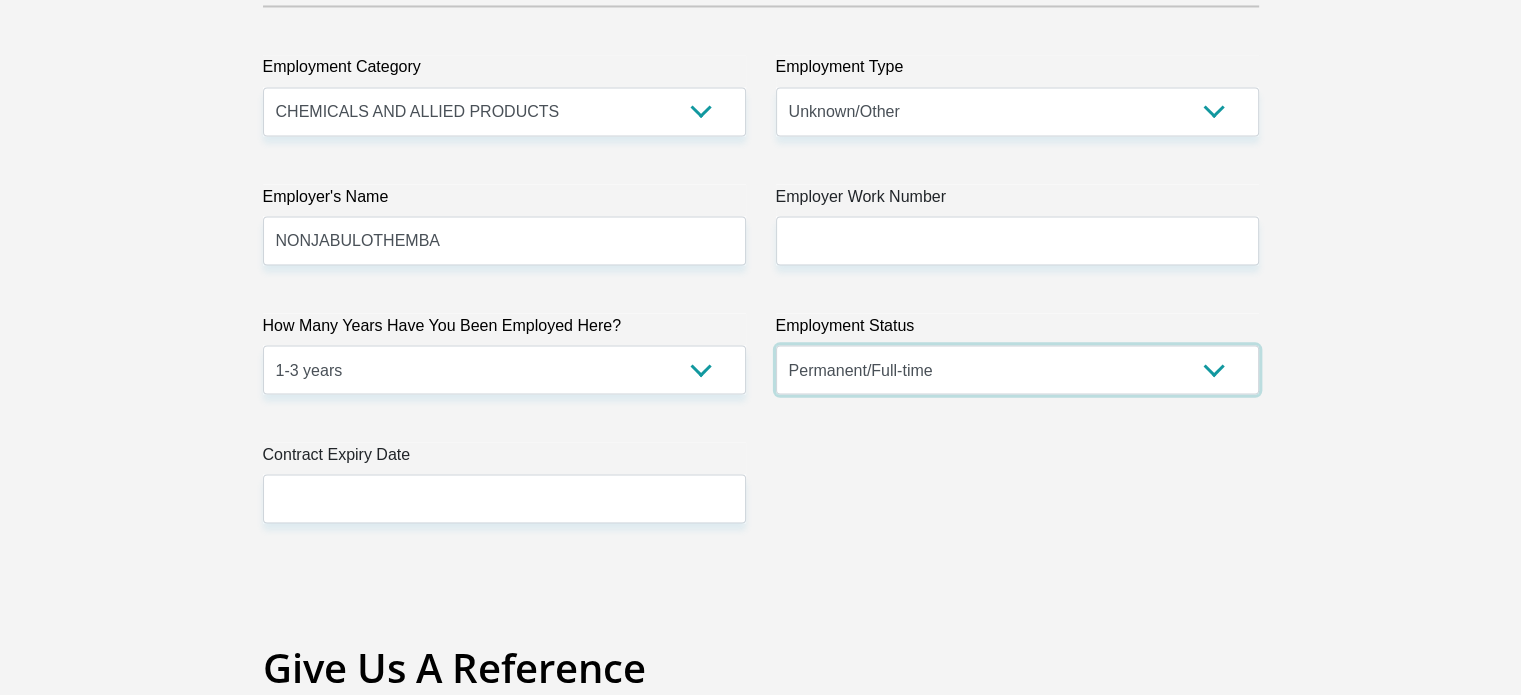 click on "Permanent/Full-time
Part-time/Casual
Contract Worker
Self-Employed
Housewife
Retired
Student
Medically Boarded
Disability
Unemployed" at bounding box center [1017, 369] 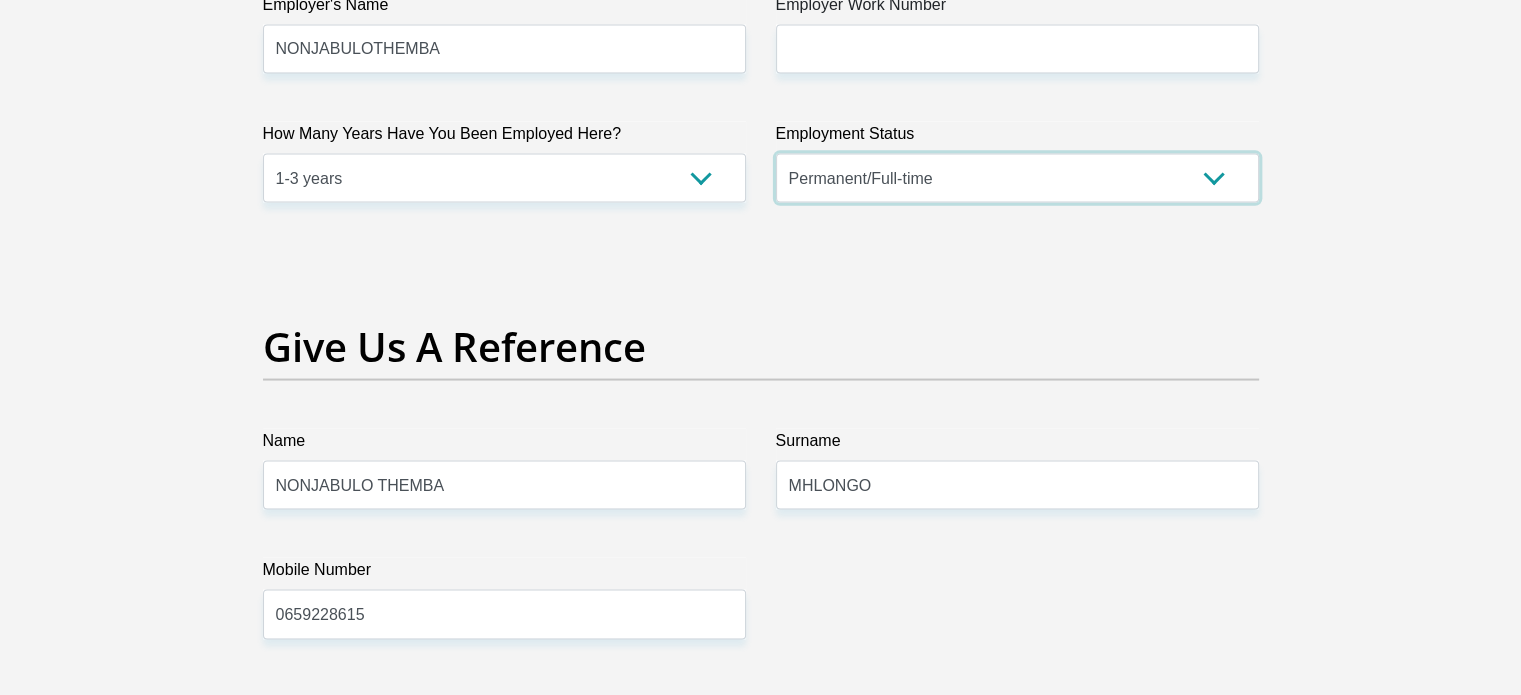 scroll, scrollTop: 4000, scrollLeft: 0, axis: vertical 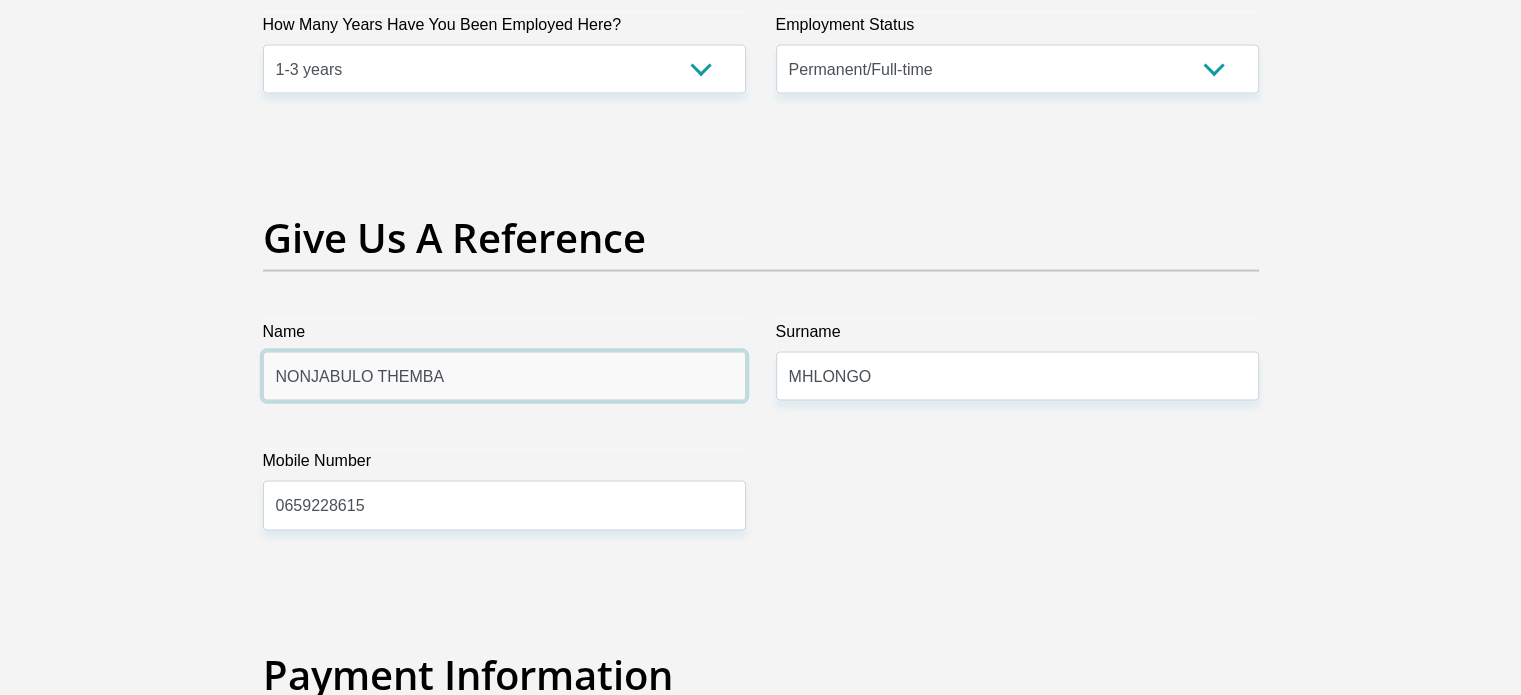 drag, startPoint x: 533, startPoint y: 377, endPoint x: 280, endPoint y: 401, distance: 254.13579 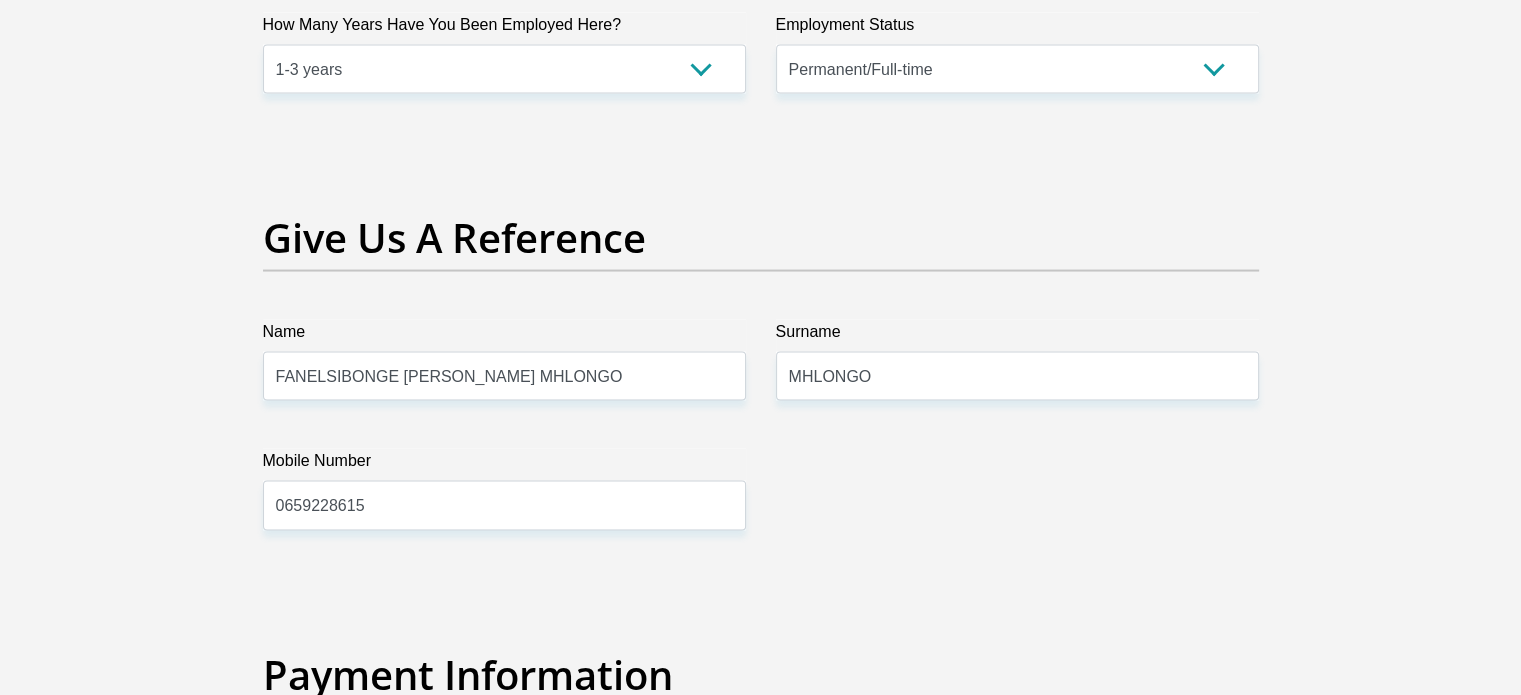 drag, startPoint x: 563, startPoint y: 354, endPoint x: 452, endPoint y: 371, distance: 112.29426 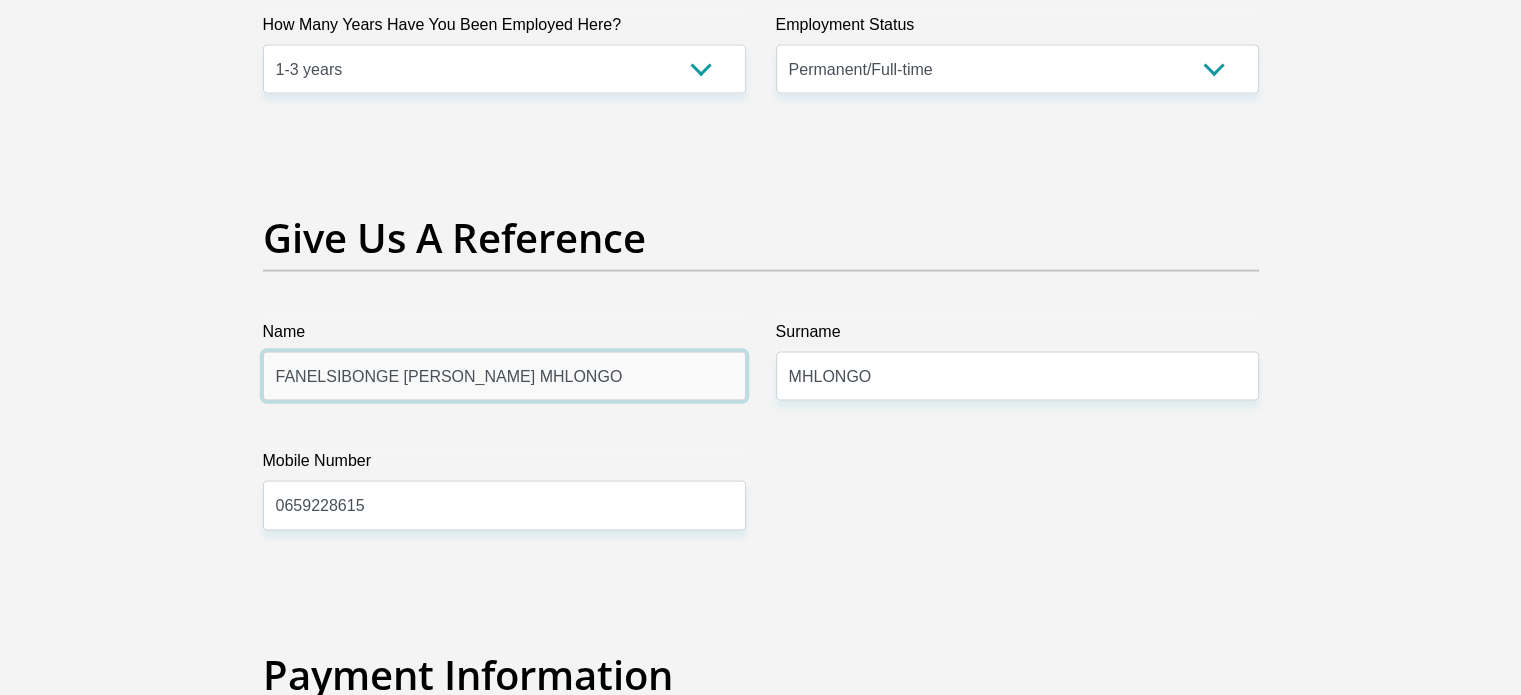 drag, startPoint x: 455, startPoint y: 371, endPoint x: 640, endPoint y: 366, distance: 185.06755 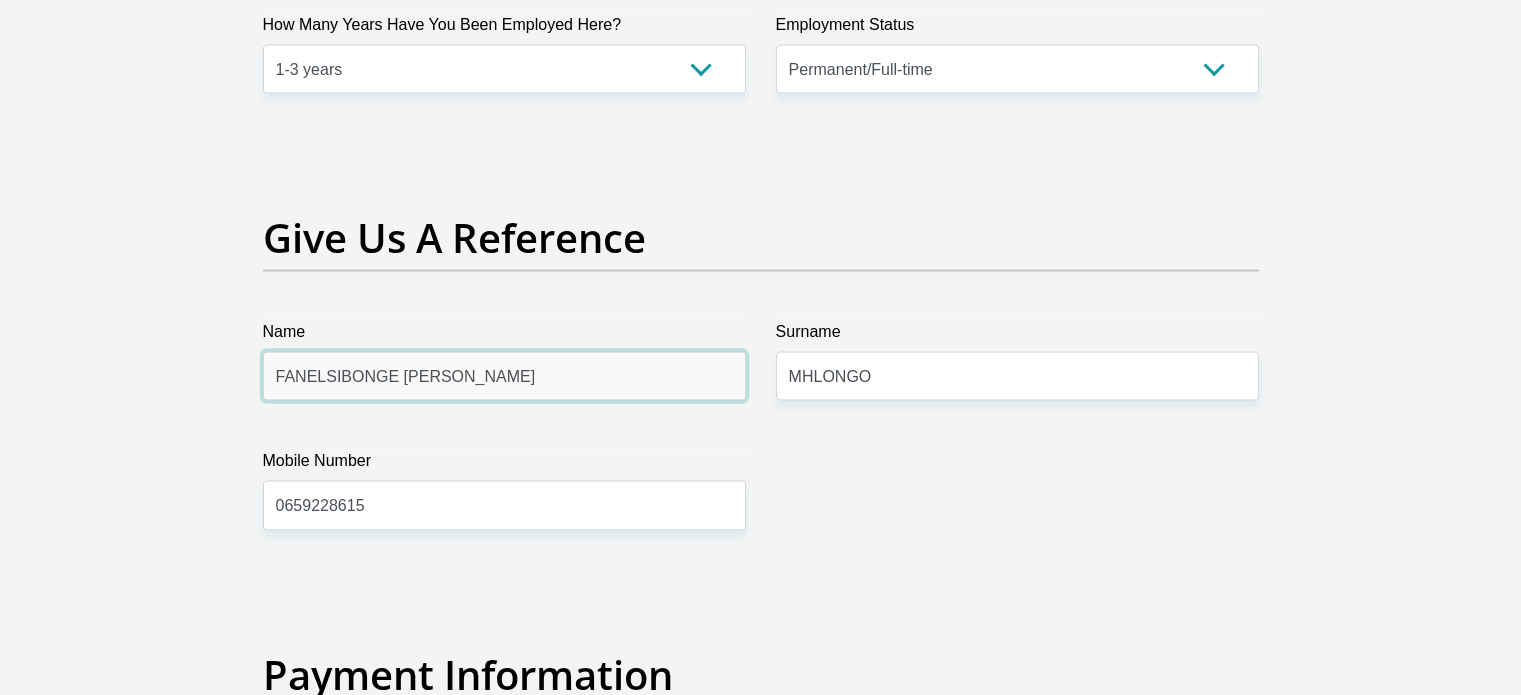 type on "FANELSIBONGE DORCAS" 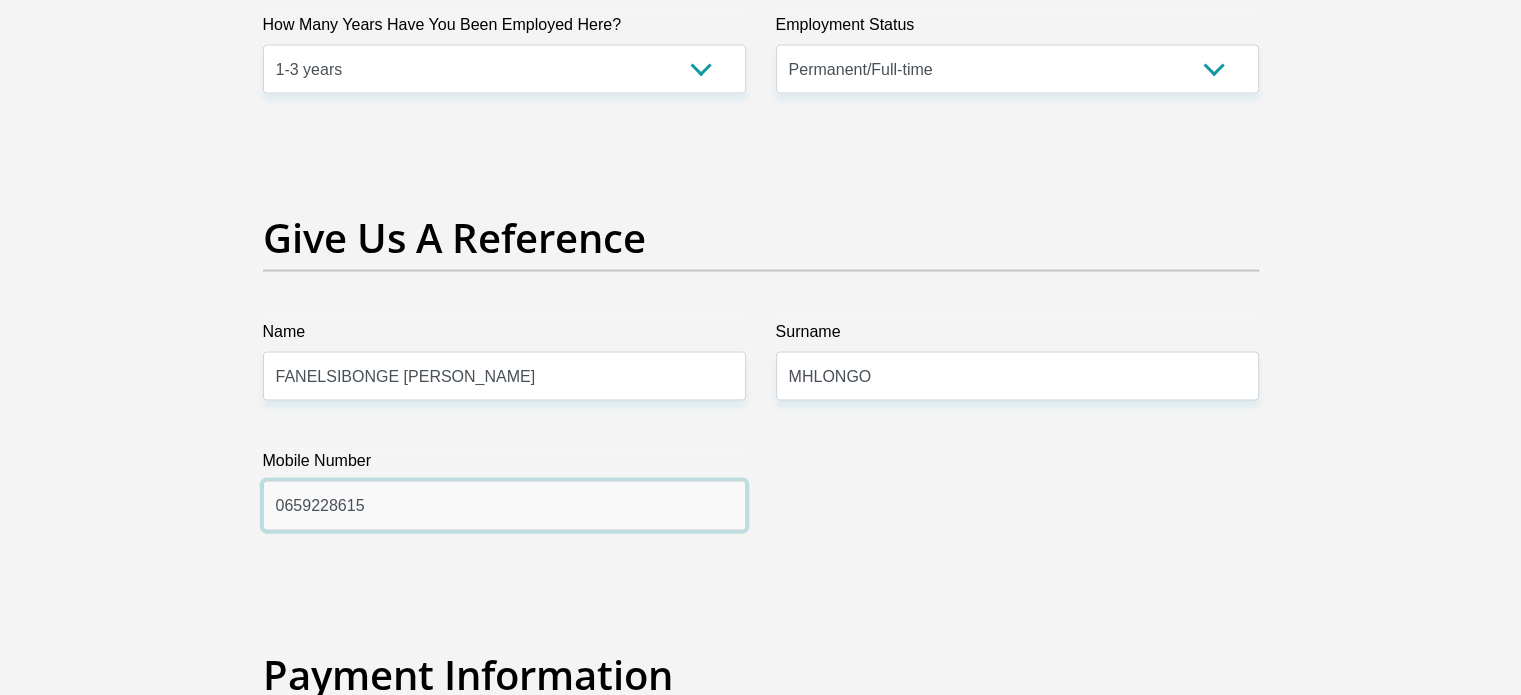 drag, startPoint x: 418, startPoint y: 495, endPoint x: 276, endPoint y: 507, distance: 142.50613 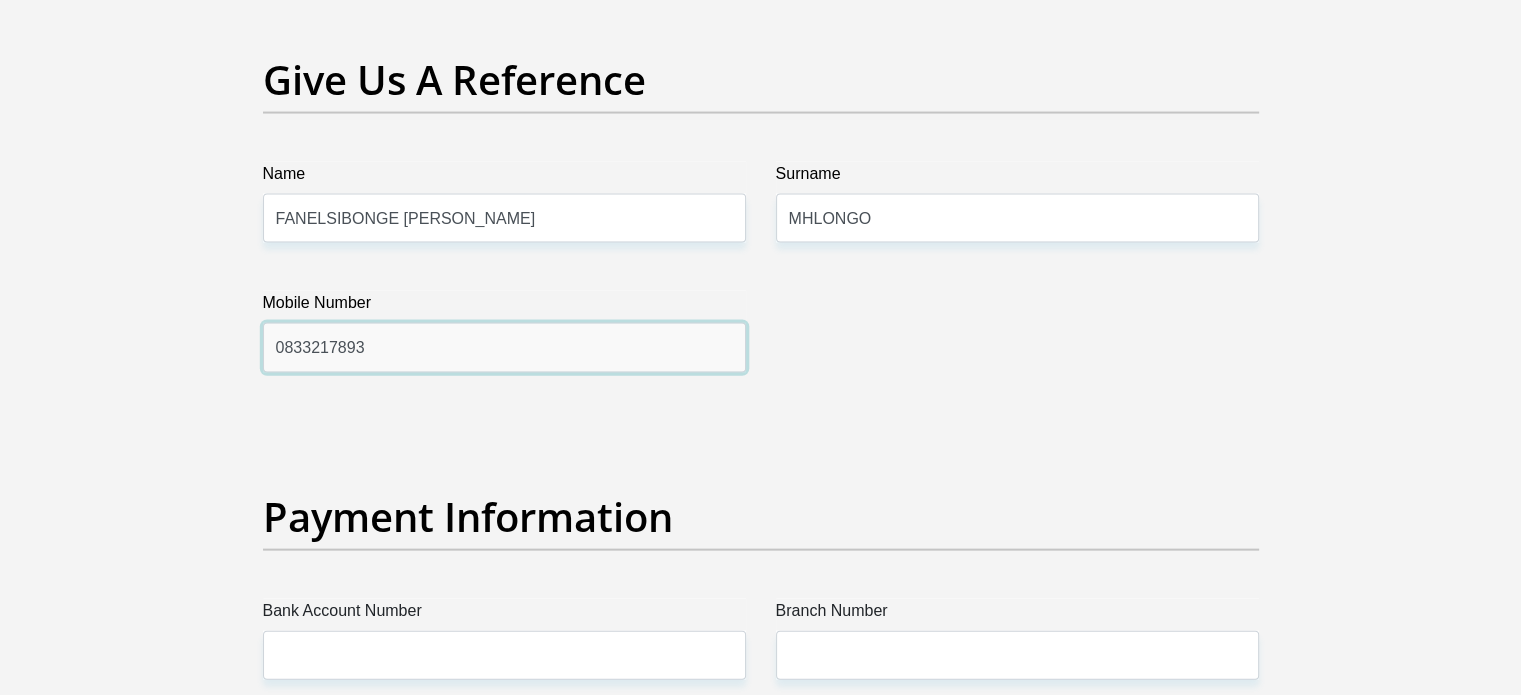 scroll, scrollTop: 4600, scrollLeft: 0, axis: vertical 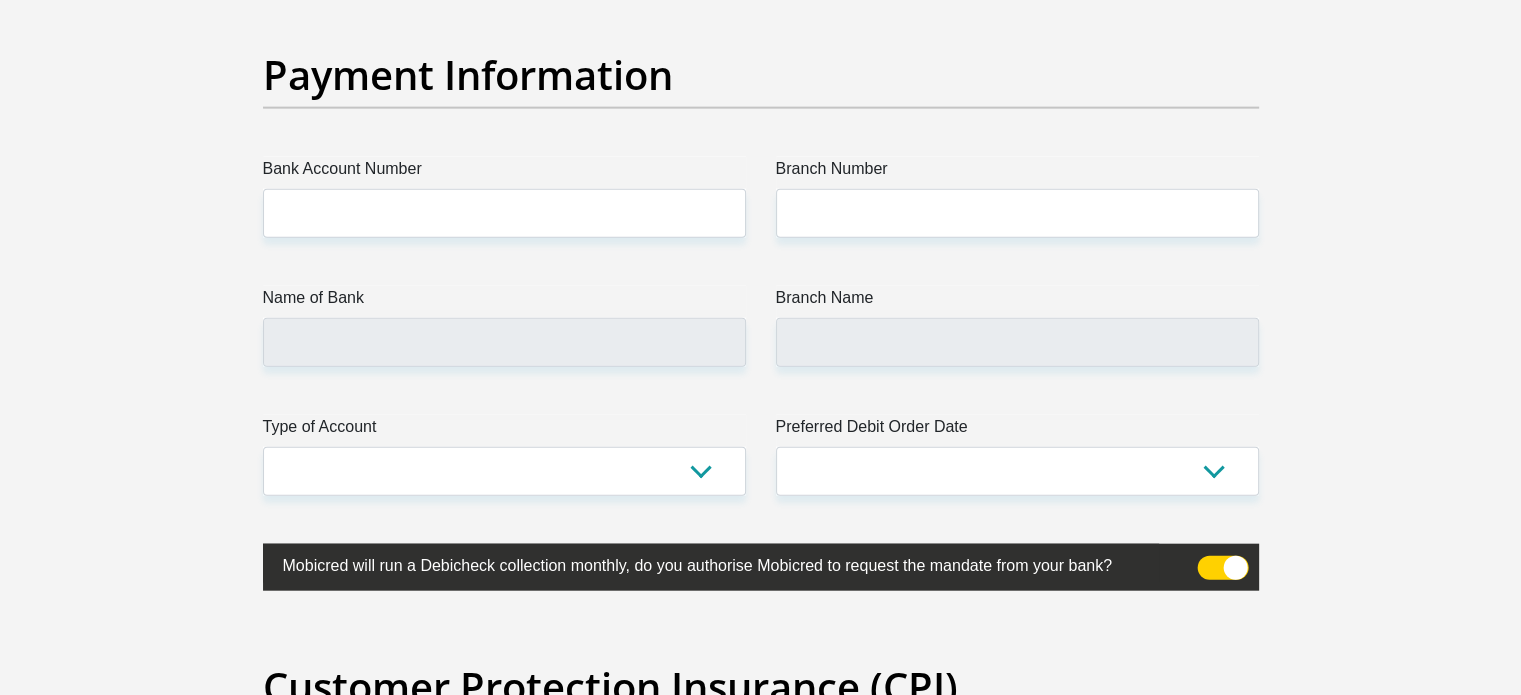 type on "0833217893" 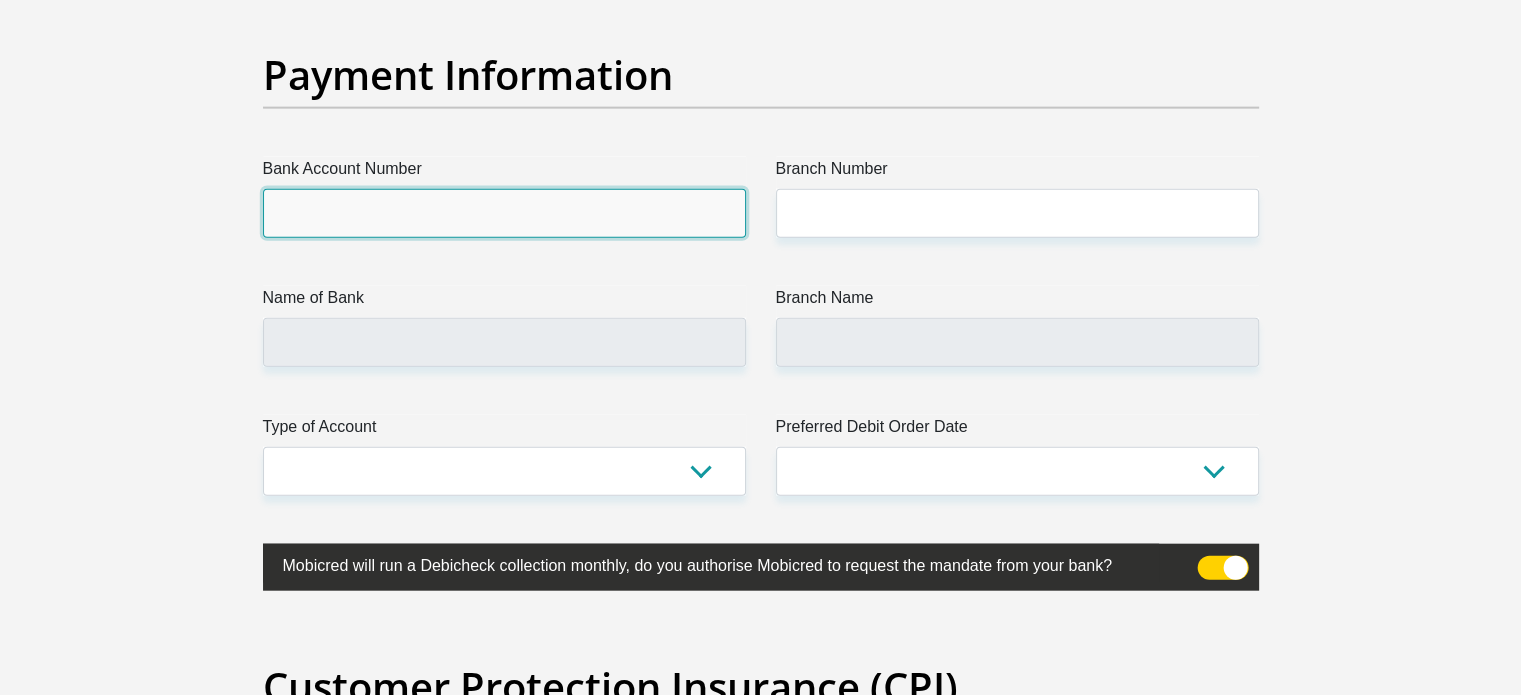 click on "Bank Account Number" at bounding box center [504, 213] 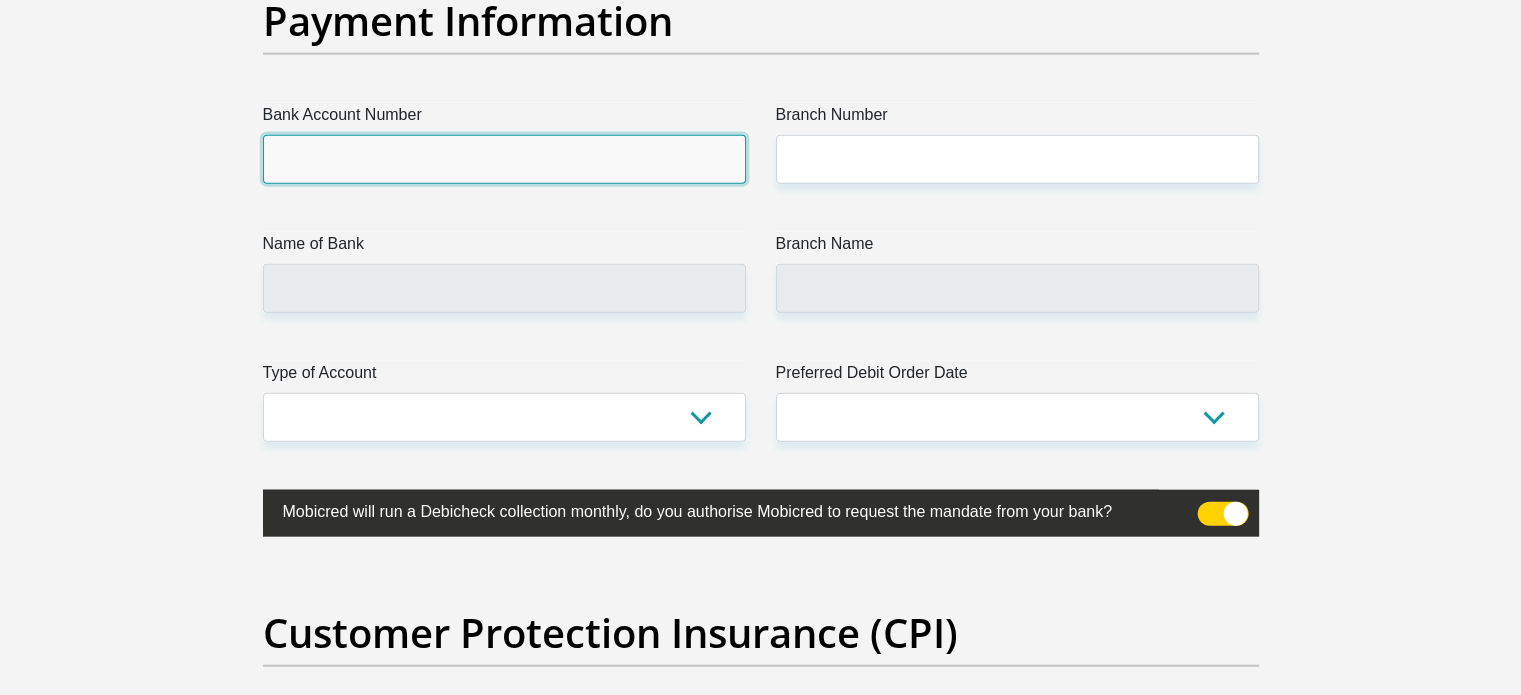 scroll, scrollTop: 4700, scrollLeft: 0, axis: vertical 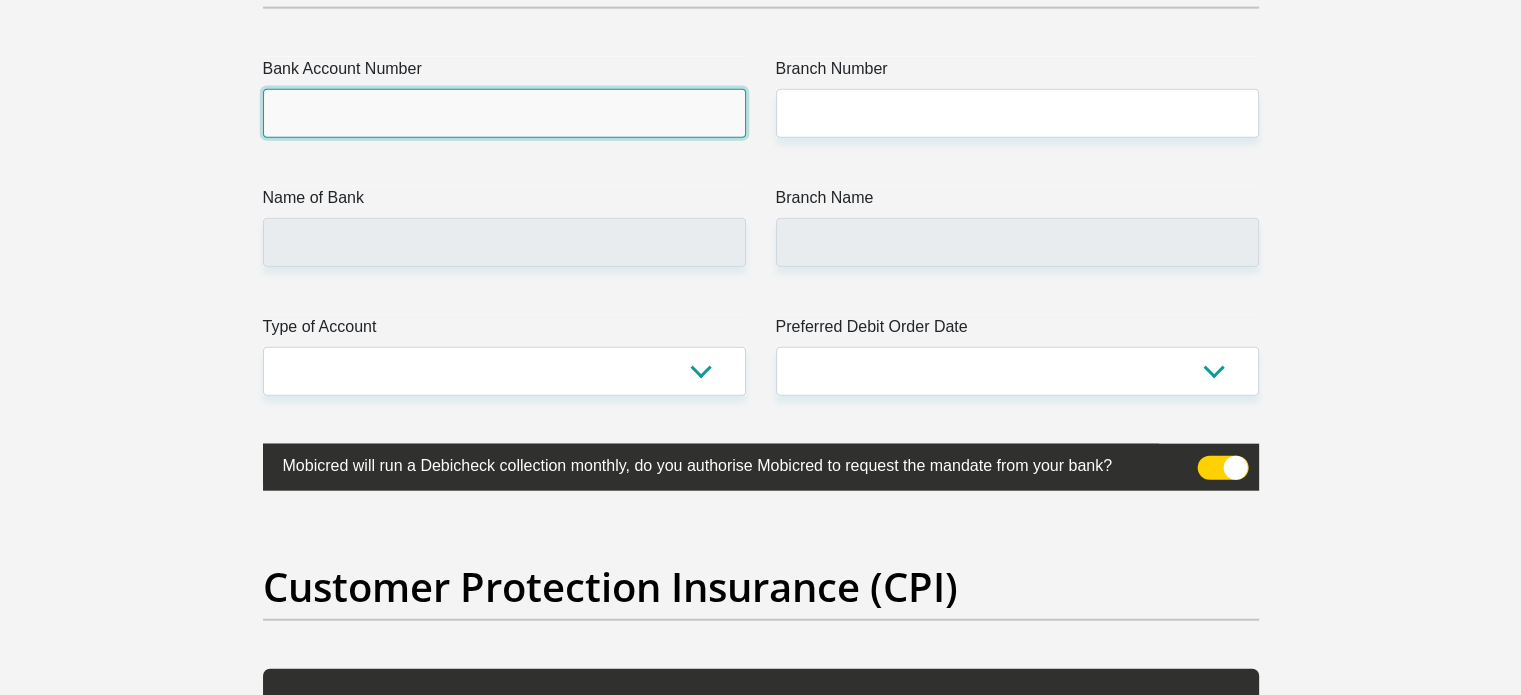 click on "Bank Account Number" at bounding box center [504, 113] 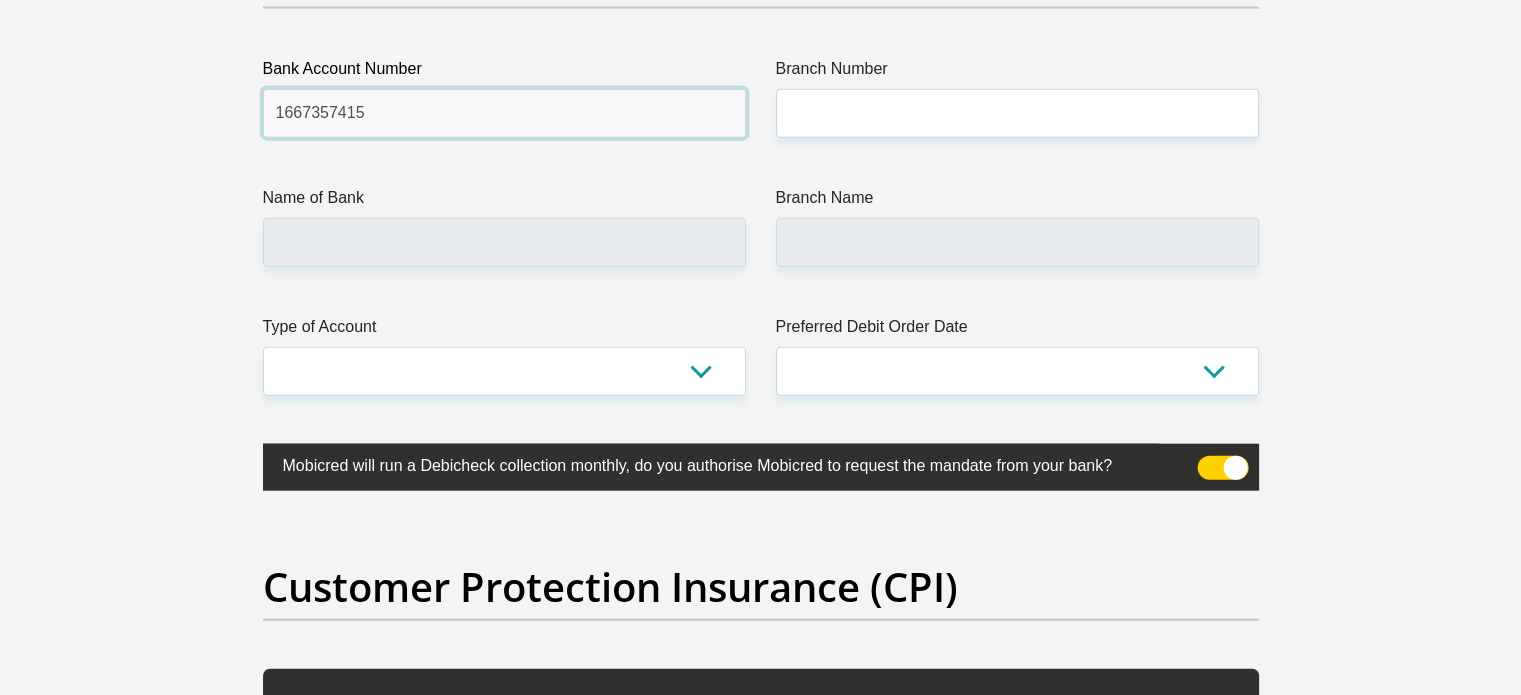 type on "1667357415" 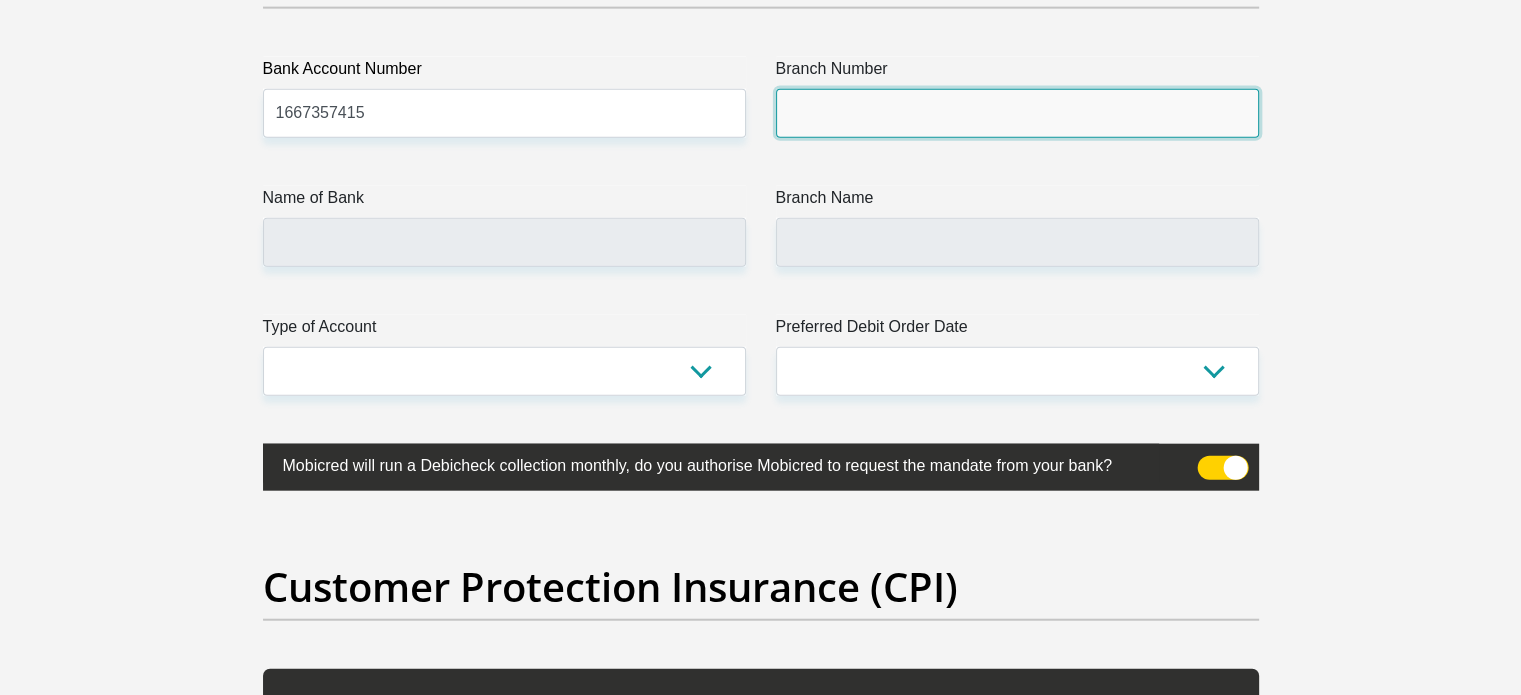click on "Branch Number" at bounding box center [1017, 113] 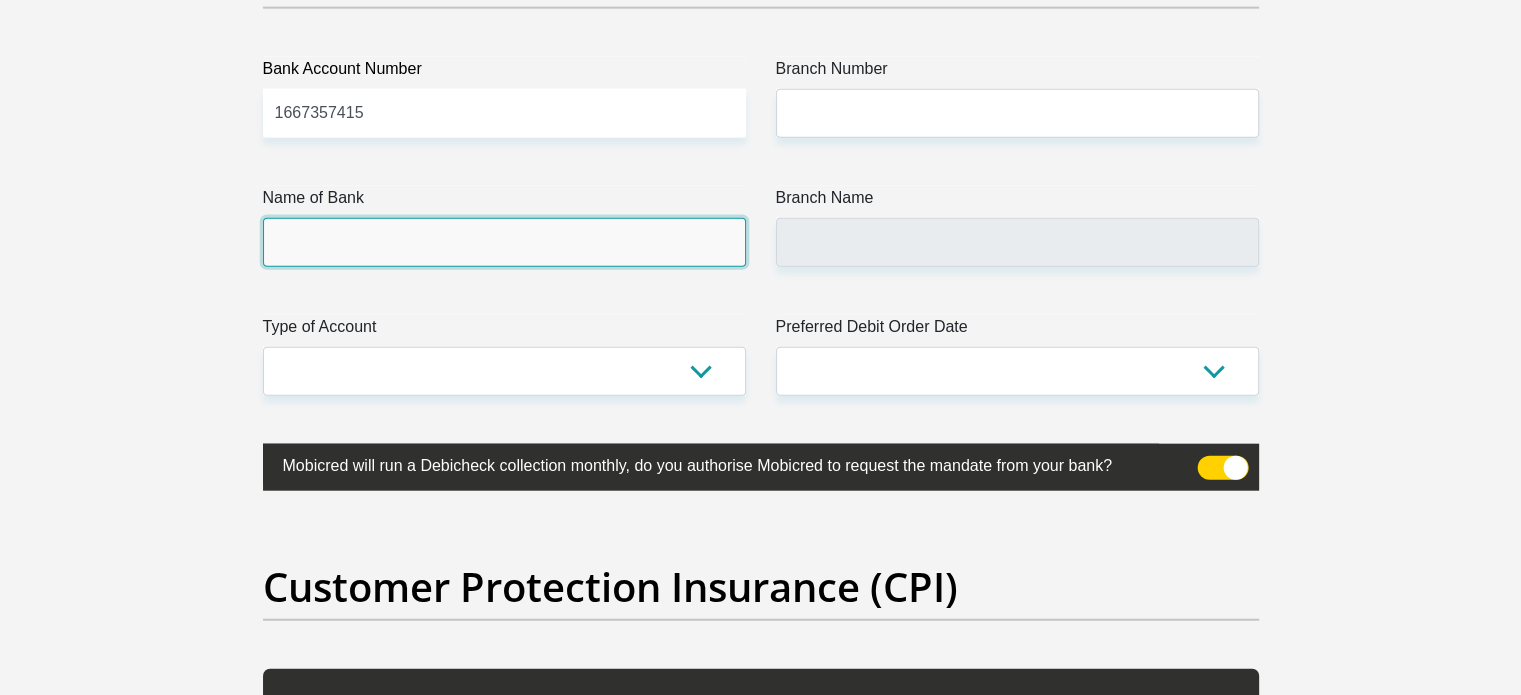 click on "Name of Bank" at bounding box center [504, 242] 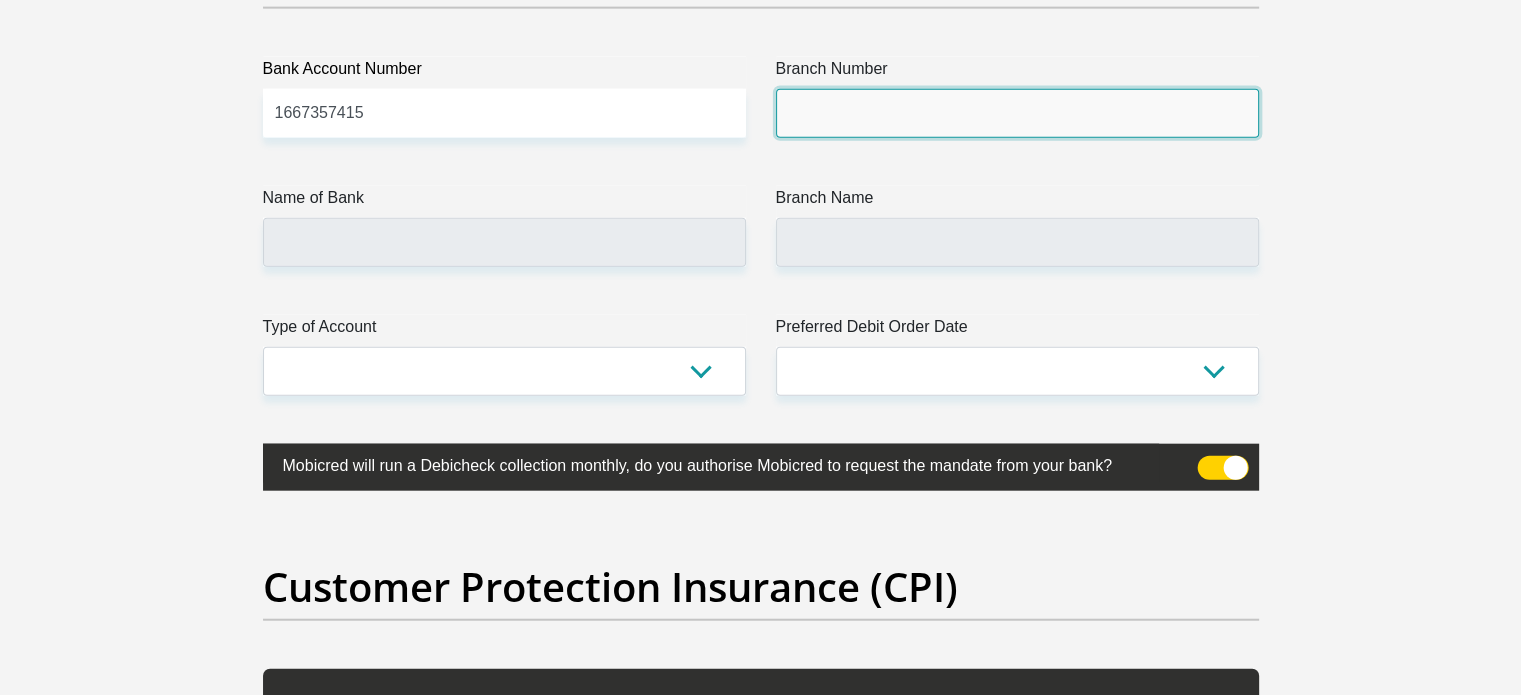 click on "Branch Number" at bounding box center [1017, 113] 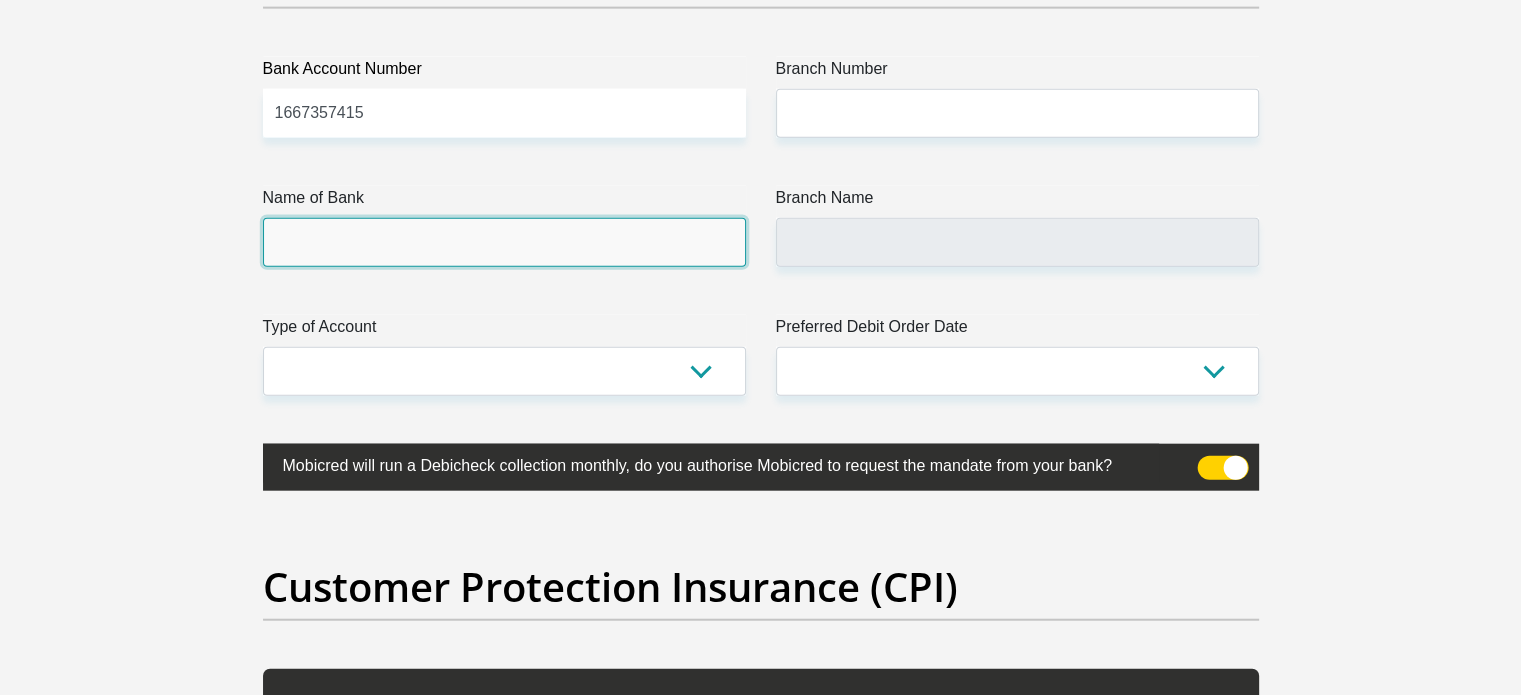 click on "Name of Bank" at bounding box center [504, 242] 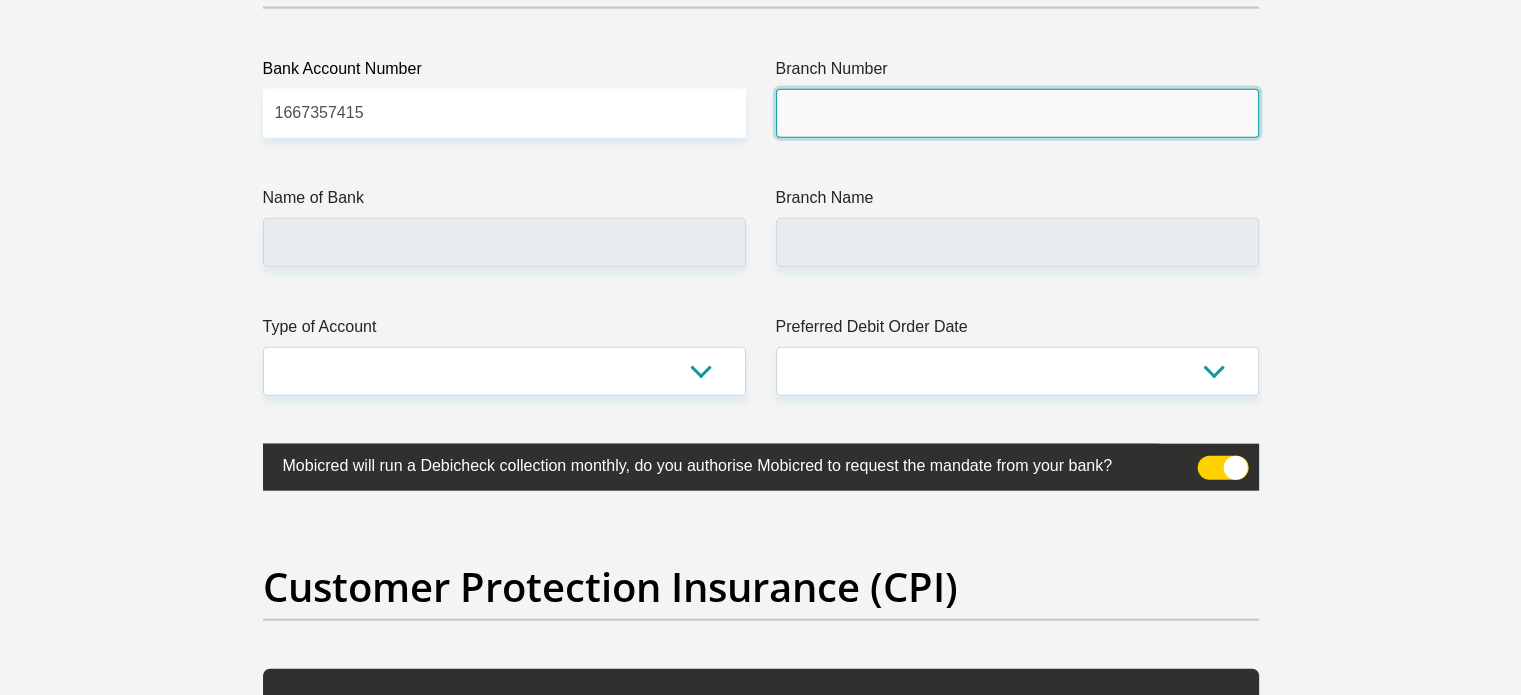 click on "Branch Number" at bounding box center [1017, 113] 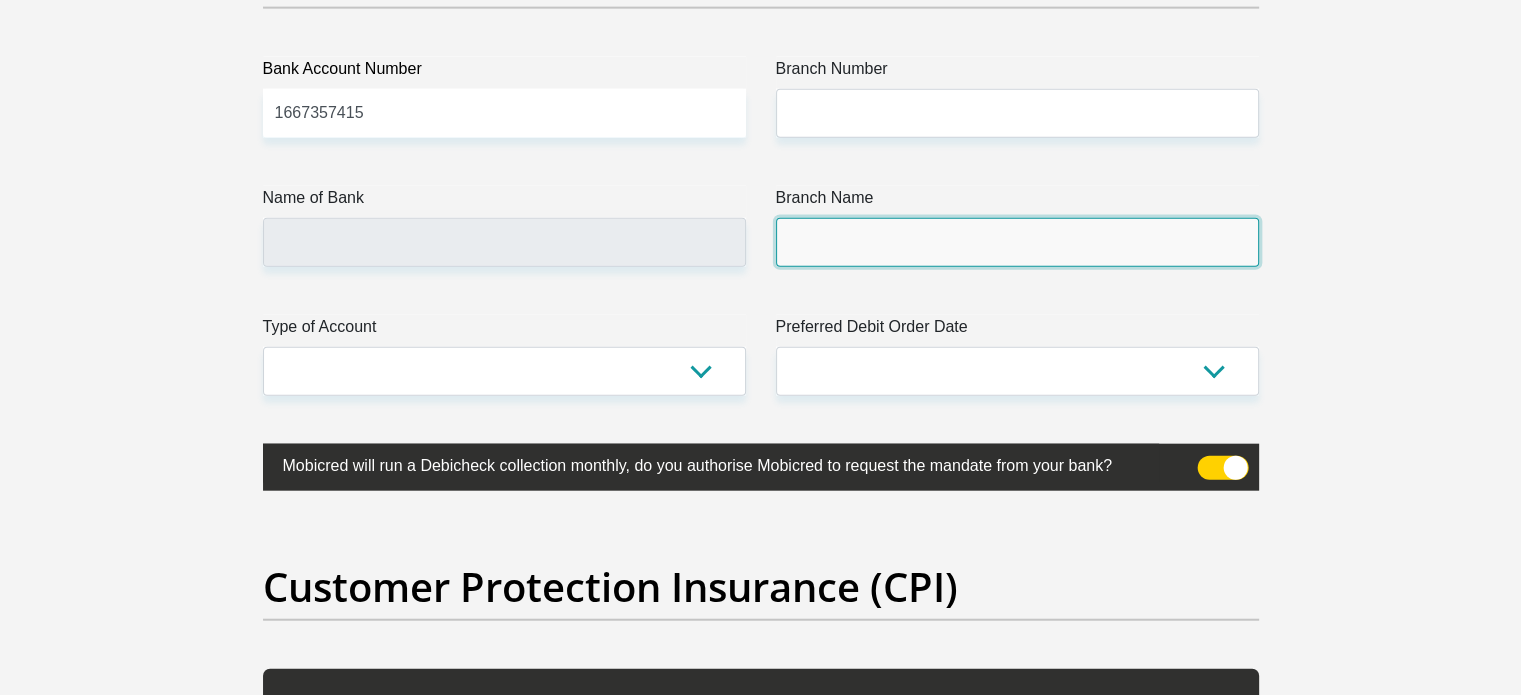 click on "Branch Name" at bounding box center (1017, 242) 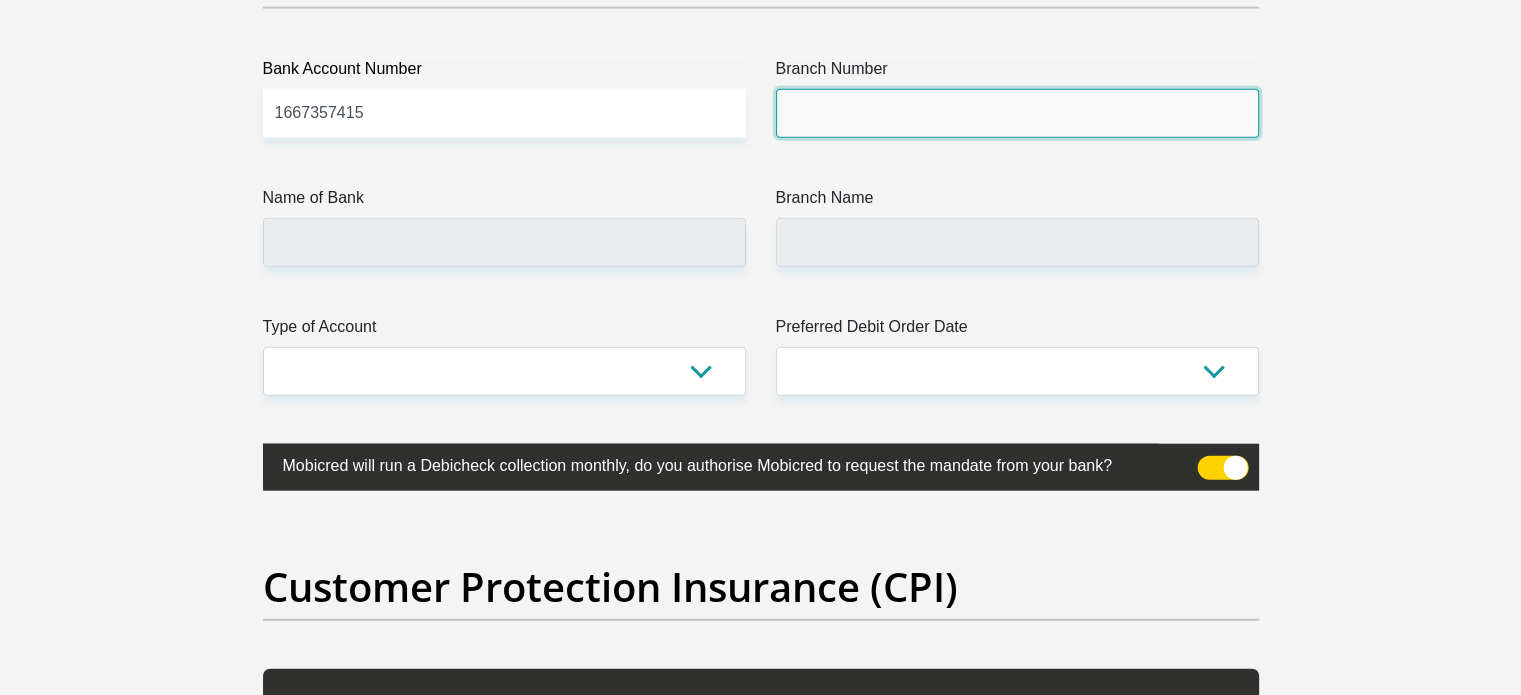 click on "Branch Number" at bounding box center [1017, 113] 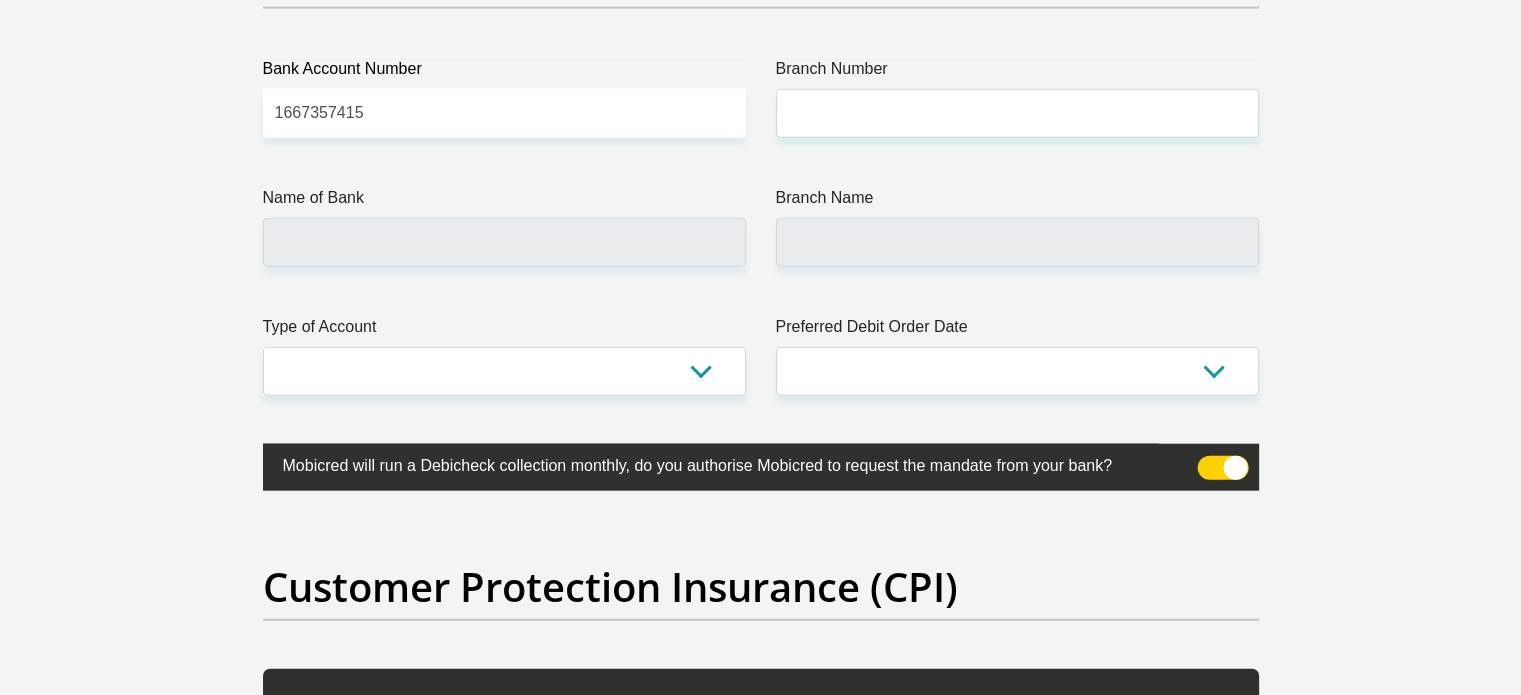click on "Branch Name" at bounding box center [1017, 202] 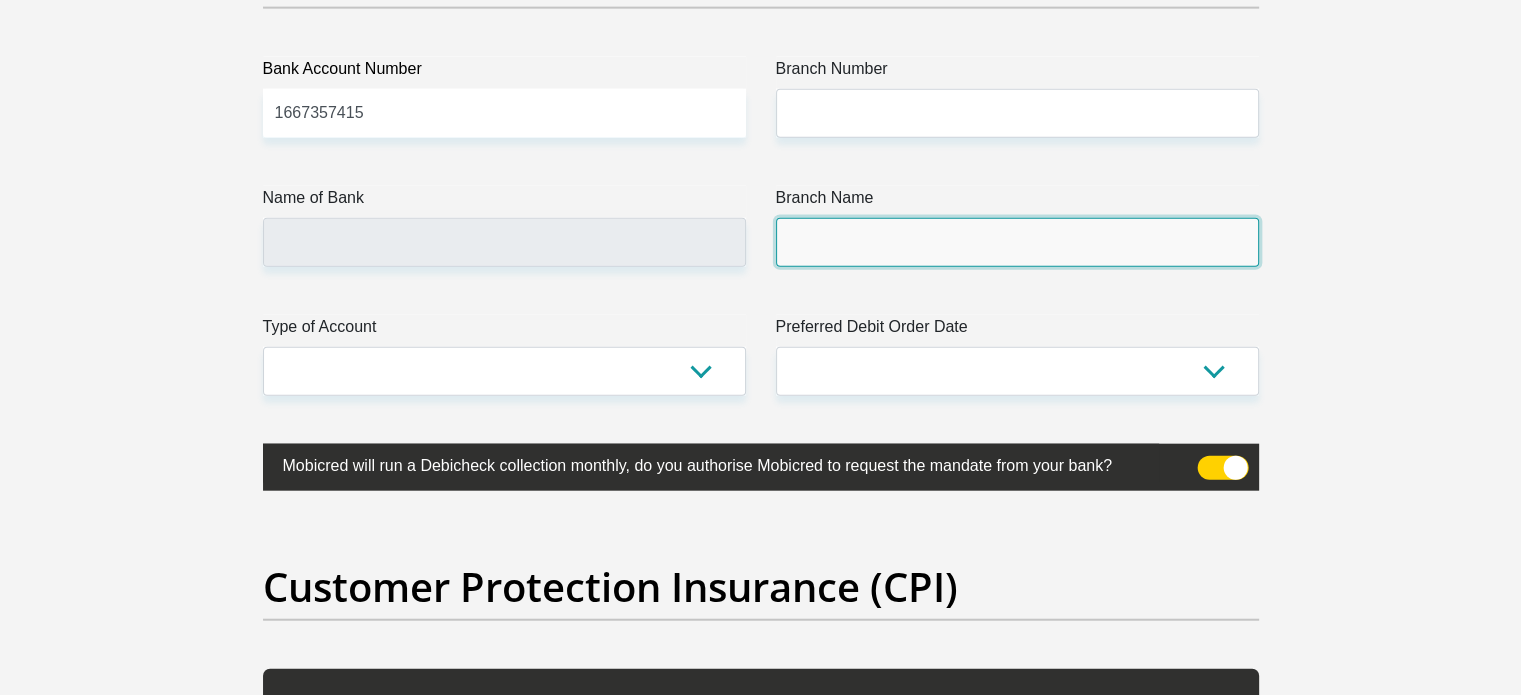 click on "Branch Name" at bounding box center [1017, 242] 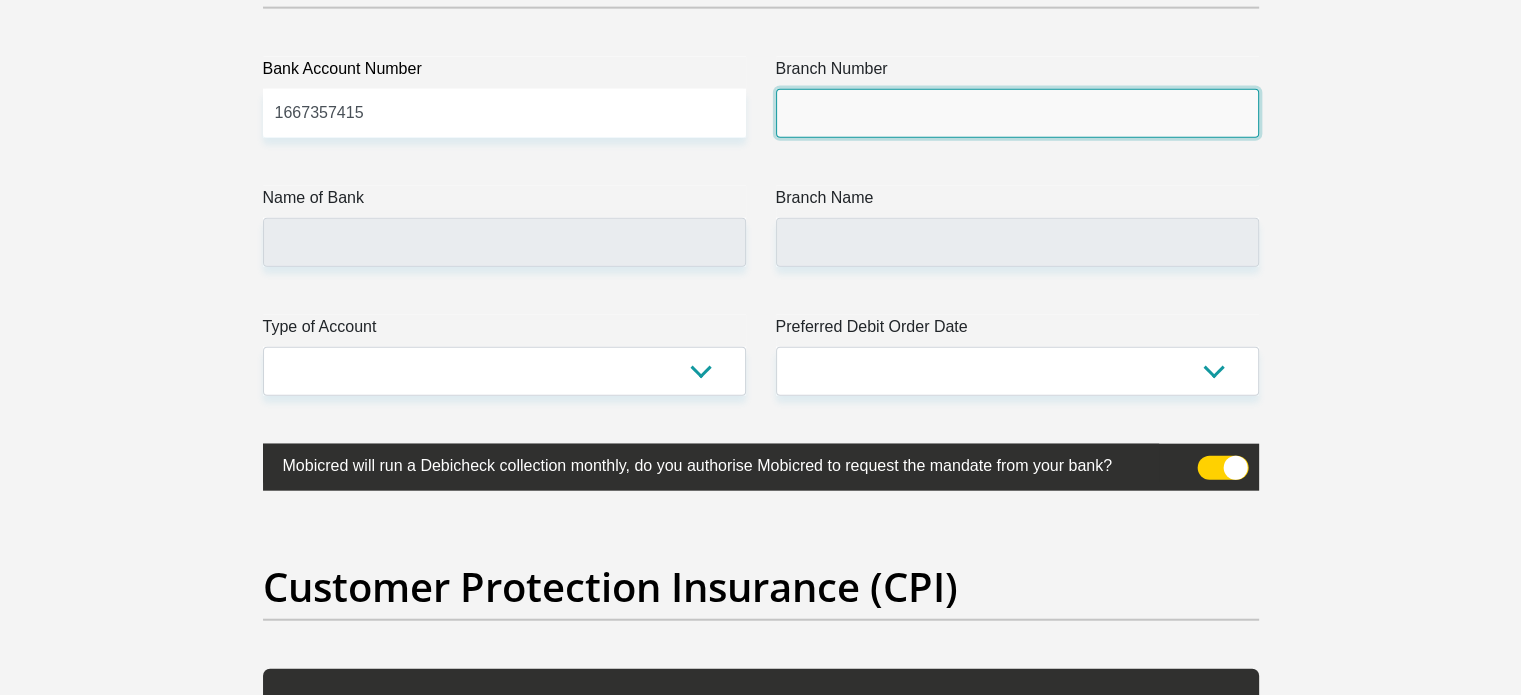 click on "Branch Number" at bounding box center (1017, 113) 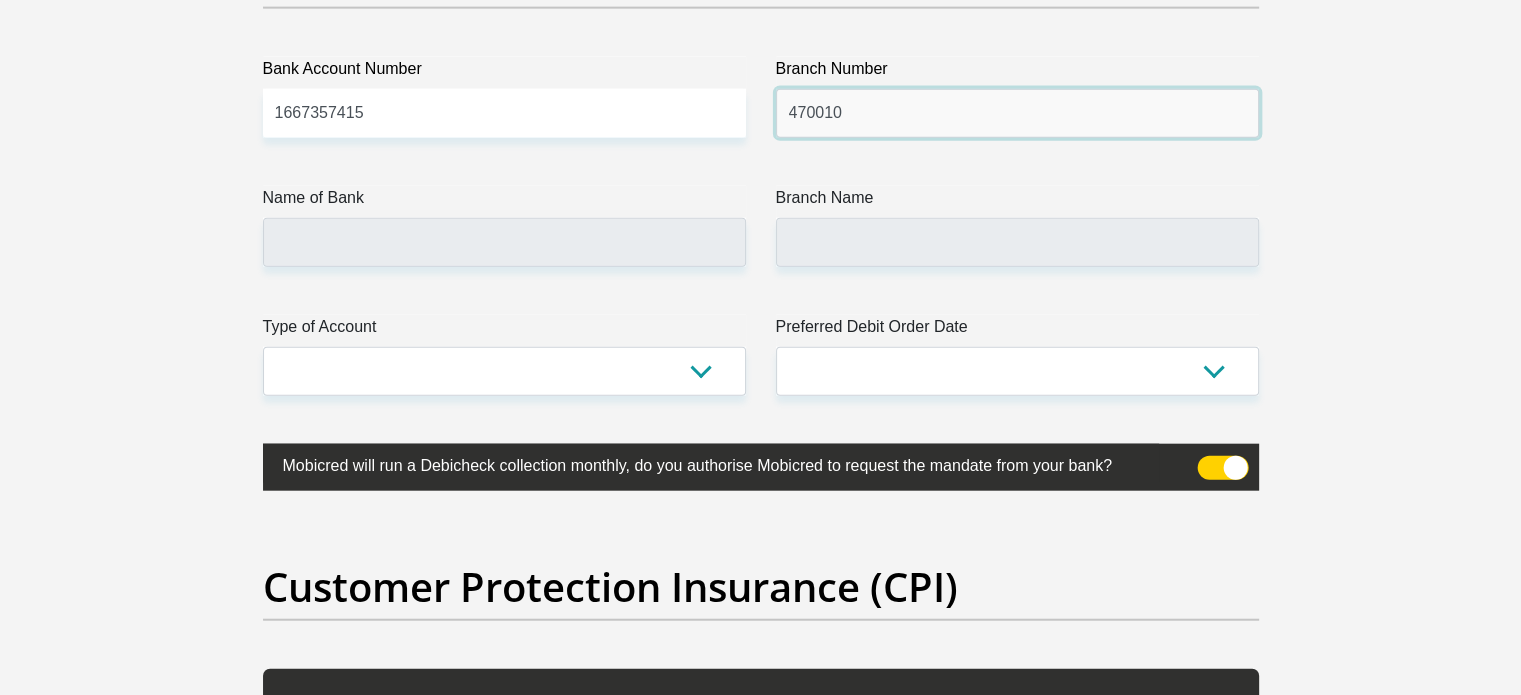 type on "470010" 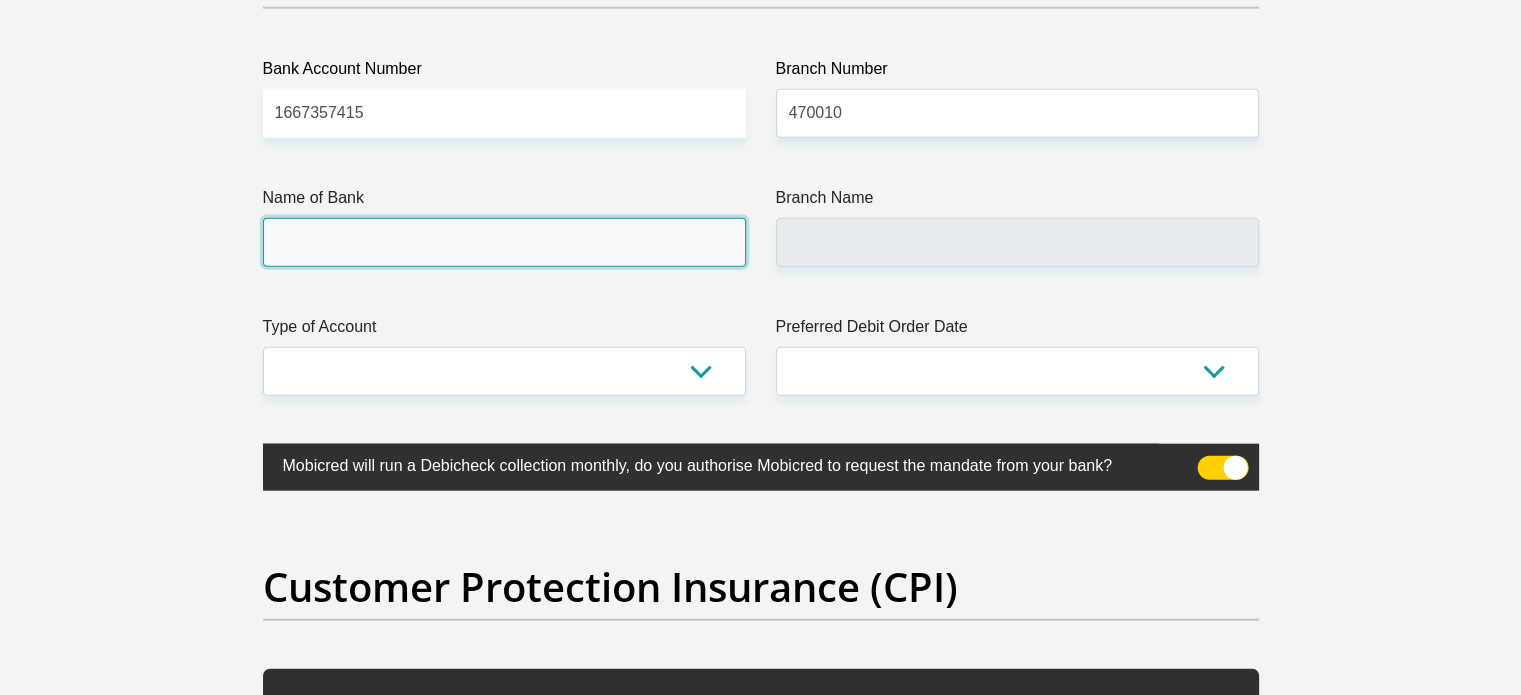 click on "Name of Bank" at bounding box center (504, 242) 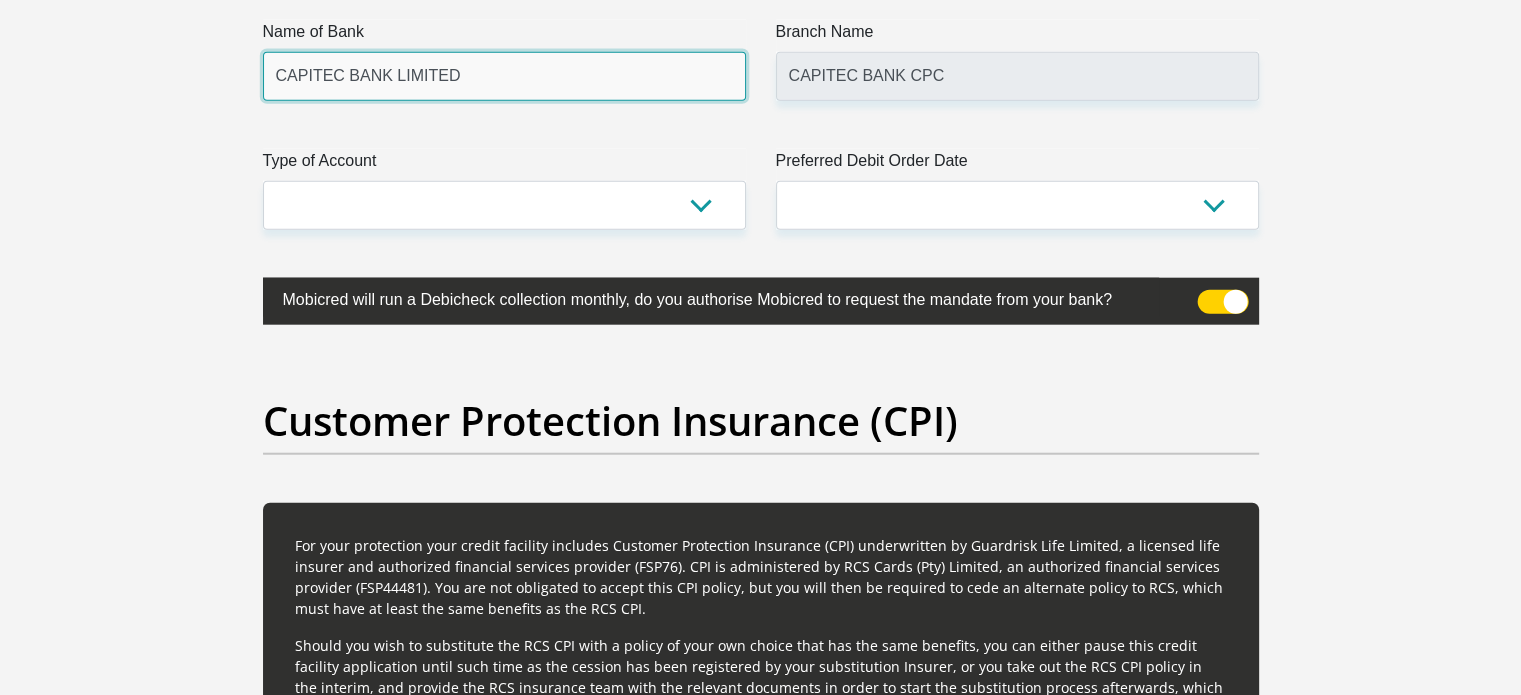 scroll, scrollTop: 4900, scrollLeft: 0, axis: vertical 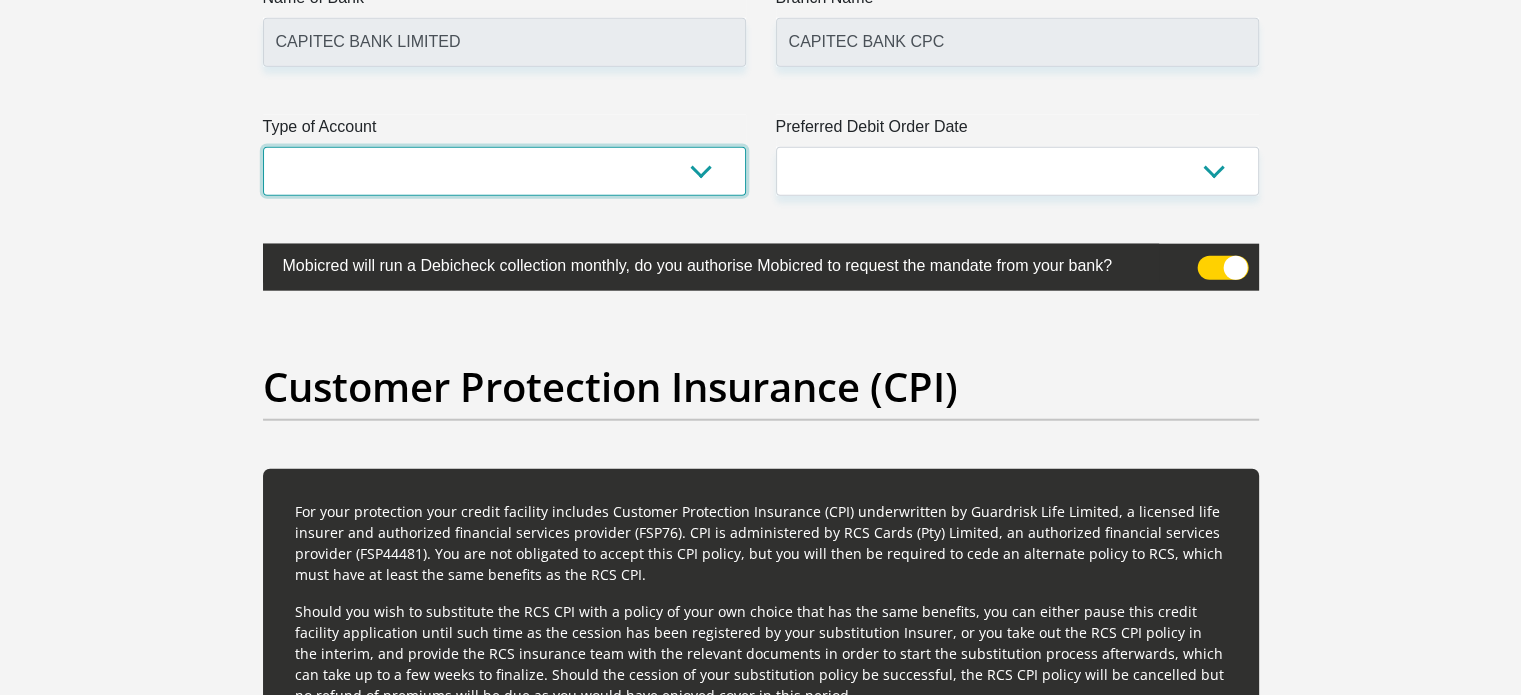 click on "Cheque
Savings" at bounding box center (504, 171) 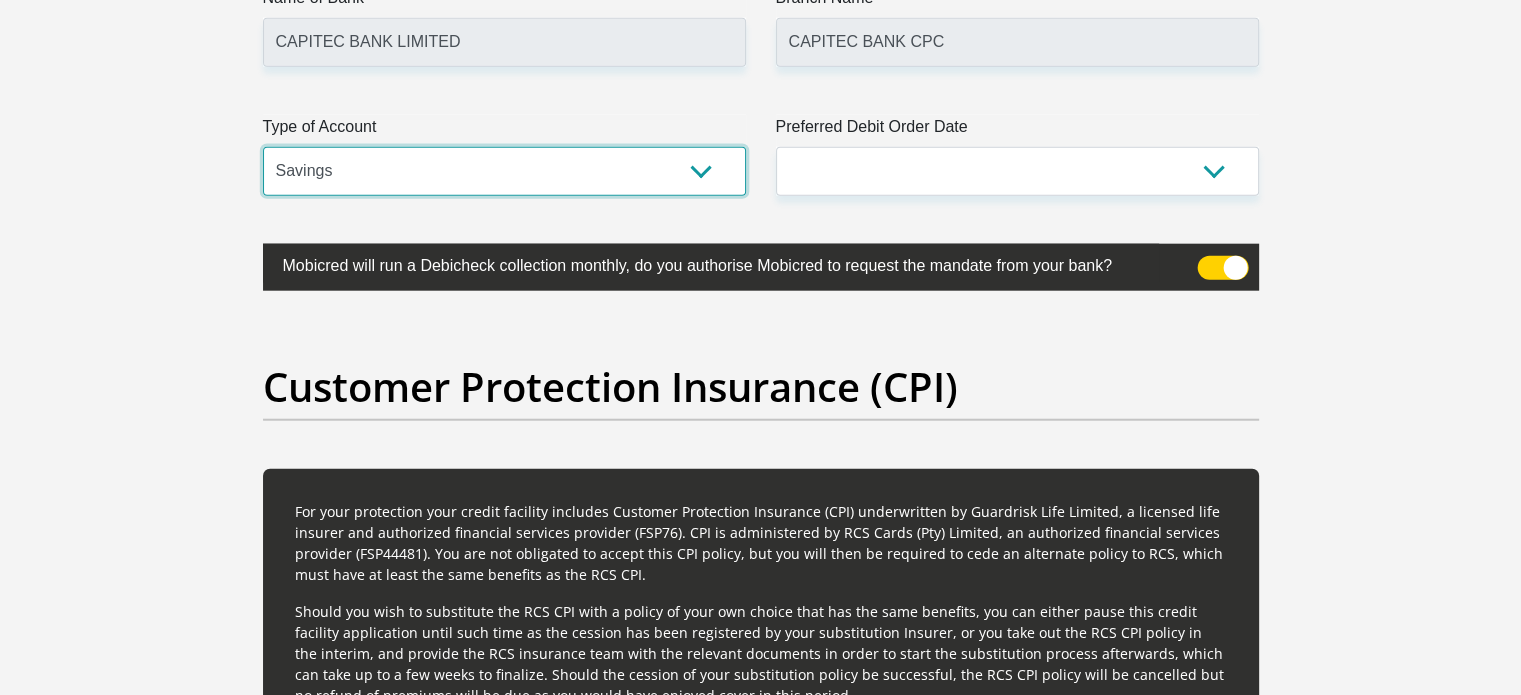 click on "Cheque
Savings" at bounding box center [504, 171] 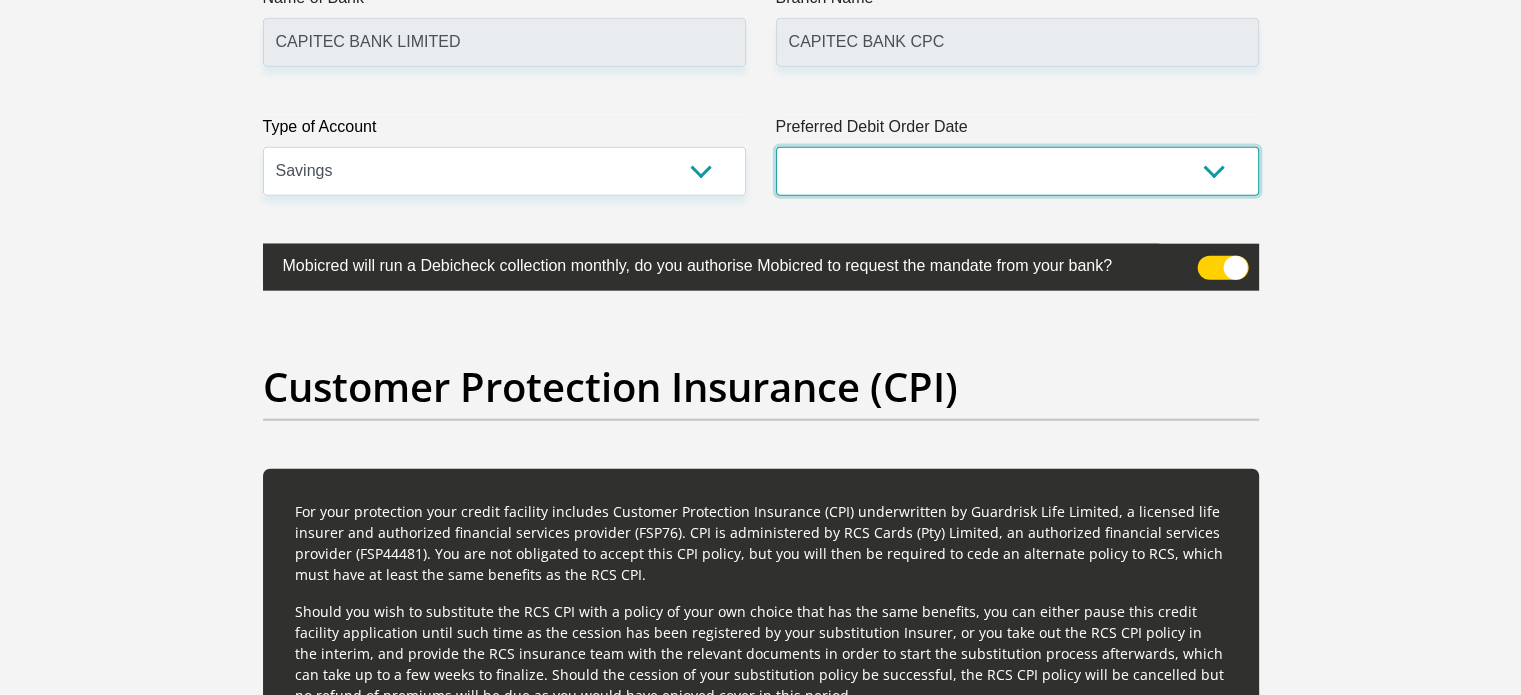 click on "1st
2nd
3rd
4th
5th
7th
18th
19th
20th
21st
22nd
23rd
24th
25th
26th
27th
28th
29th
30th" at bounding box center (1017, 171) 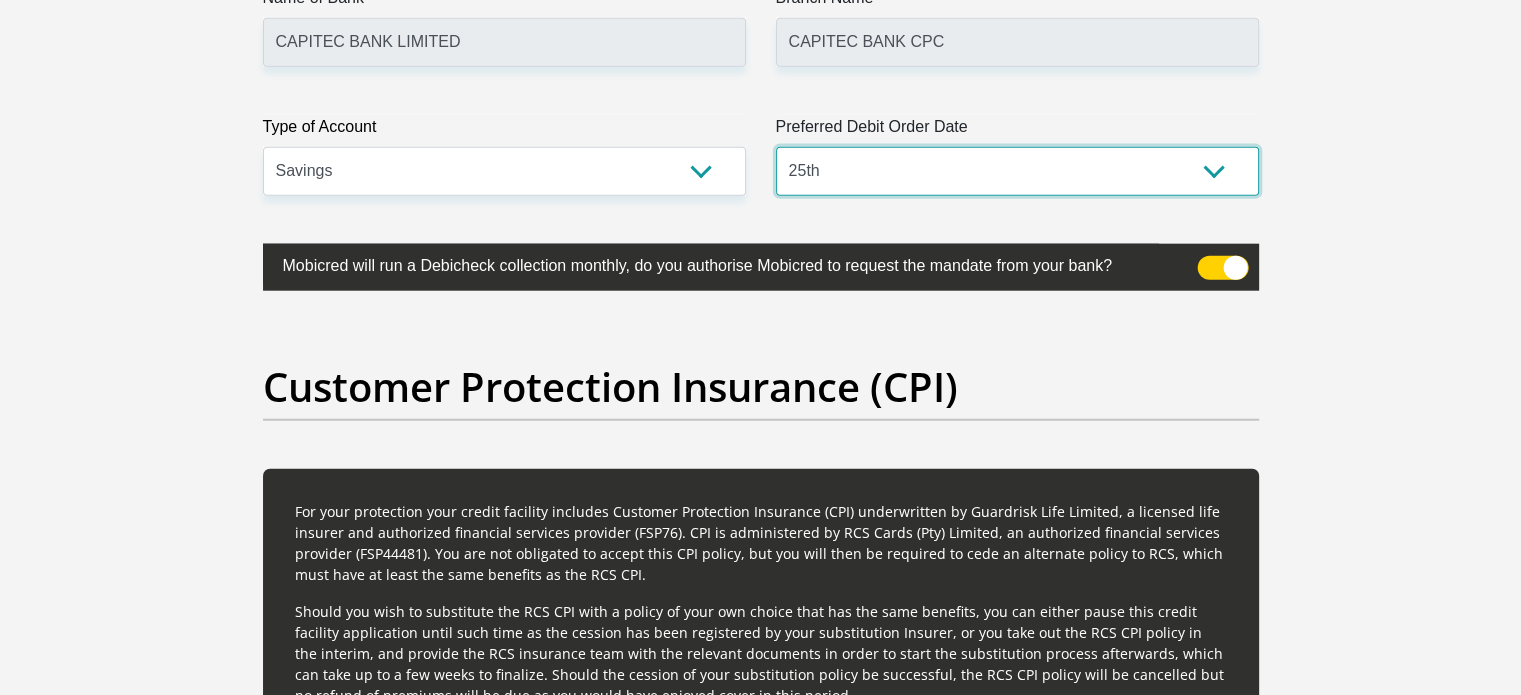 click on "1st
2nd
3rd
4th
5th
7th
18th
19th
20th
21st
22nd
23rd
24th
25th
26th
27th
28th
29th
30th" at bounding box center [1017, 171] 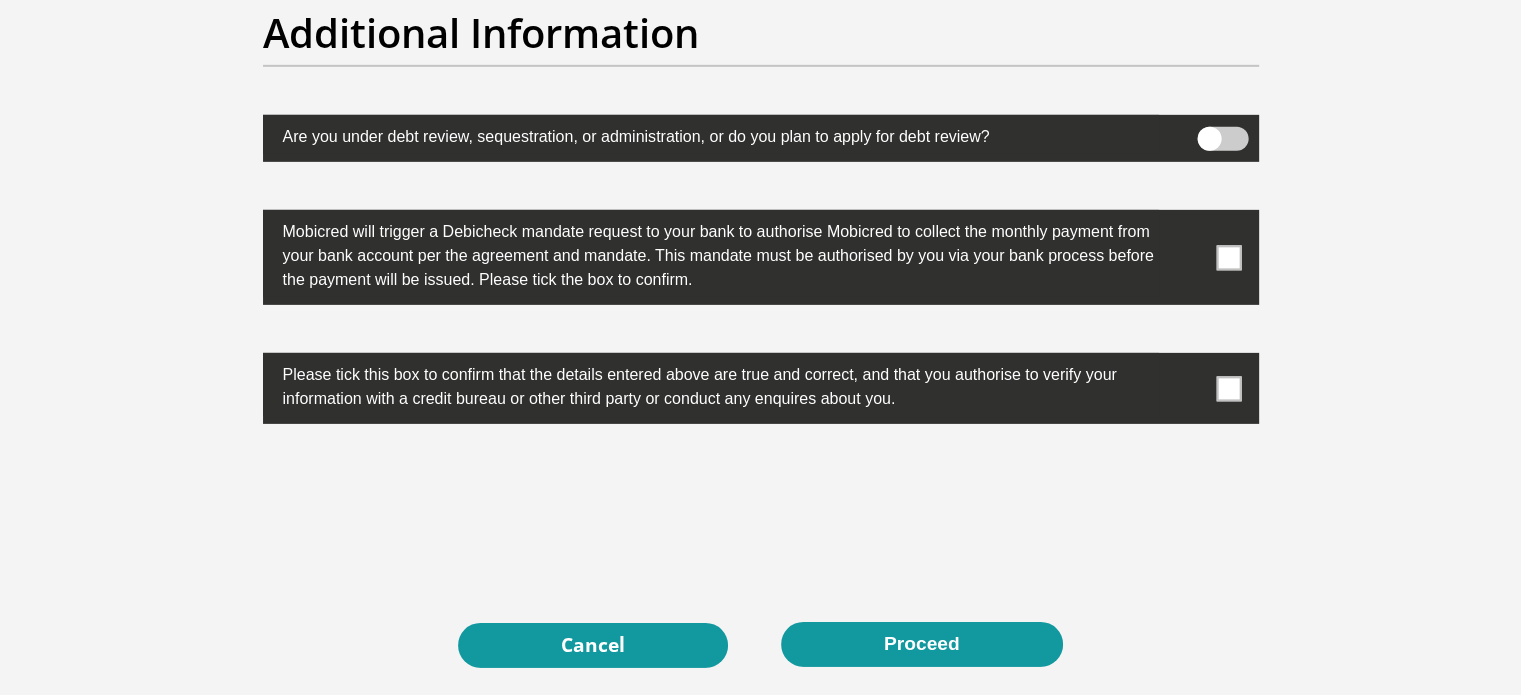 scroll, scrollTop: 6300, scrollLeft: 0, axis: vertical 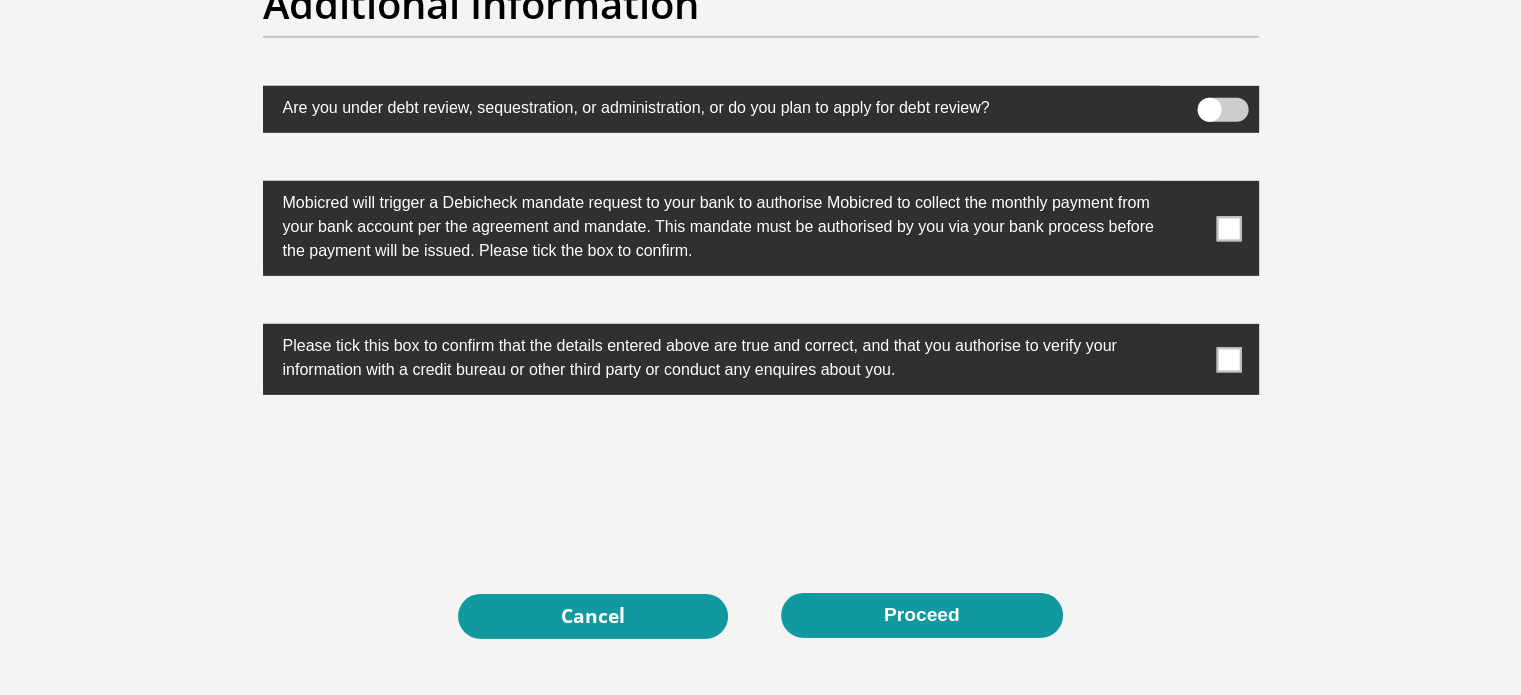 click at bounding box center [1228, 228] 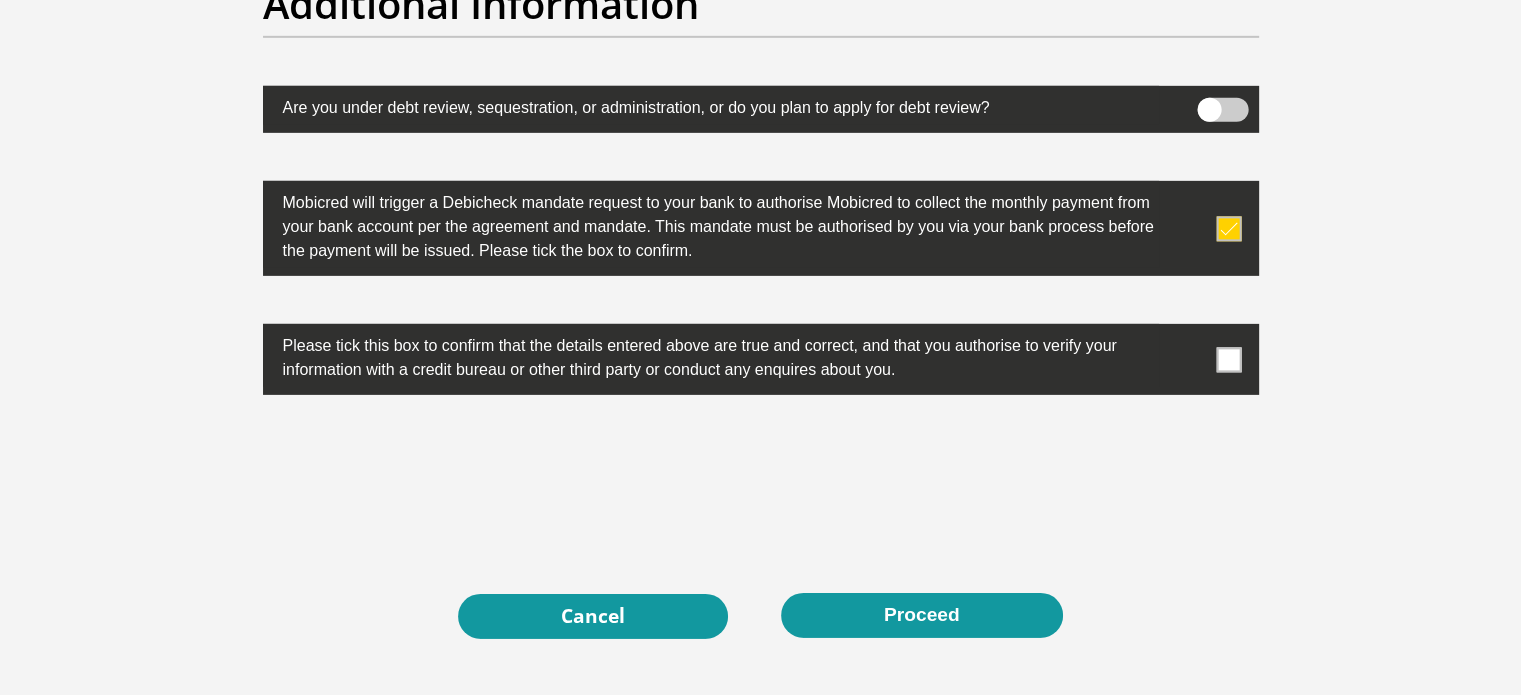 click on "Title
Mr
Ms
Mrs
Dr
Other
First Name
NONJABULOTHEMBA
Surname
MHLONGO
ID Number
0102050063084
Please input valid ID number
Race
Black
Coloured
Indian
White
Other
Contact Number
0659228615
Please input valid contact number
Nationality
South Africa
Afghanistan
Aland Islands  Albania" at bounding box center (761, -2733) 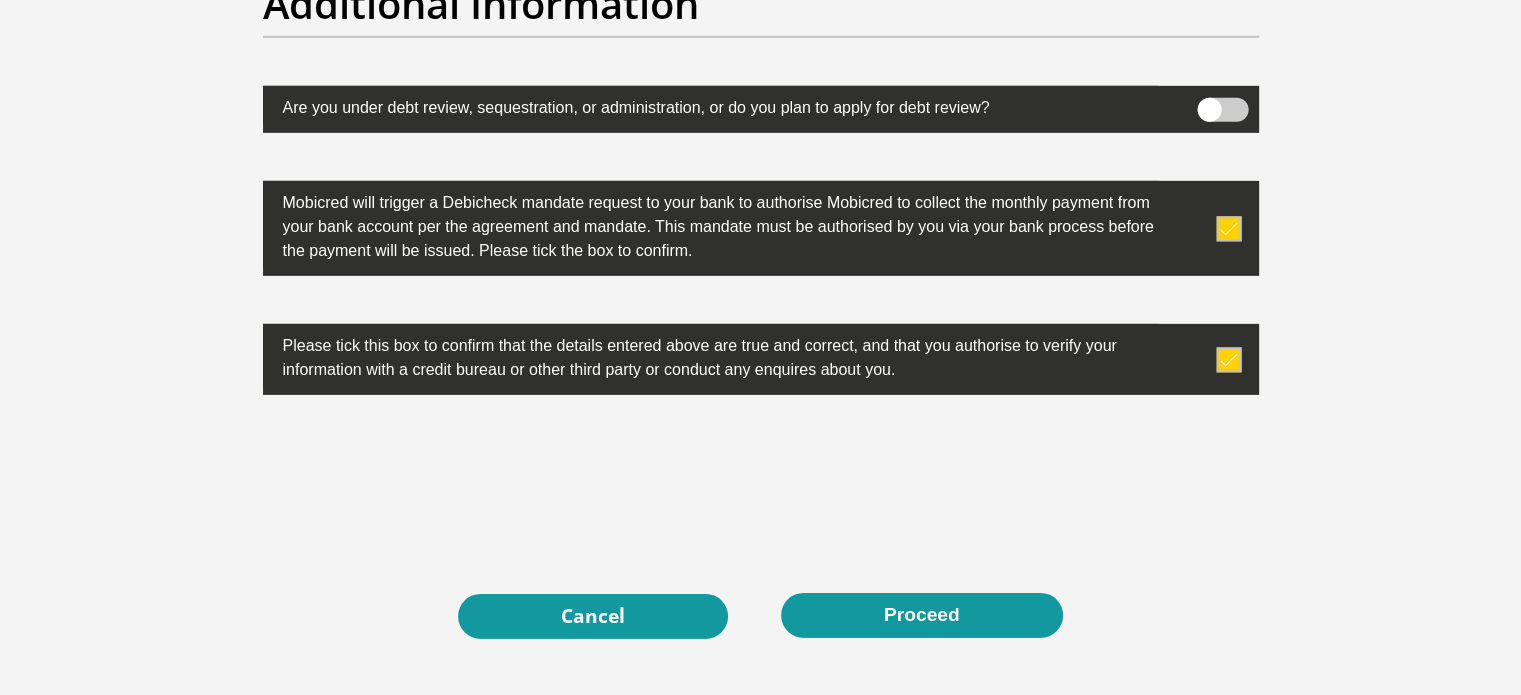 click at bounding box center (1228, 359) 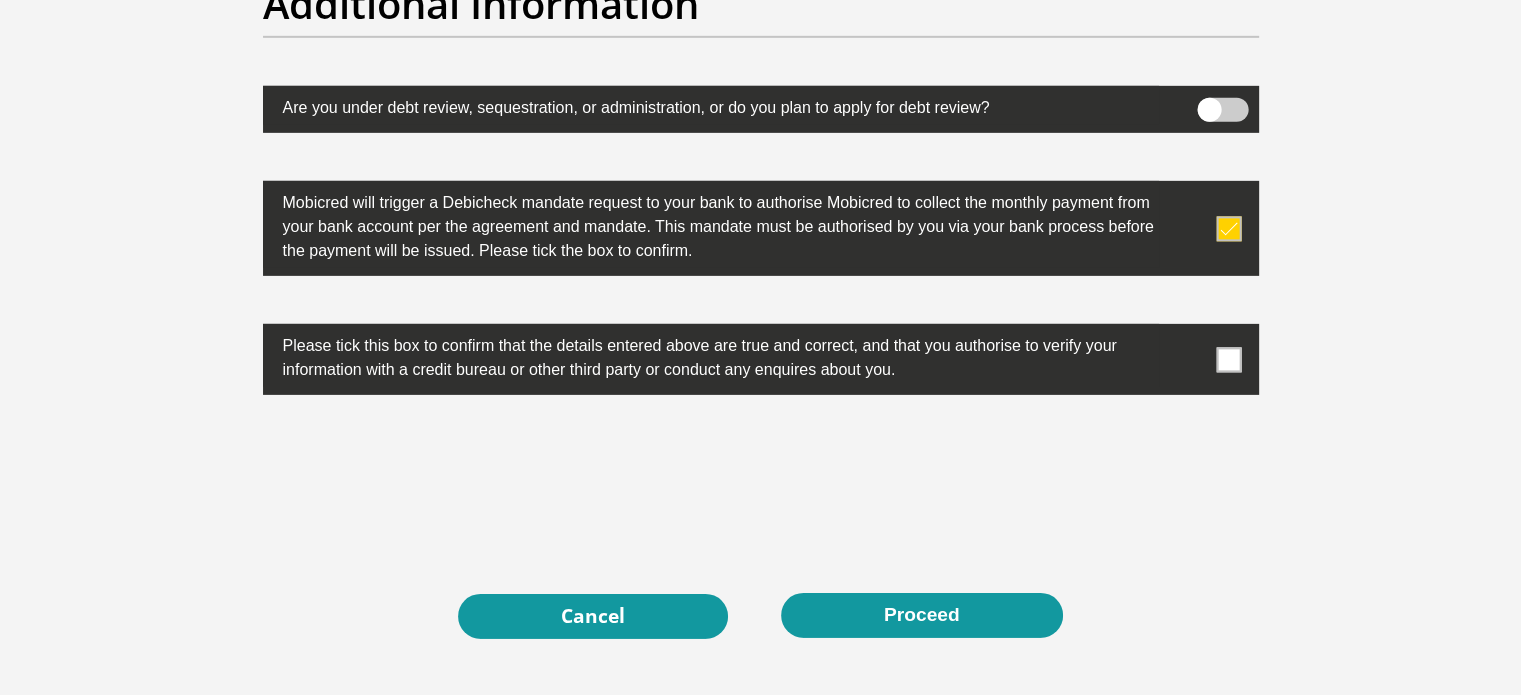 click at bounding box center (1228, 359) 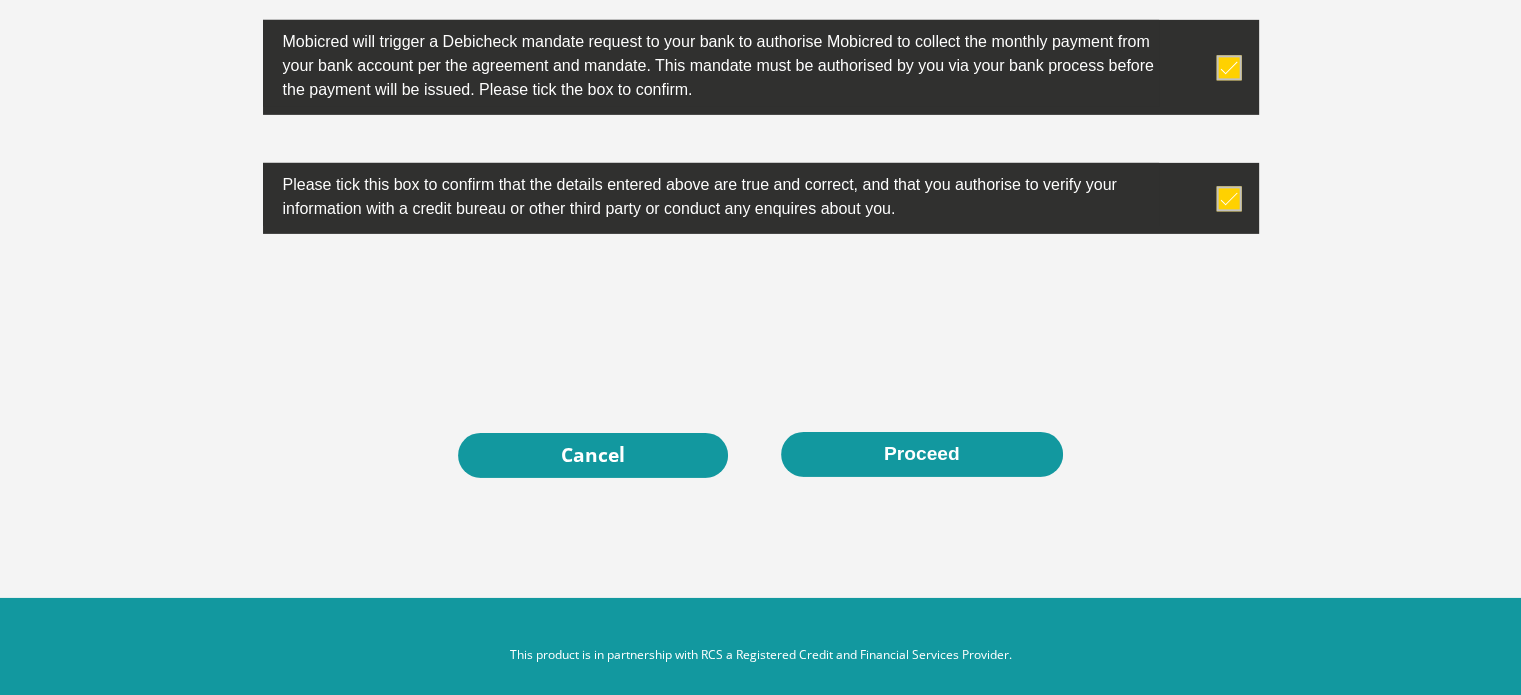 scroll, scrollTop: 6476, scrollLeft: 0, axis: vertical 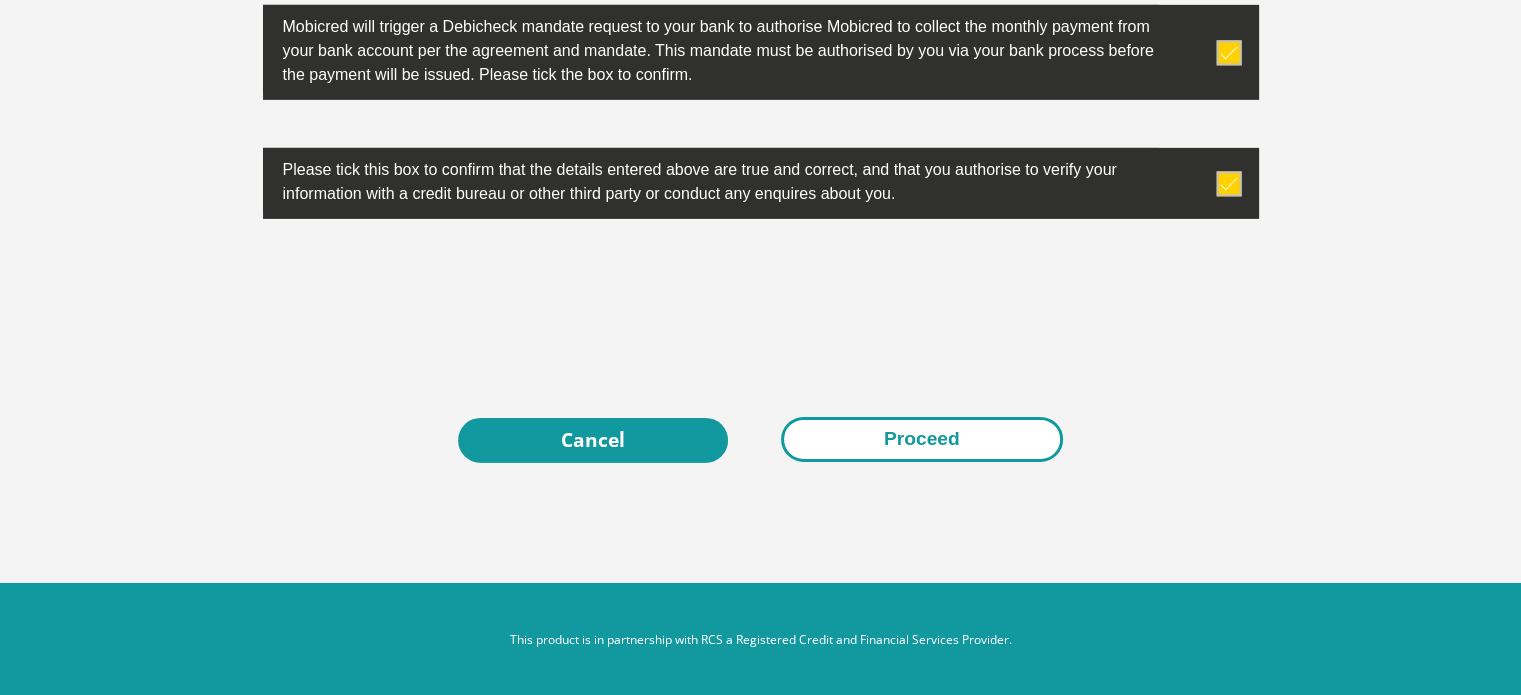 click on "Proceed" at bounding box center [922, 439] 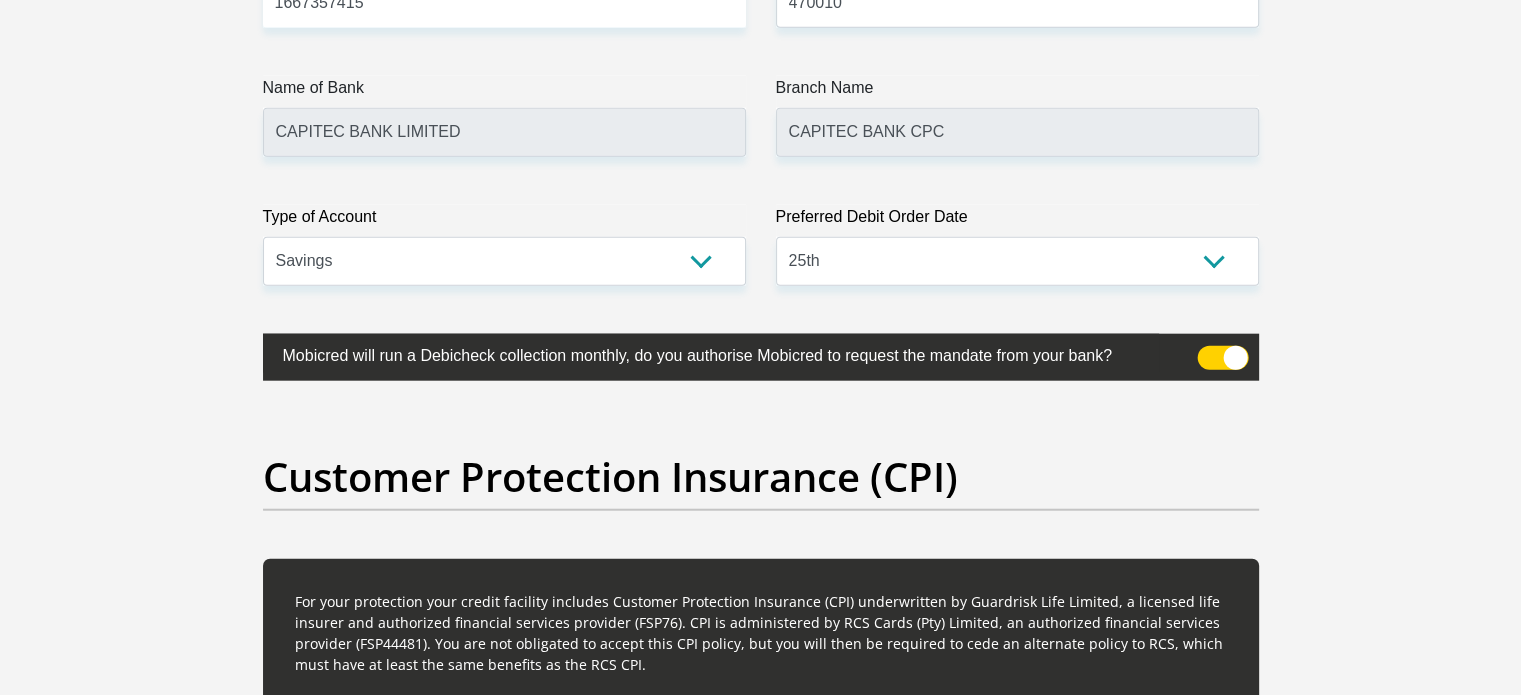scroll, scrollTop: 5276, scrollLeft: 0, axis: vertical 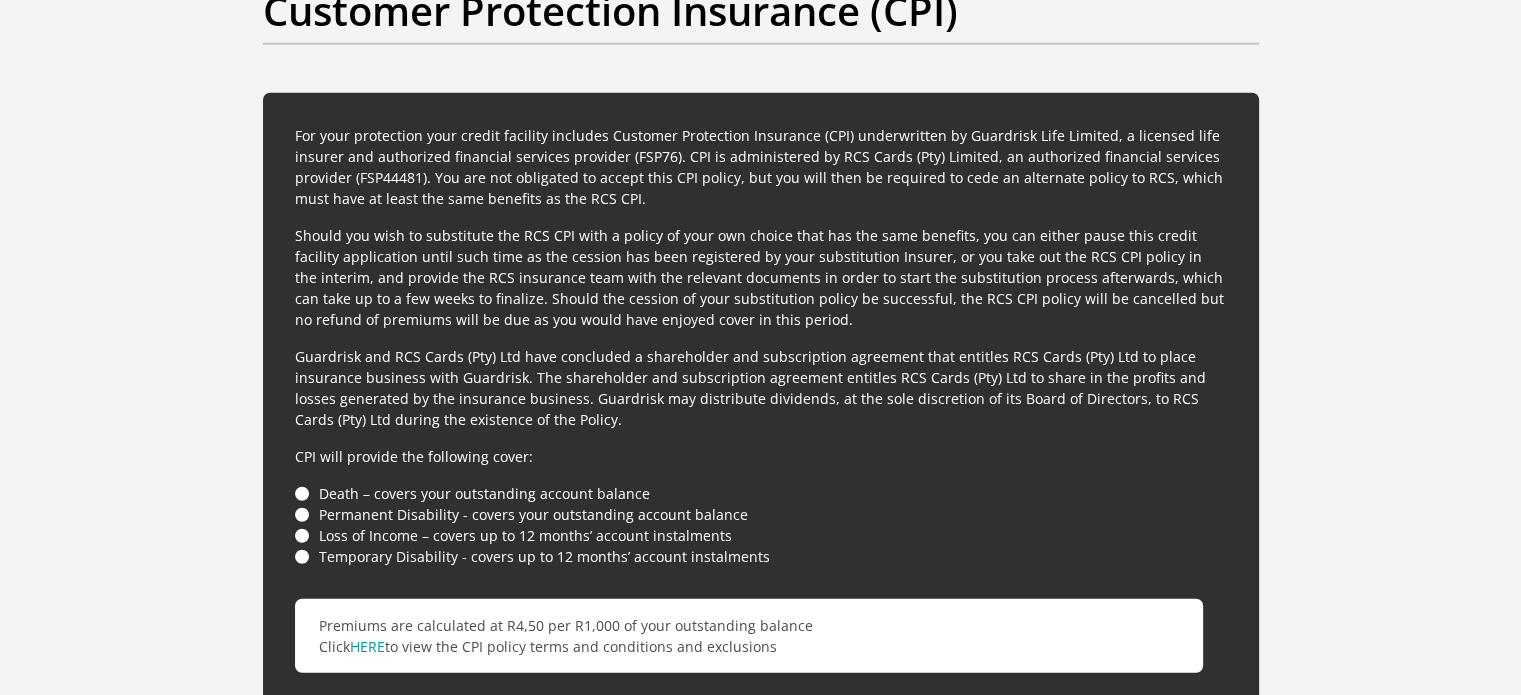 click on "Death – covers your outstanding account balance" at bounding box center (761, 493) 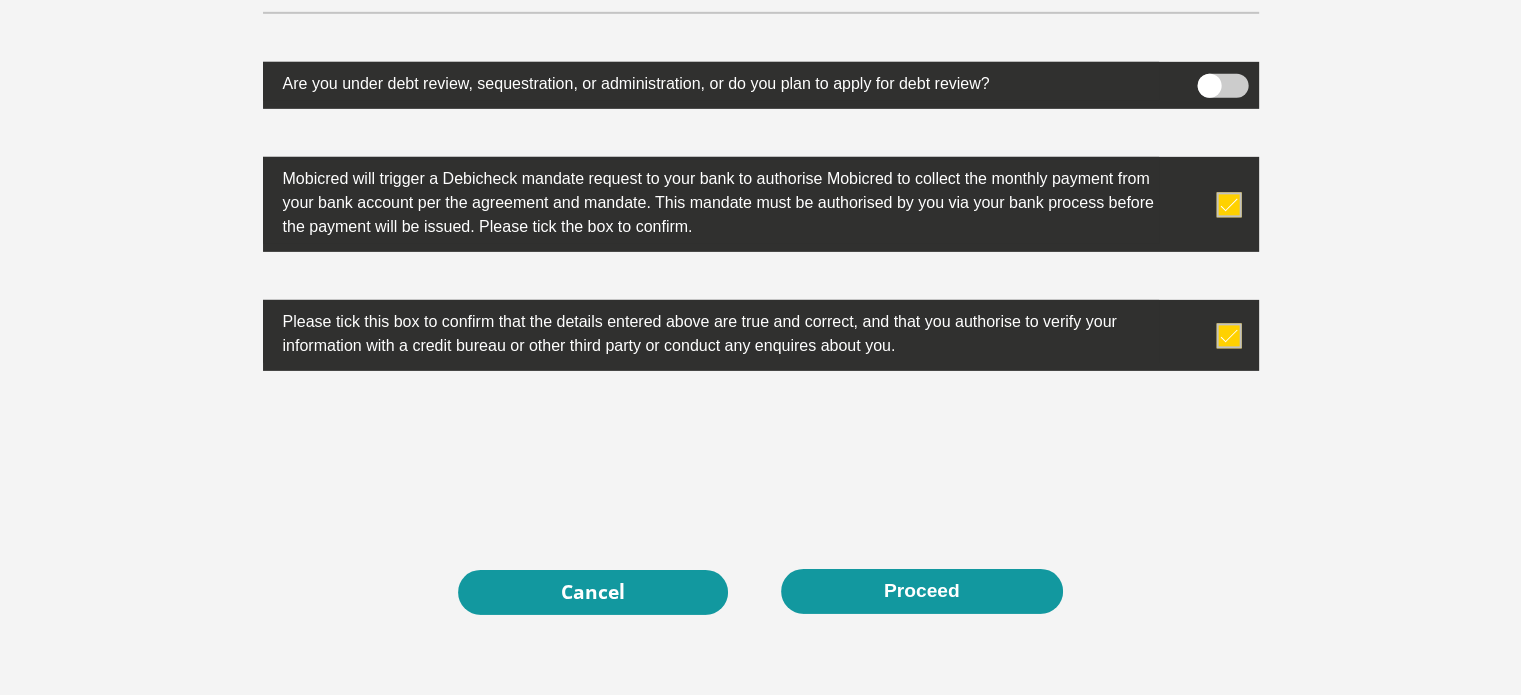scroll, scrollTop: 6476, scrollLeft: 0, axis: vertical 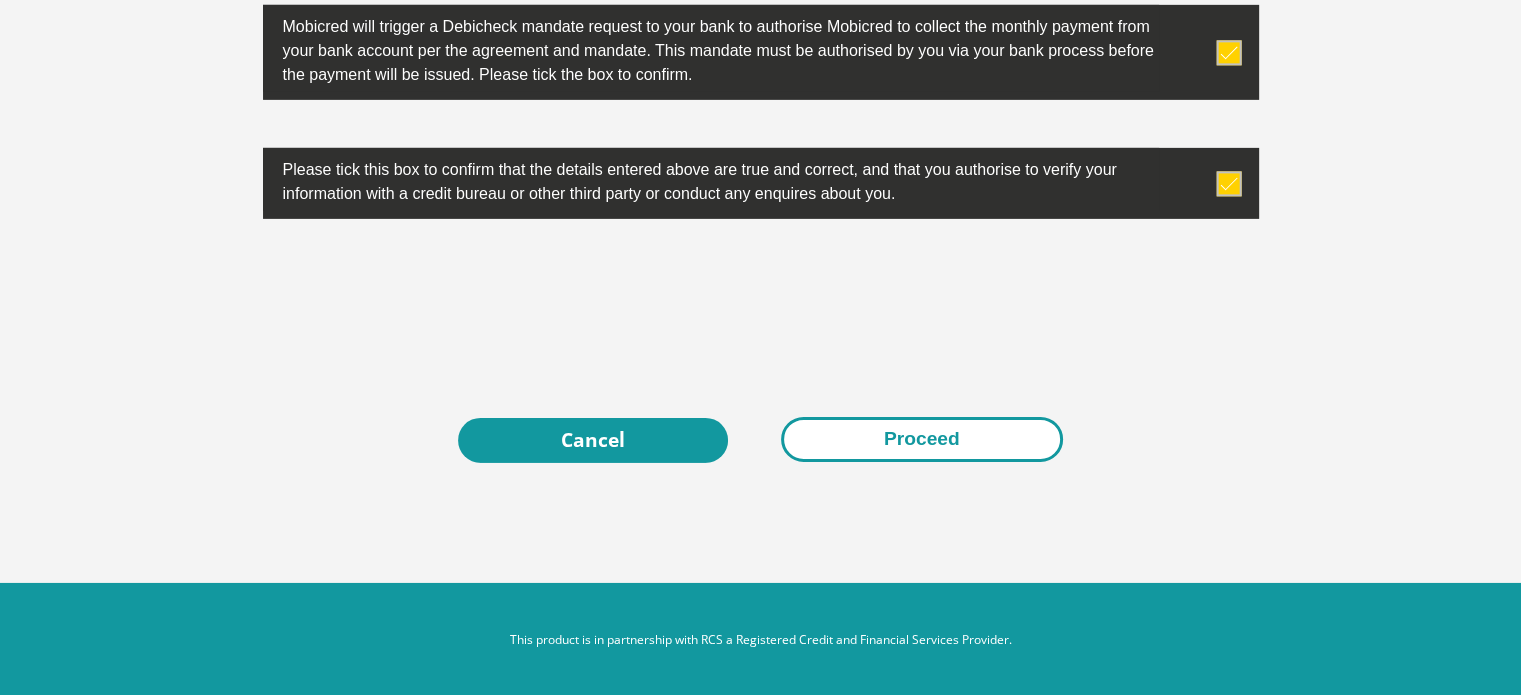 click on "Proceed" at bounding box center [922, 439] 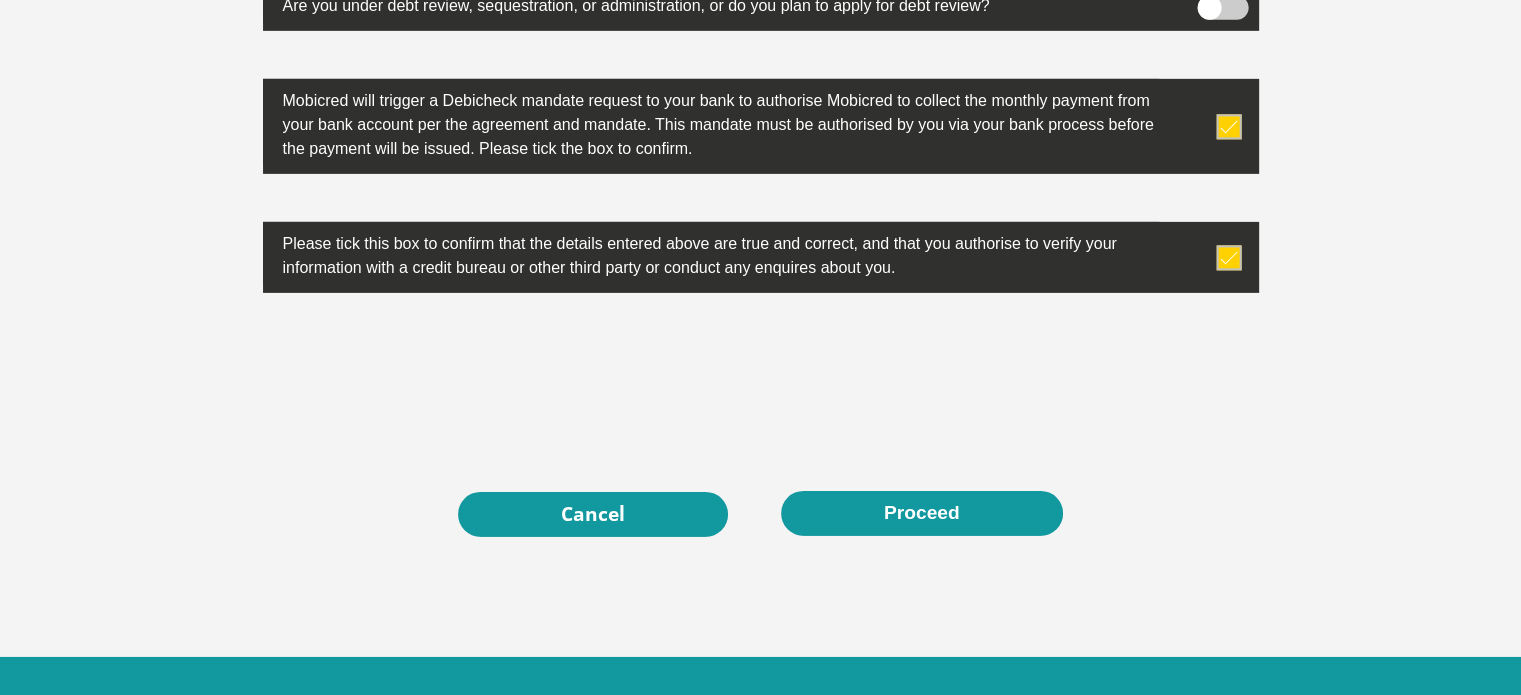 scroll, scrollTop: 6476, scrollLeft: 0, axis: vertical 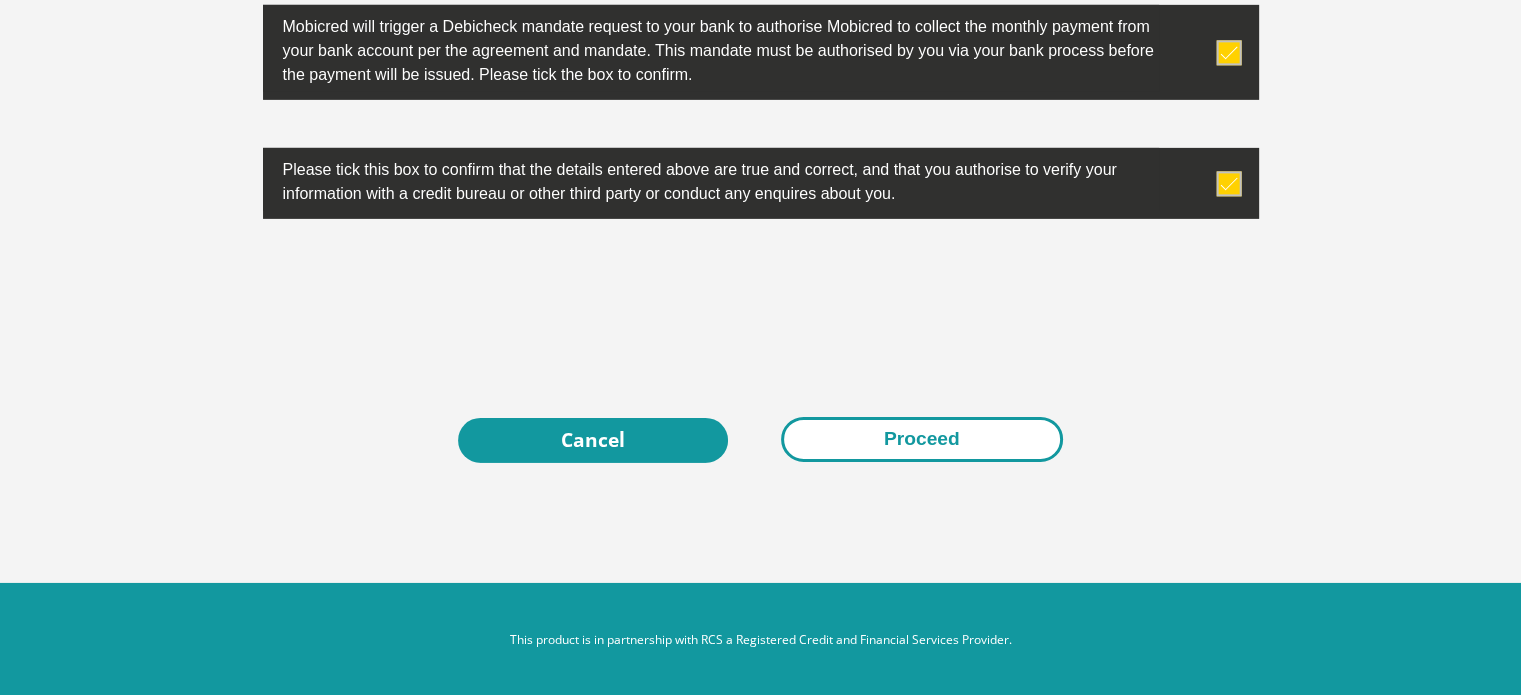 click on "Proceed" at bounding box center (922, 439) 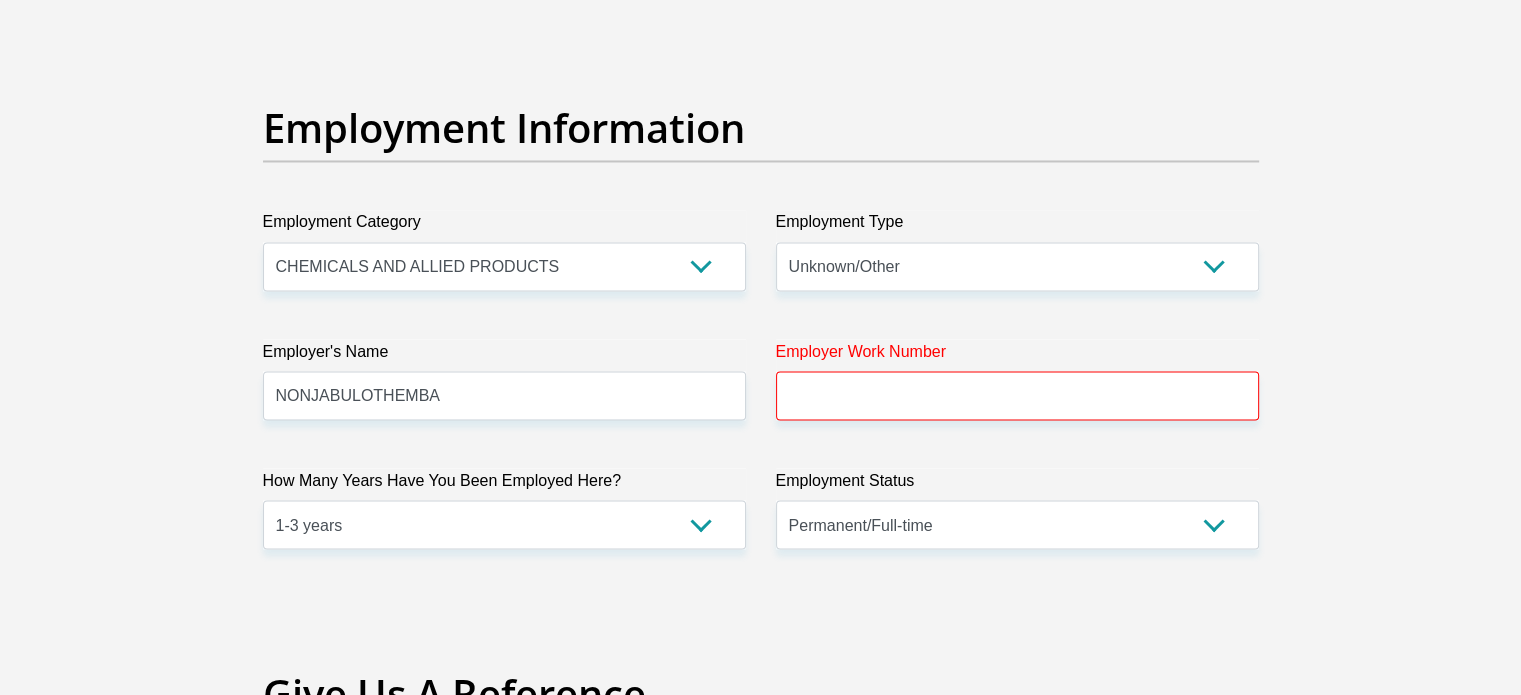 scroll, scrollTop: 3576, scrollLeft: 0, axis: vertical 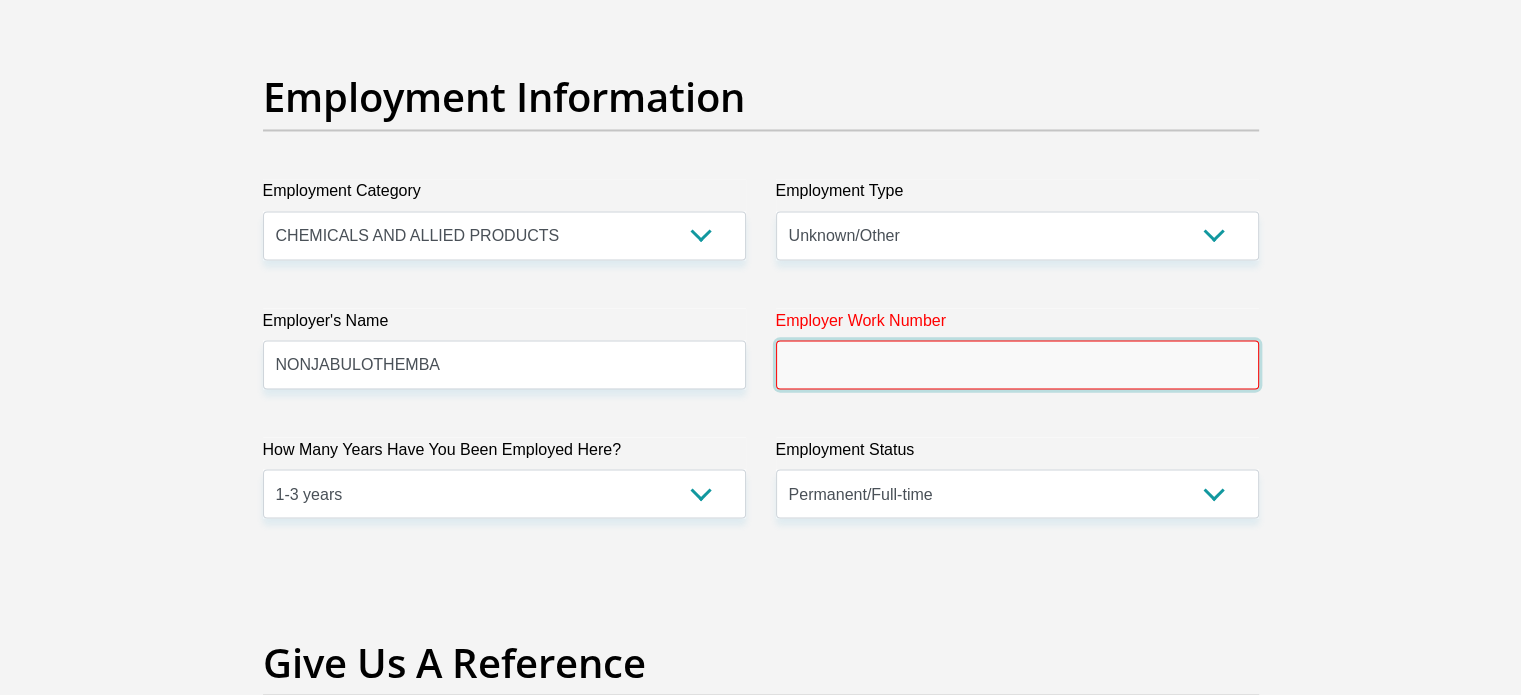 click on "Employer Work Number" at bounding box center (1017, 364) 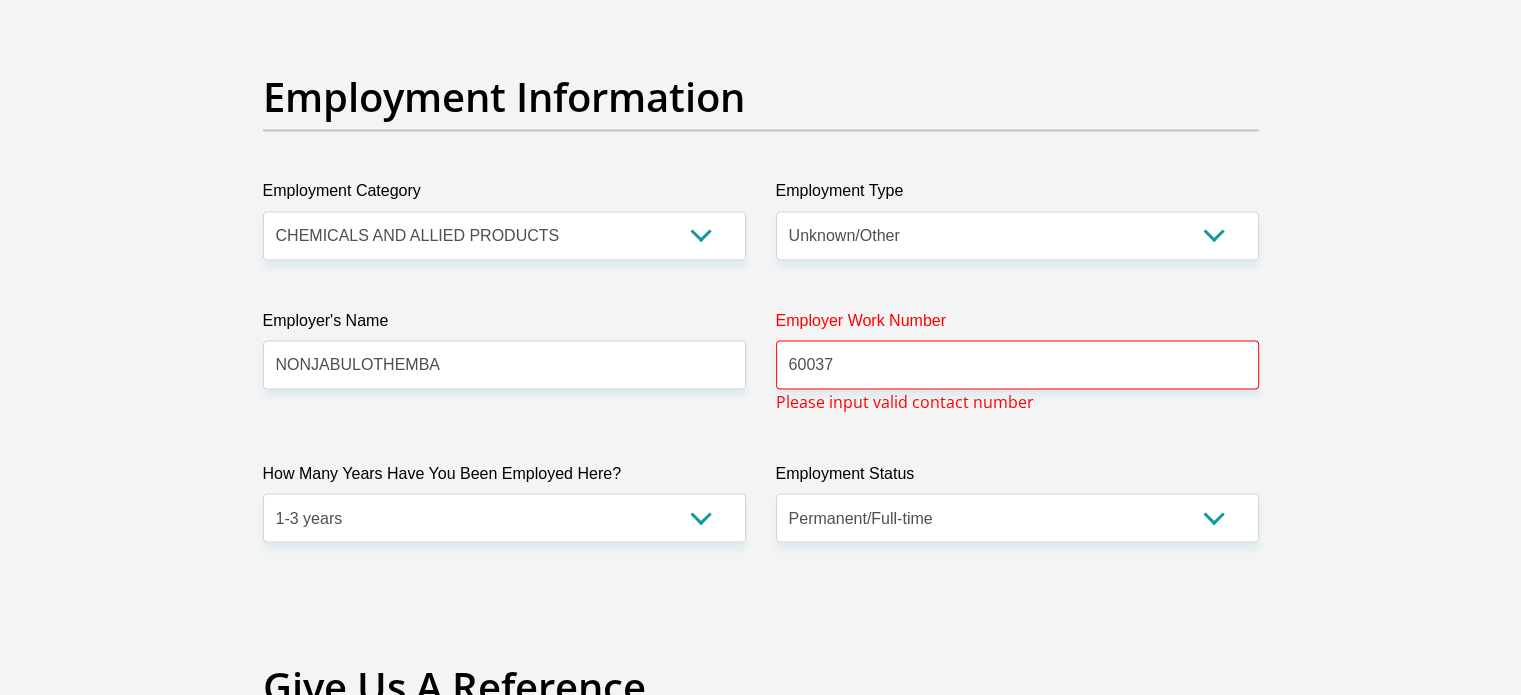 click on "Title
Mr
Ms
Mrs
Dr
Other
First Name
NONJABULOTHEMBA
Surname
MHLONGO
ID Number
0102050063084
Please input valid ID number
Race
Black
Coloured
Indian
White
Other
Contact Number
0659228615
Please input valid contact number
Nationality
South Africa
Afghanistan
Aland Islands  Albania" at bounding box center (761, 3) 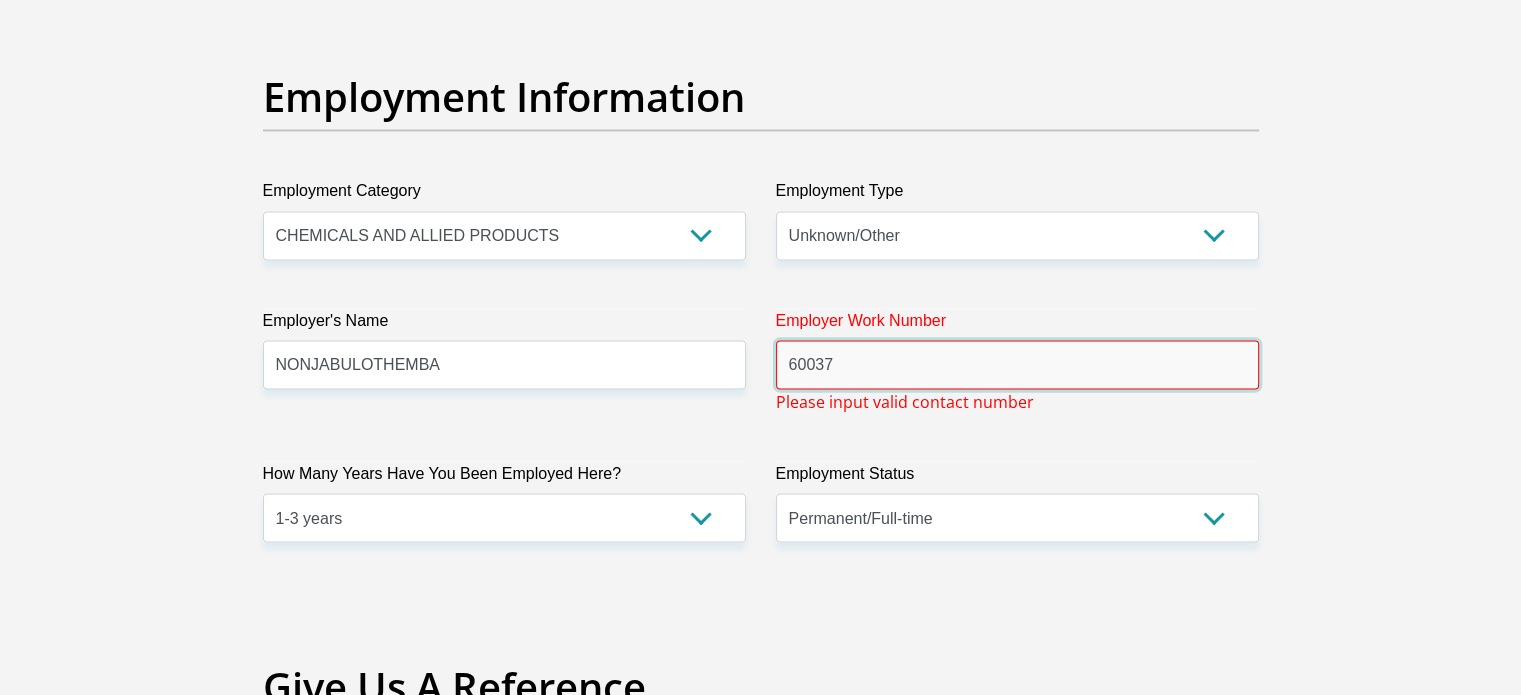 drag, startPoint x: 806, startPoint y: 366, endPoint x: 721, endPoint y: 365, distance: 85.00588 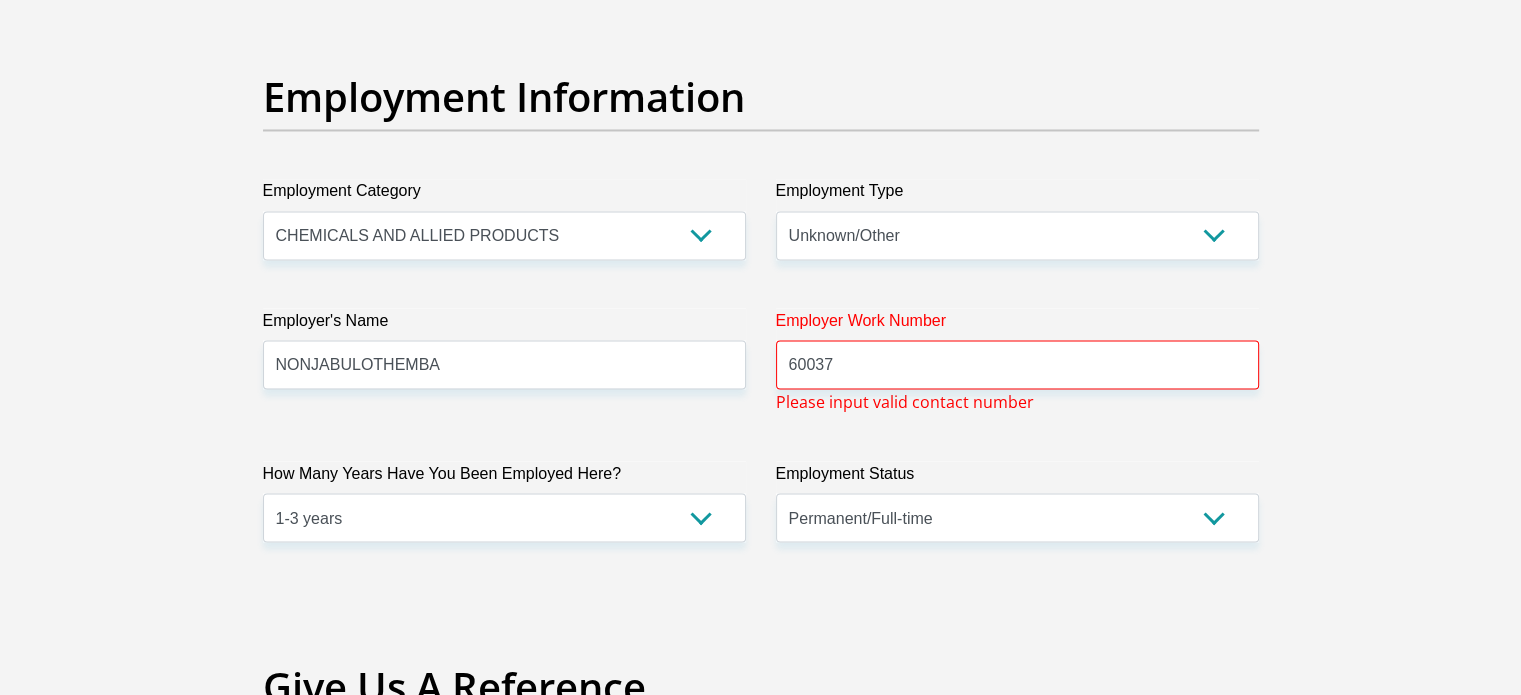 scroll, scrollTop: 6462, scrollLeft: 0, axis: vertical 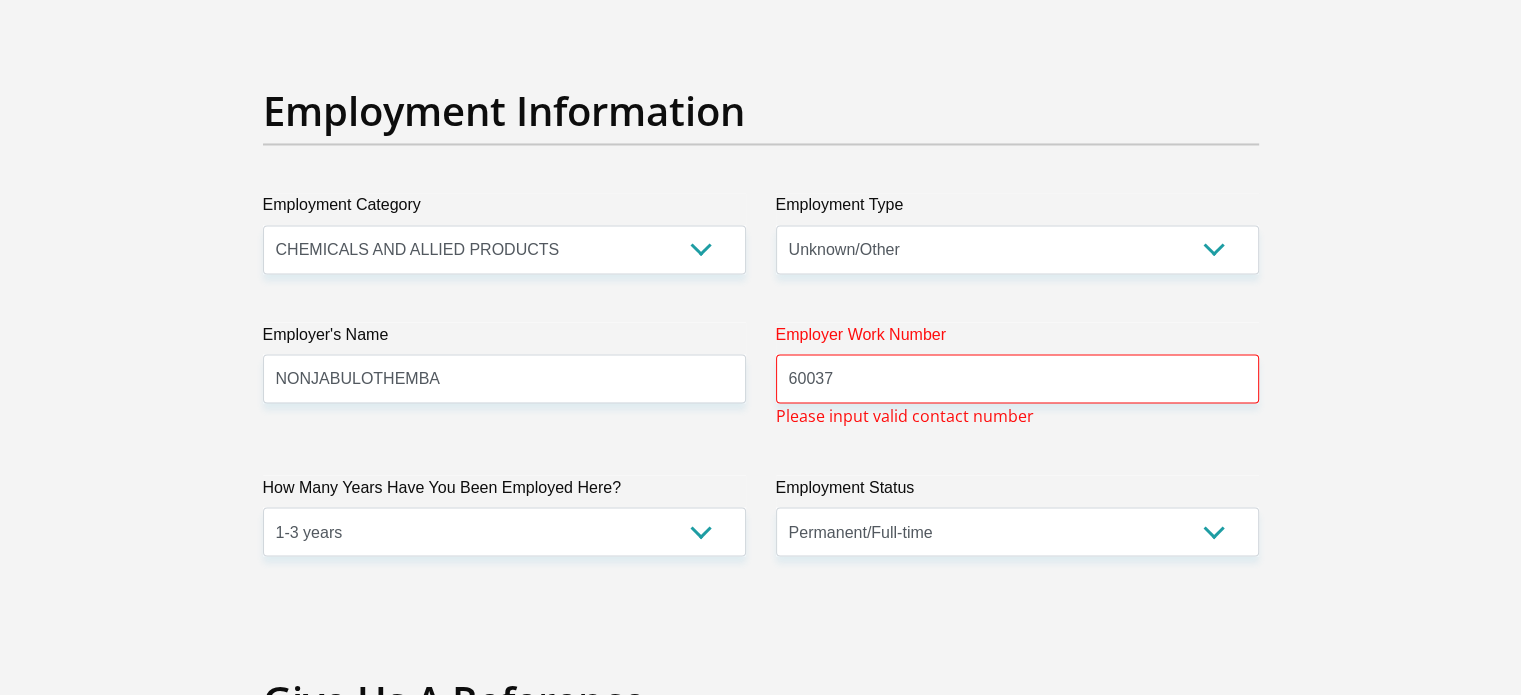 drag, startPoint x: 864, startPoint y: 379, endPoint x: 719, endPoint y: 376, distance: 145.03104 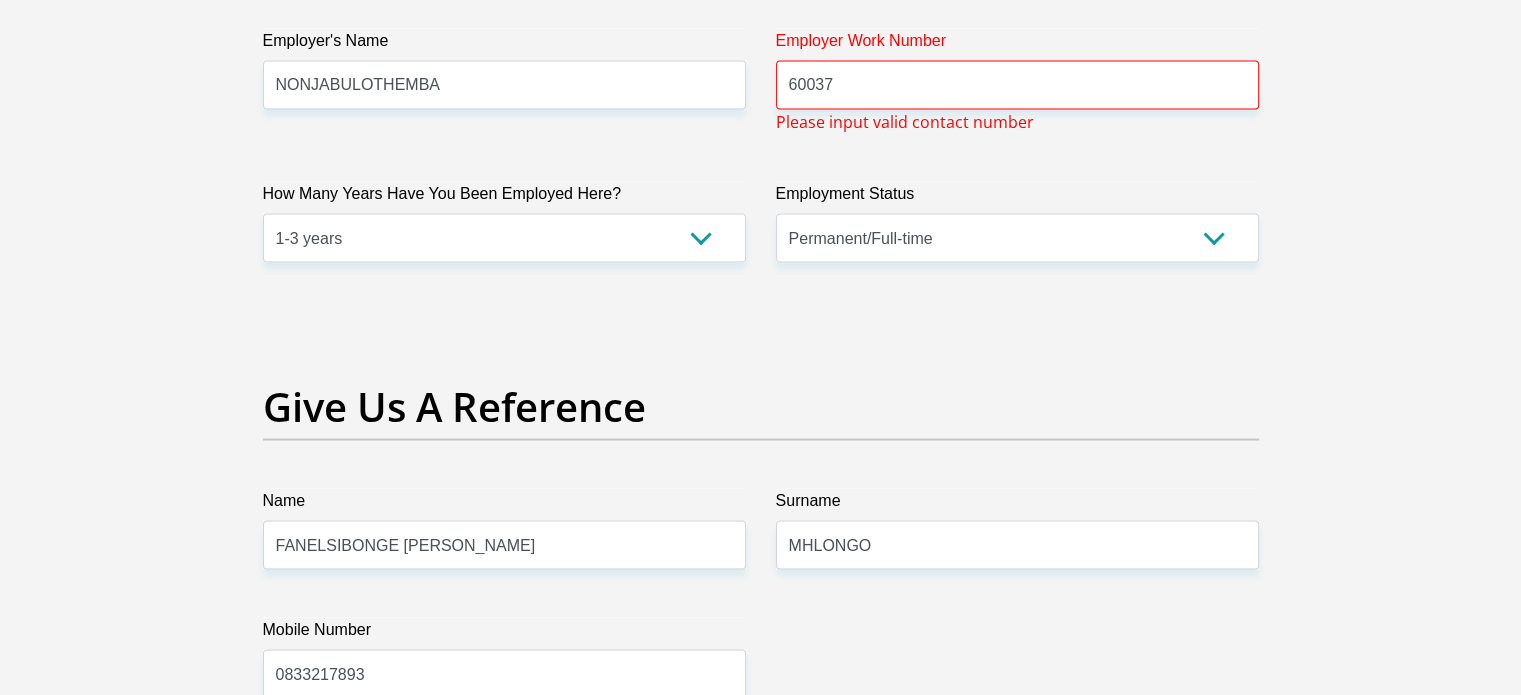 scroll, scrollTop: 3852, scrollLeft: 0, axis: vertical 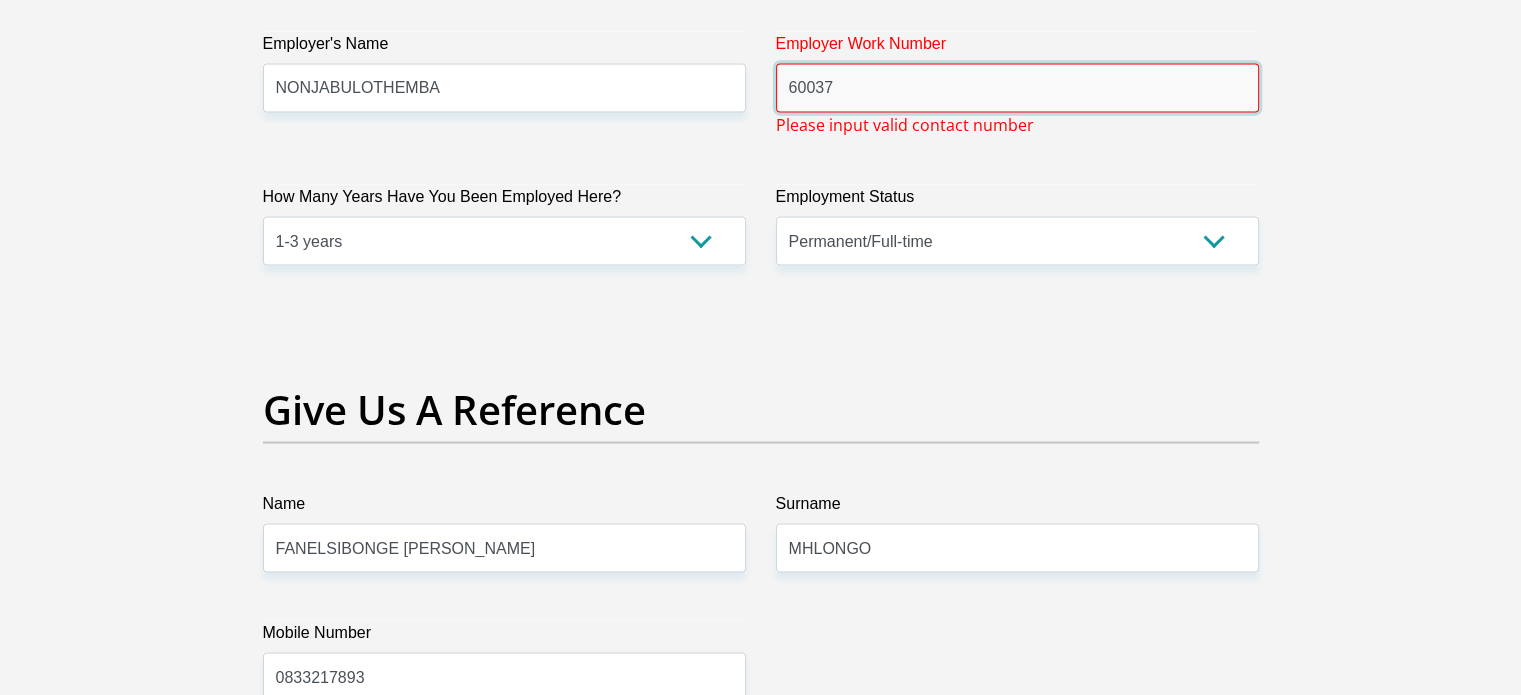 click on "60037" at bounding box center (1017, 88) 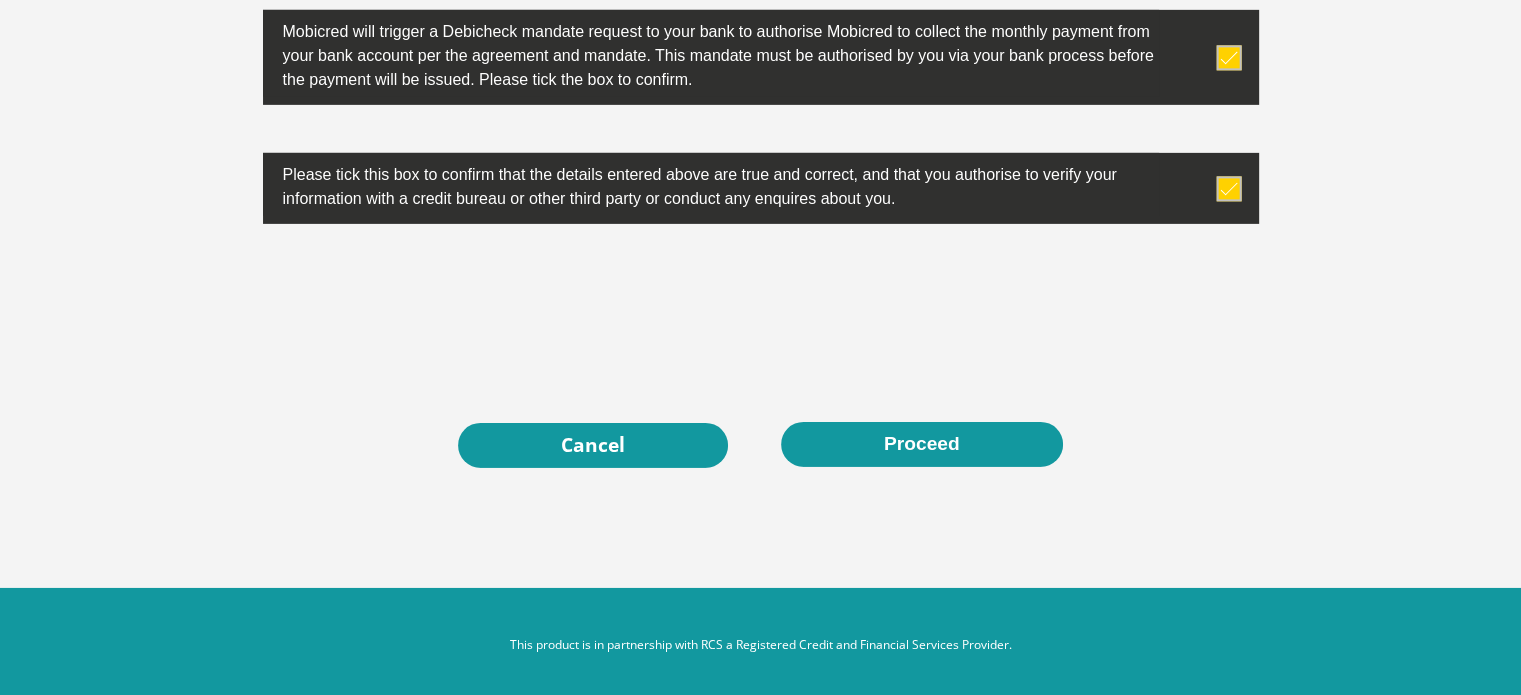 scroll, scrollTop: 6476, scrollLeft: 0, axis: vertical 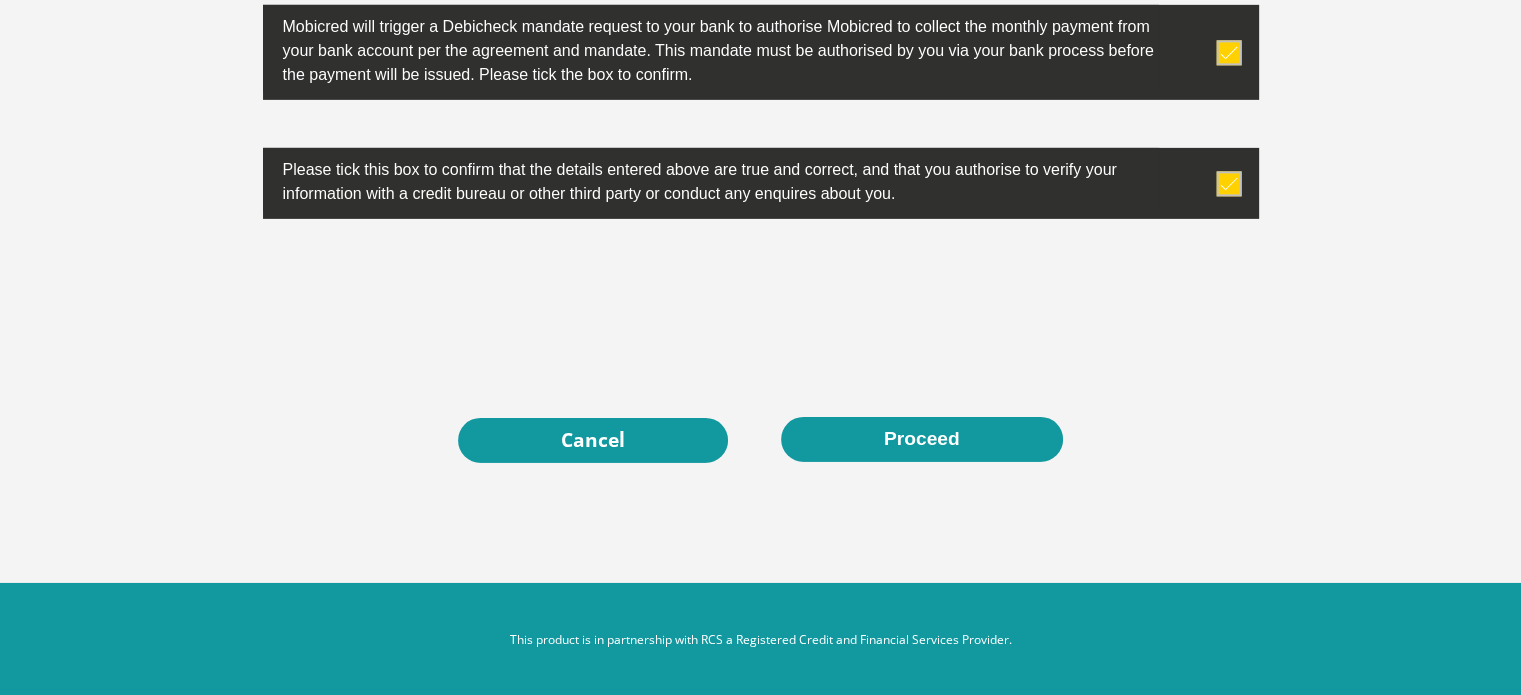 type on "0117098888" 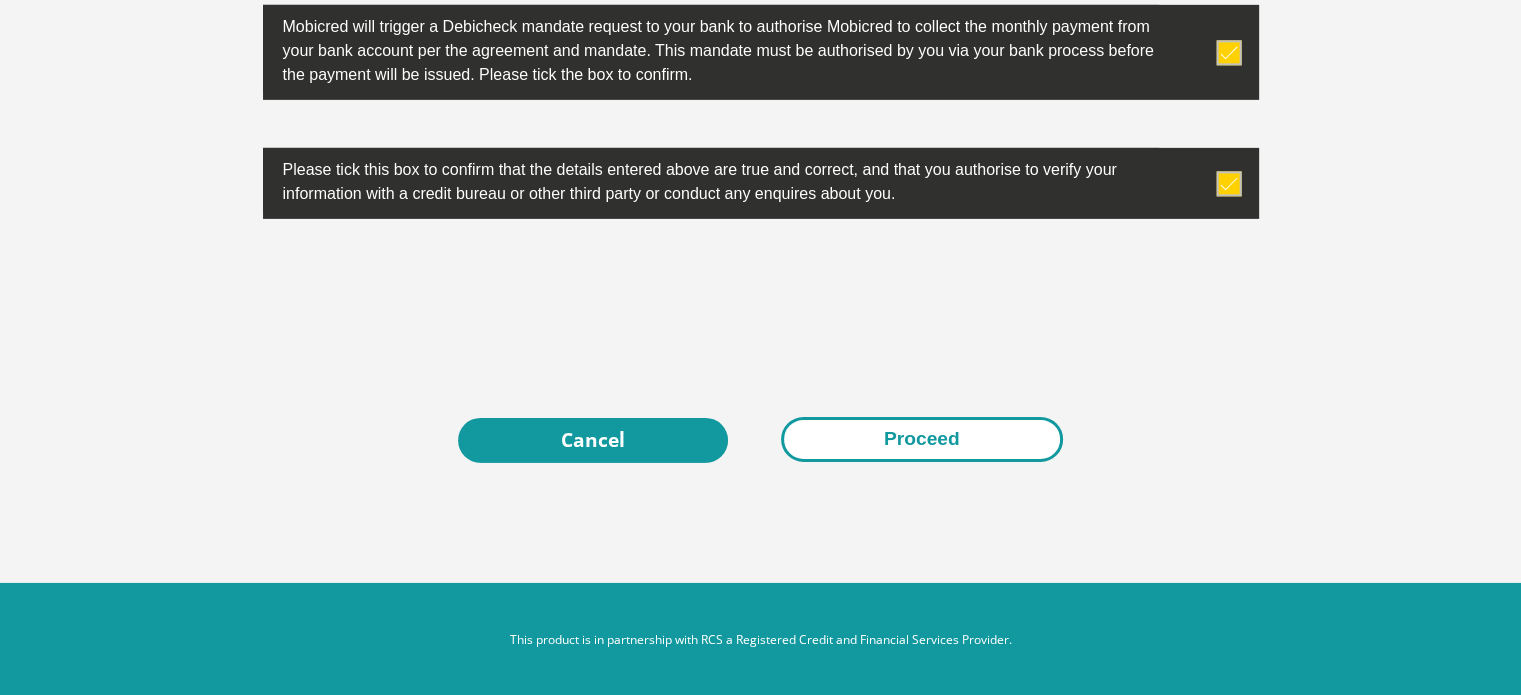 click on "Proceed" at bounding box center [922, 439] 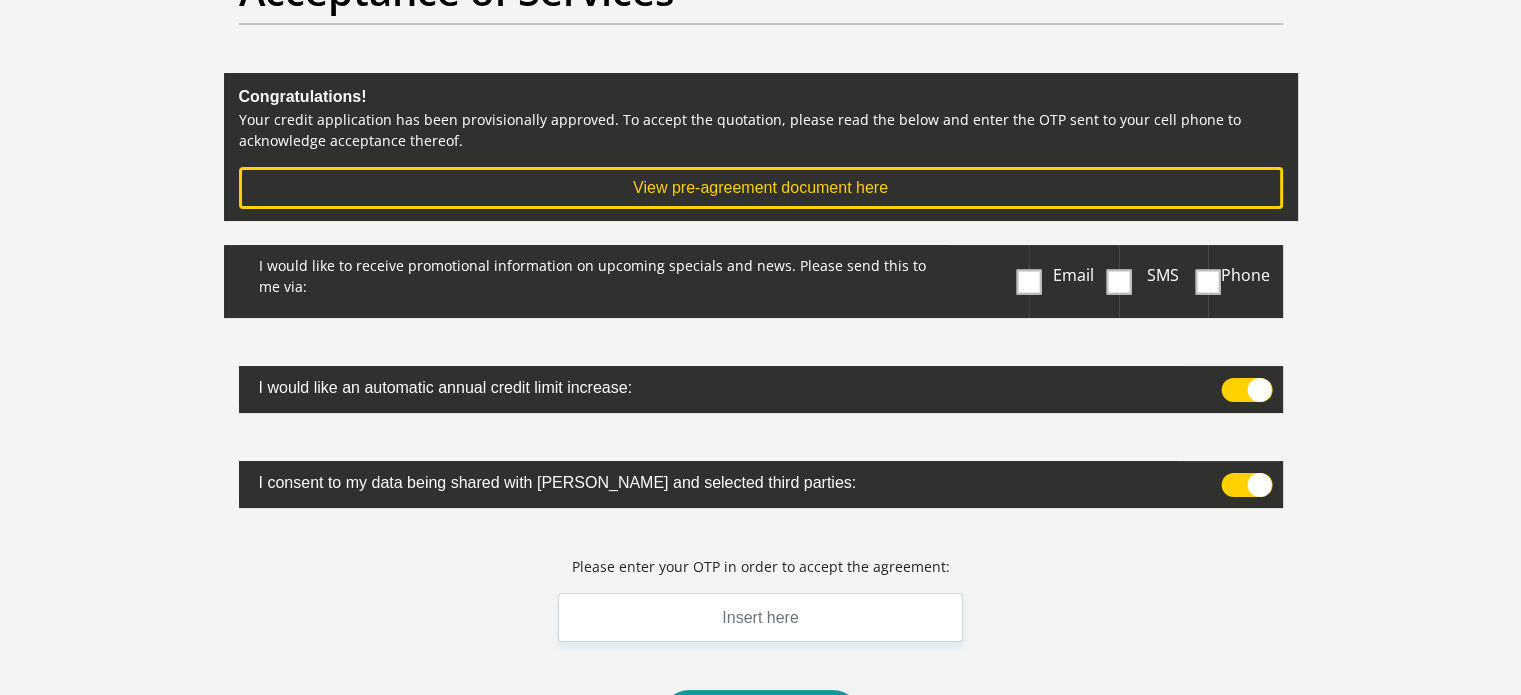 scroll, scrollTop: 200, scrollLeft: 0, axis: vertical 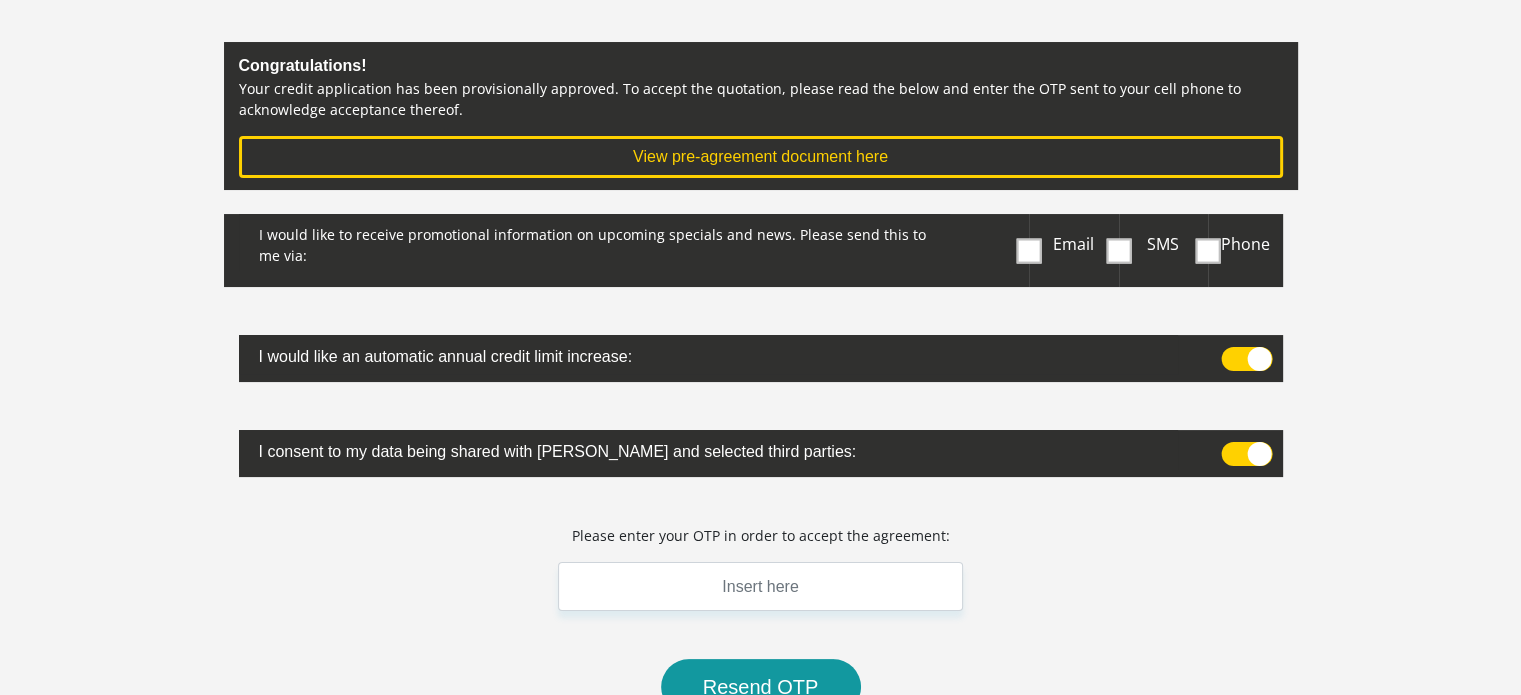 click at bounding box center [1246, 359] 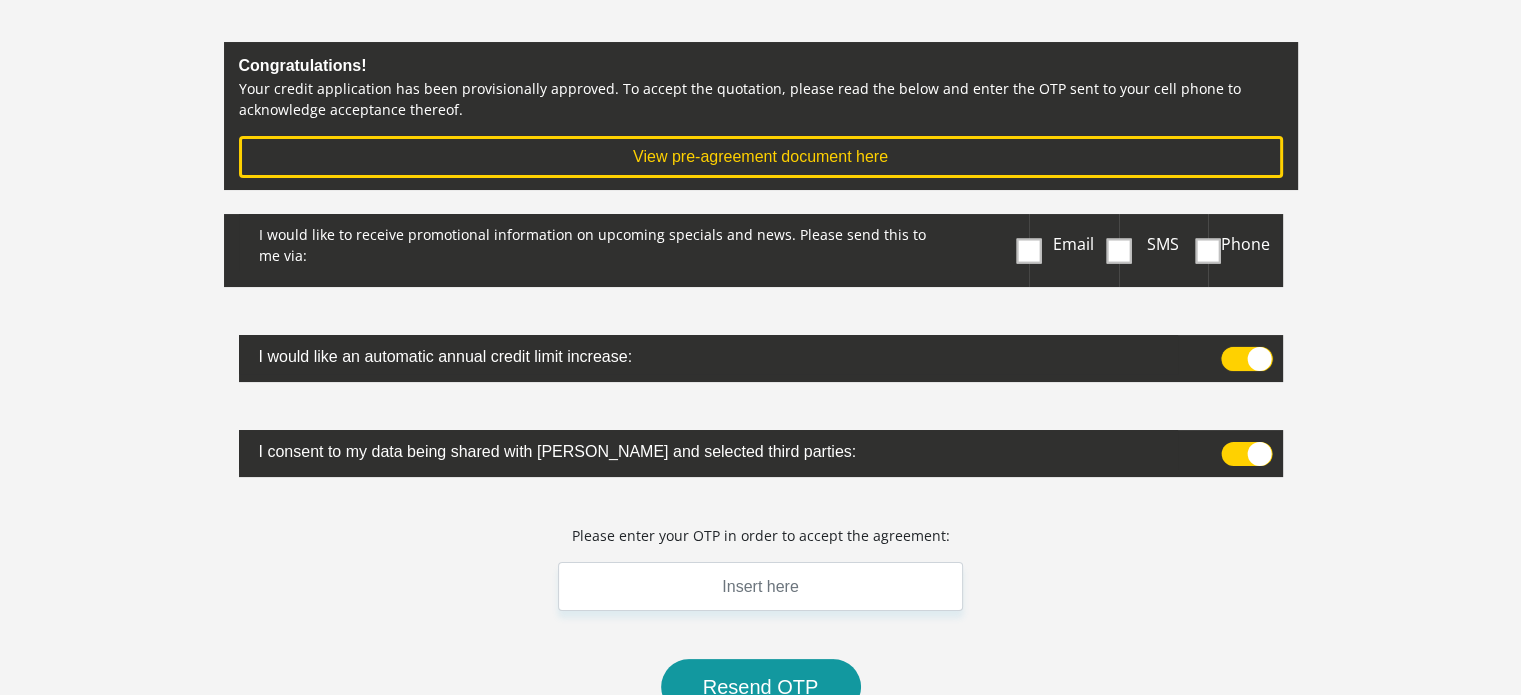 click at bounding box center (1230, 352) 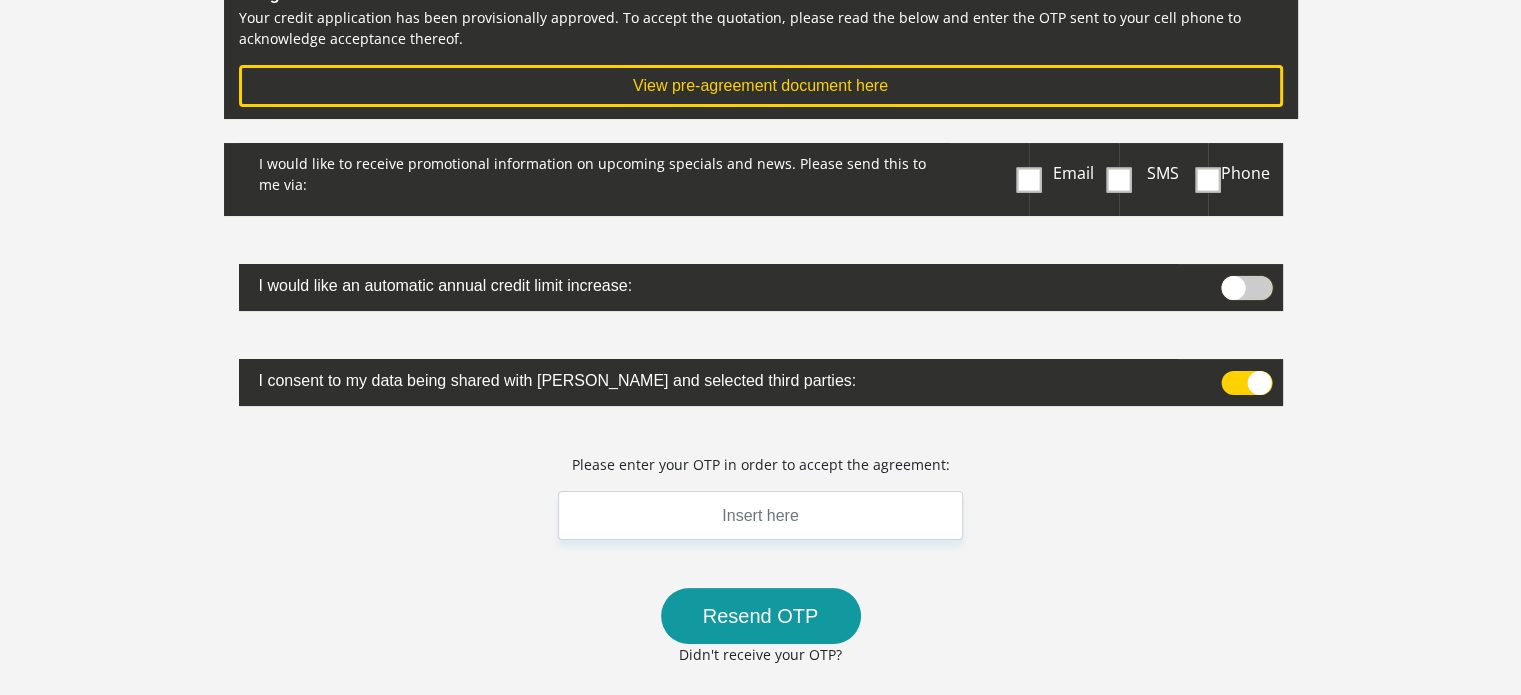 scroll, scrollTop: 300, scrollLeft: 0, axis: vertical 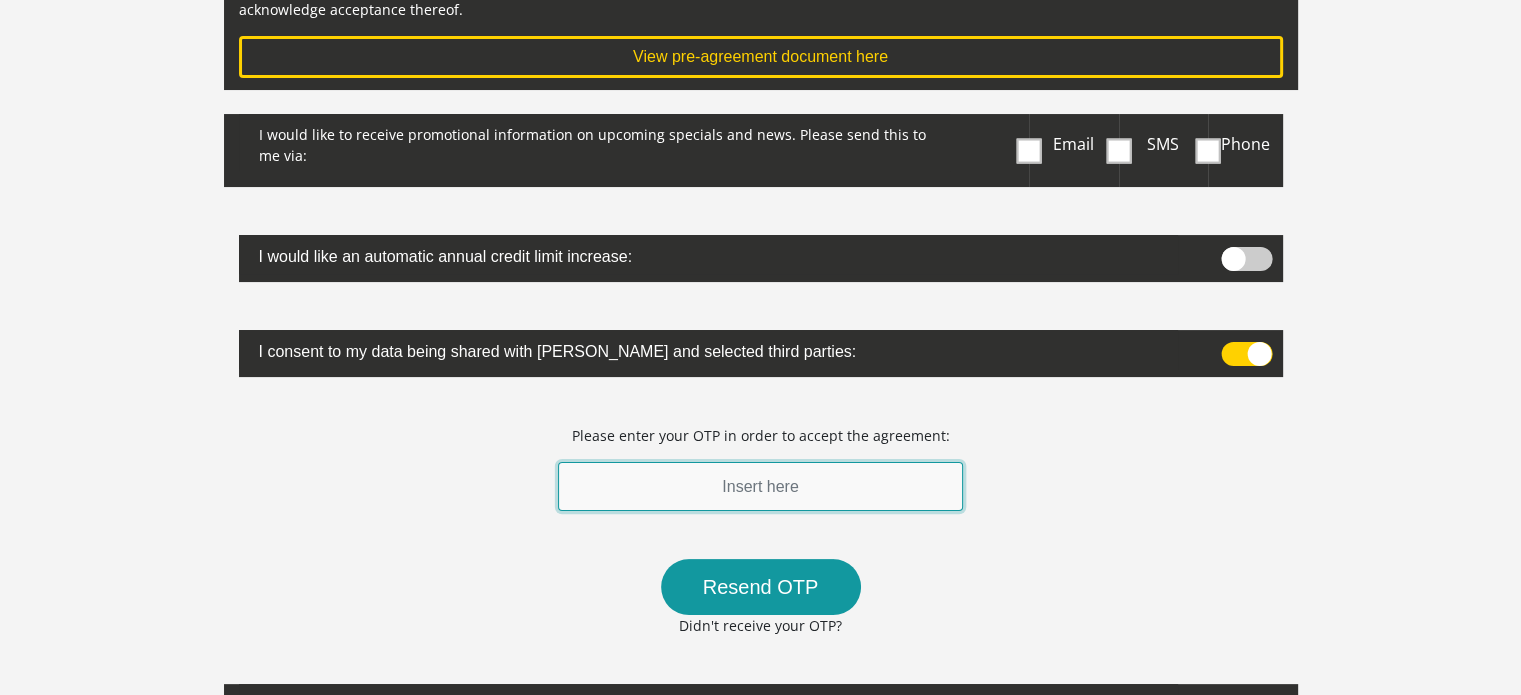 click at bounding box center [761, 486] 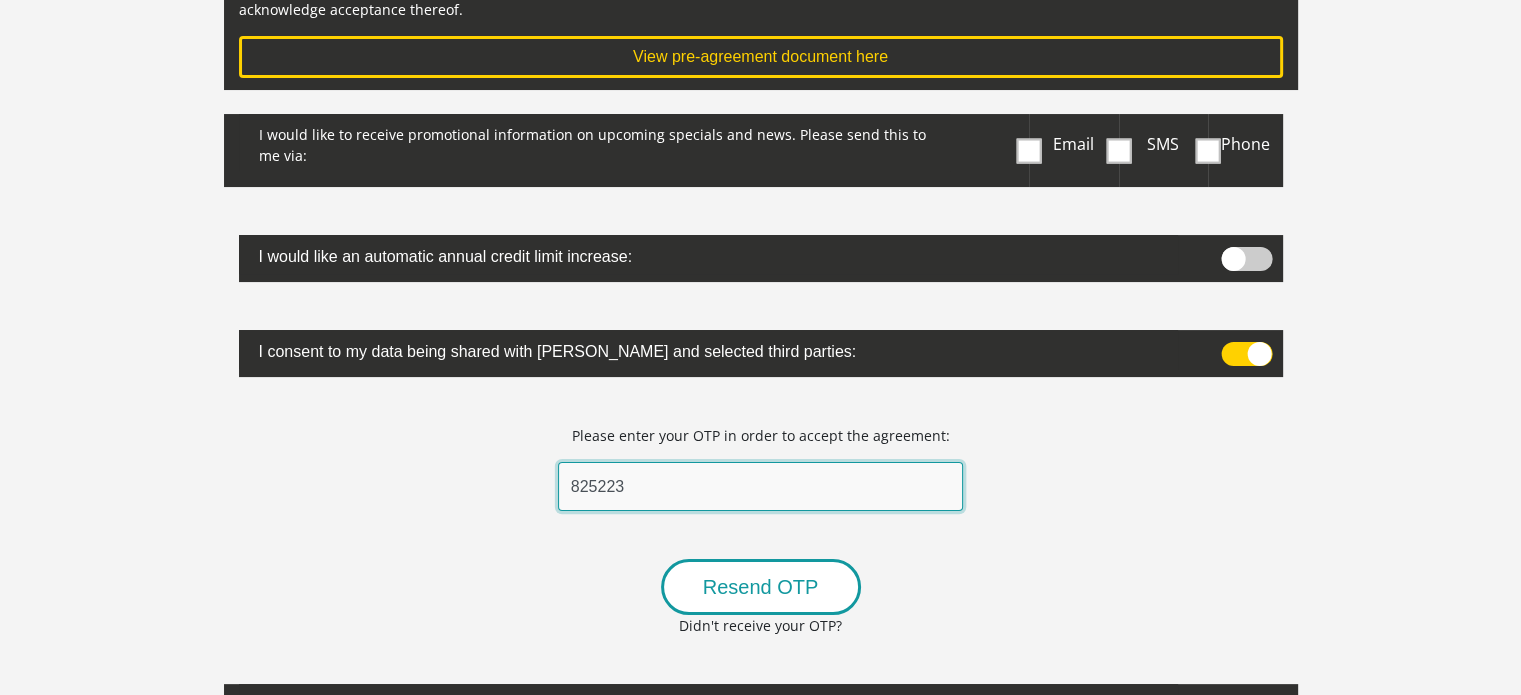 type on "825223" 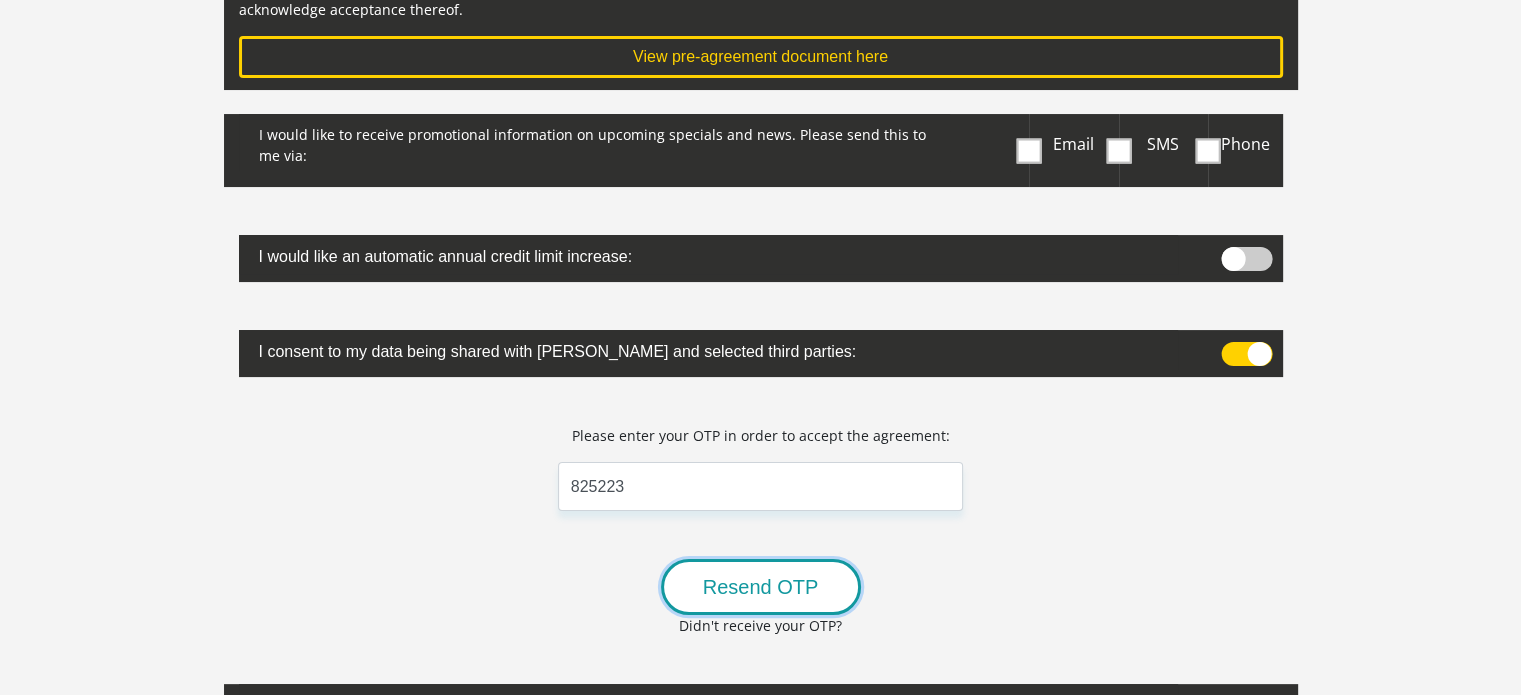 drag, startPoint x: 795, startPoint y: 575, endPoint x: 924, endPoint y: 73, distance: 518.30975 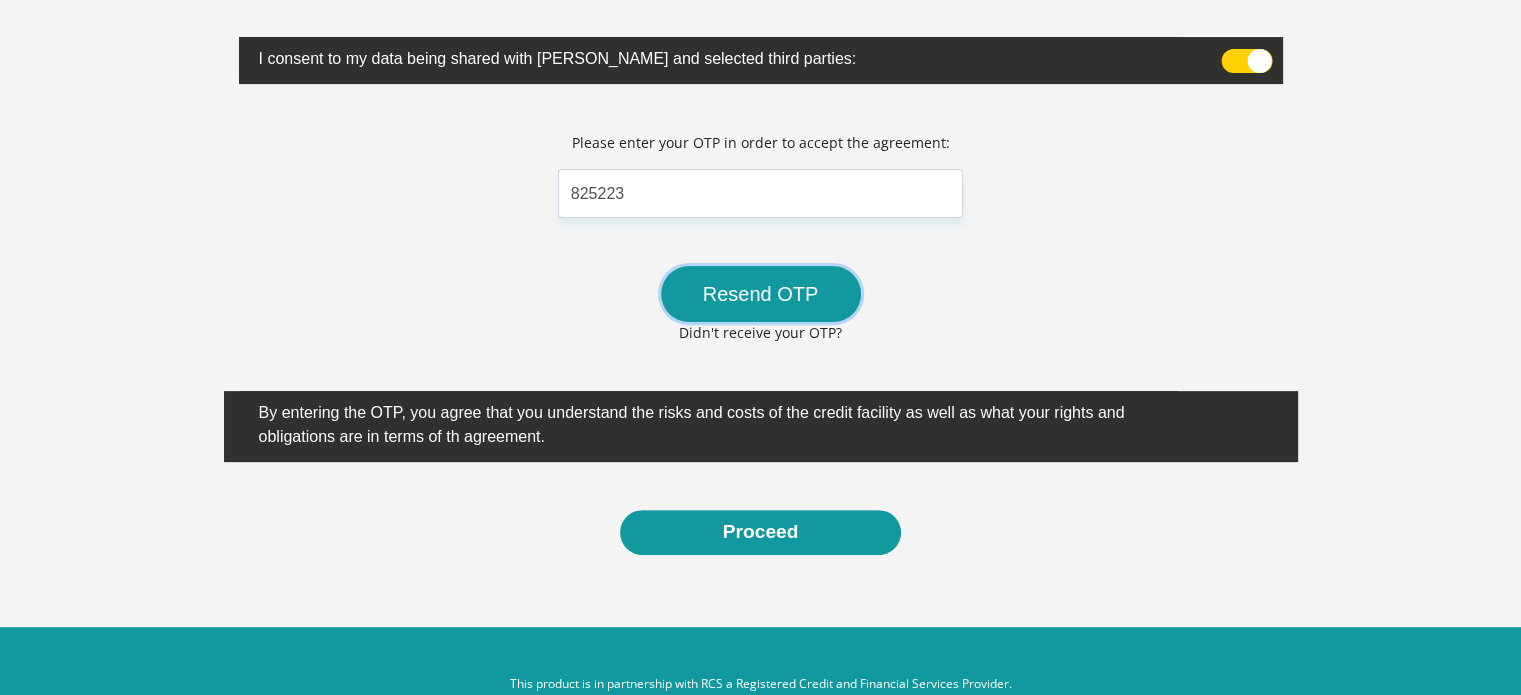 scroll, scrollTop: 600, scrollLeft: 0, axis: vertical 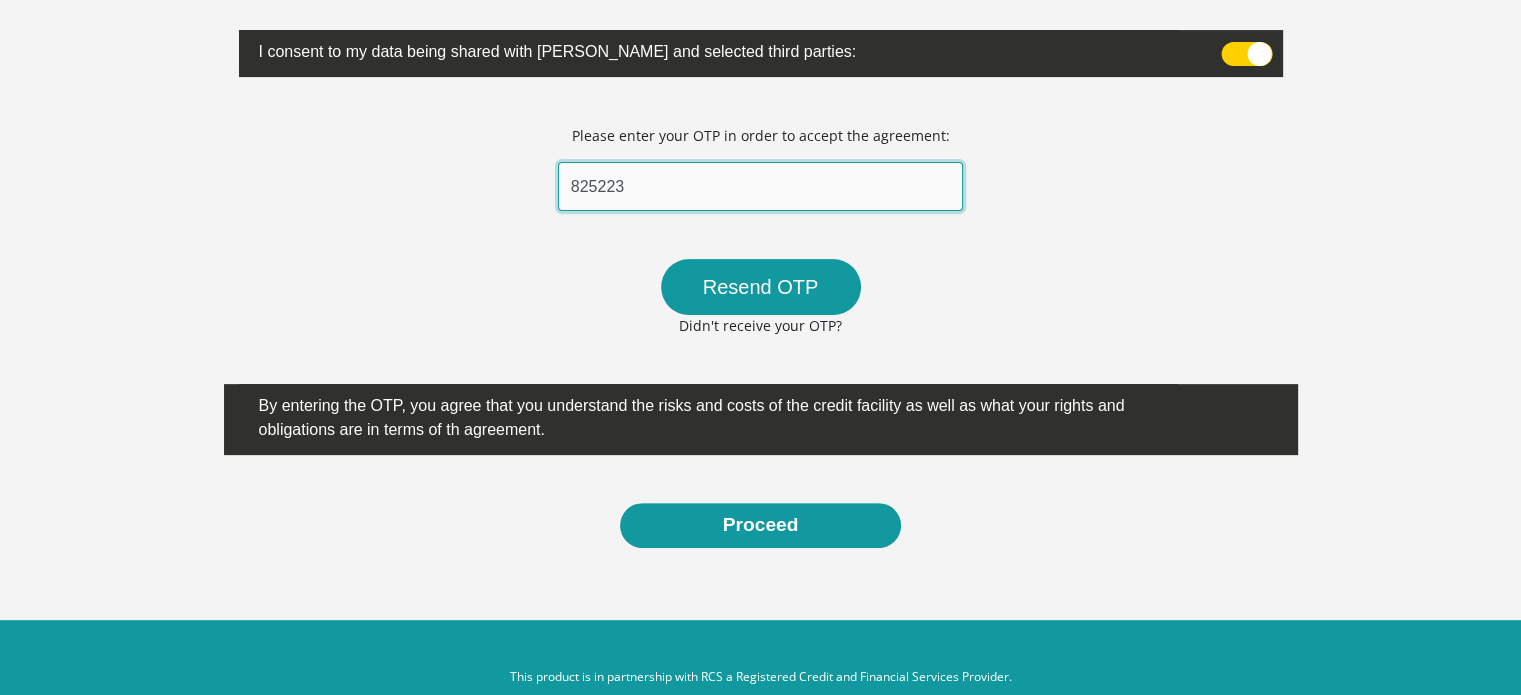 click on "825223" at bounding box center (761, 186) 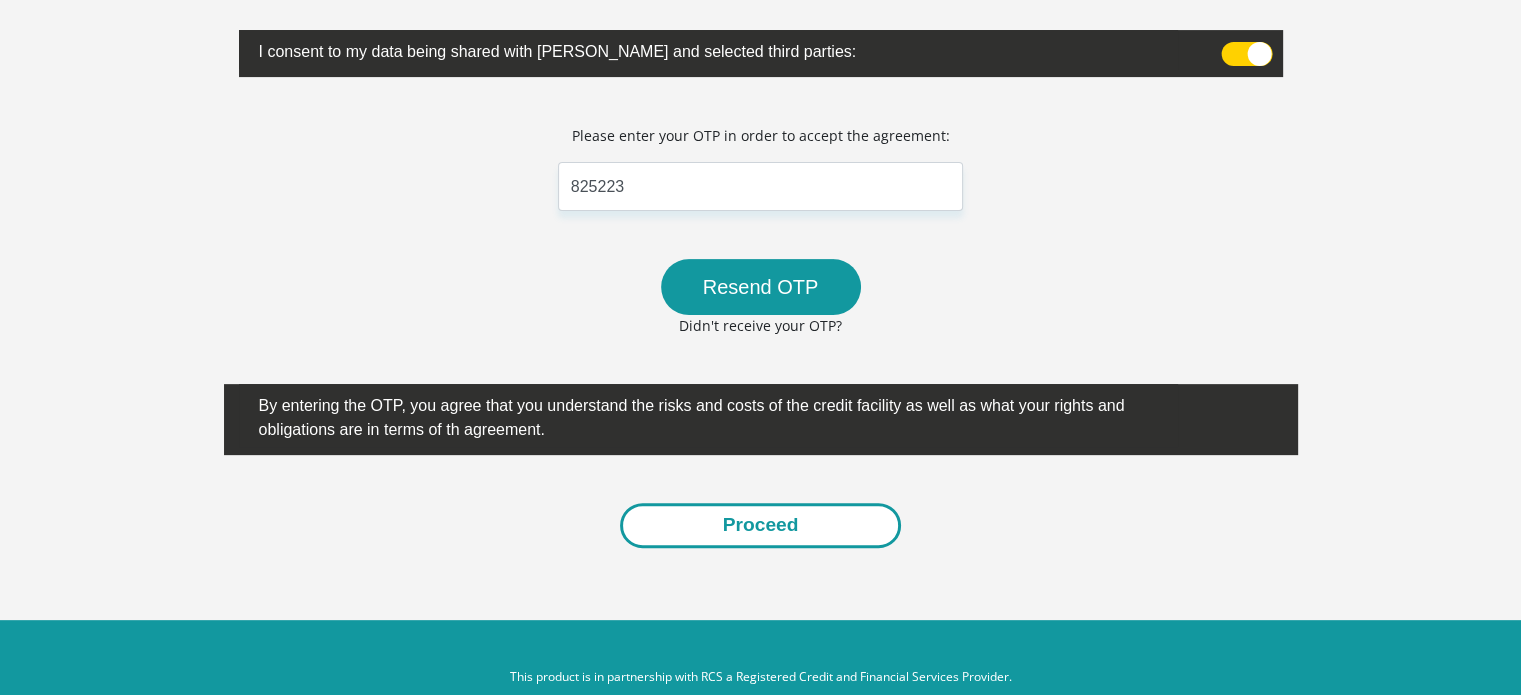 click on "Proceed" at bounding box center [761, 525] 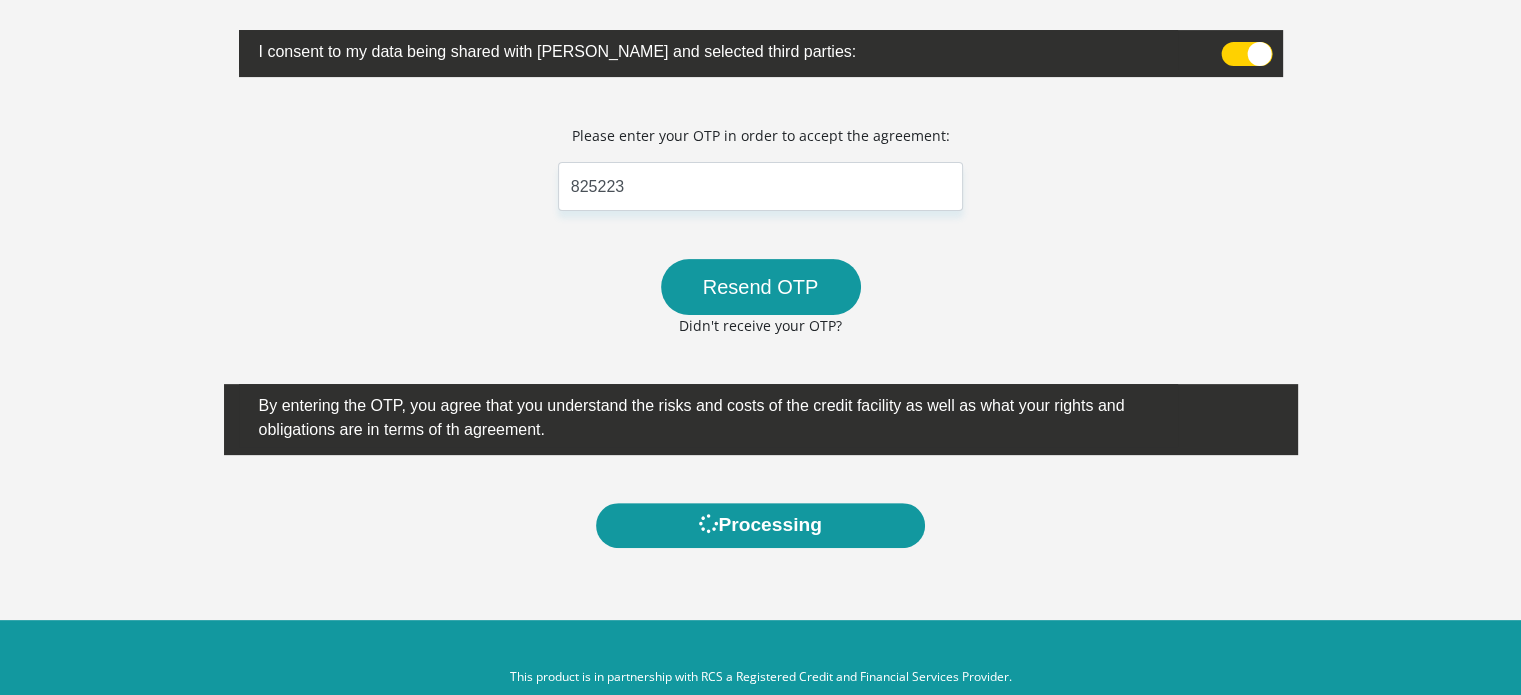 scroll, scrollTop: 0, scrollLeft: 0, axis: both 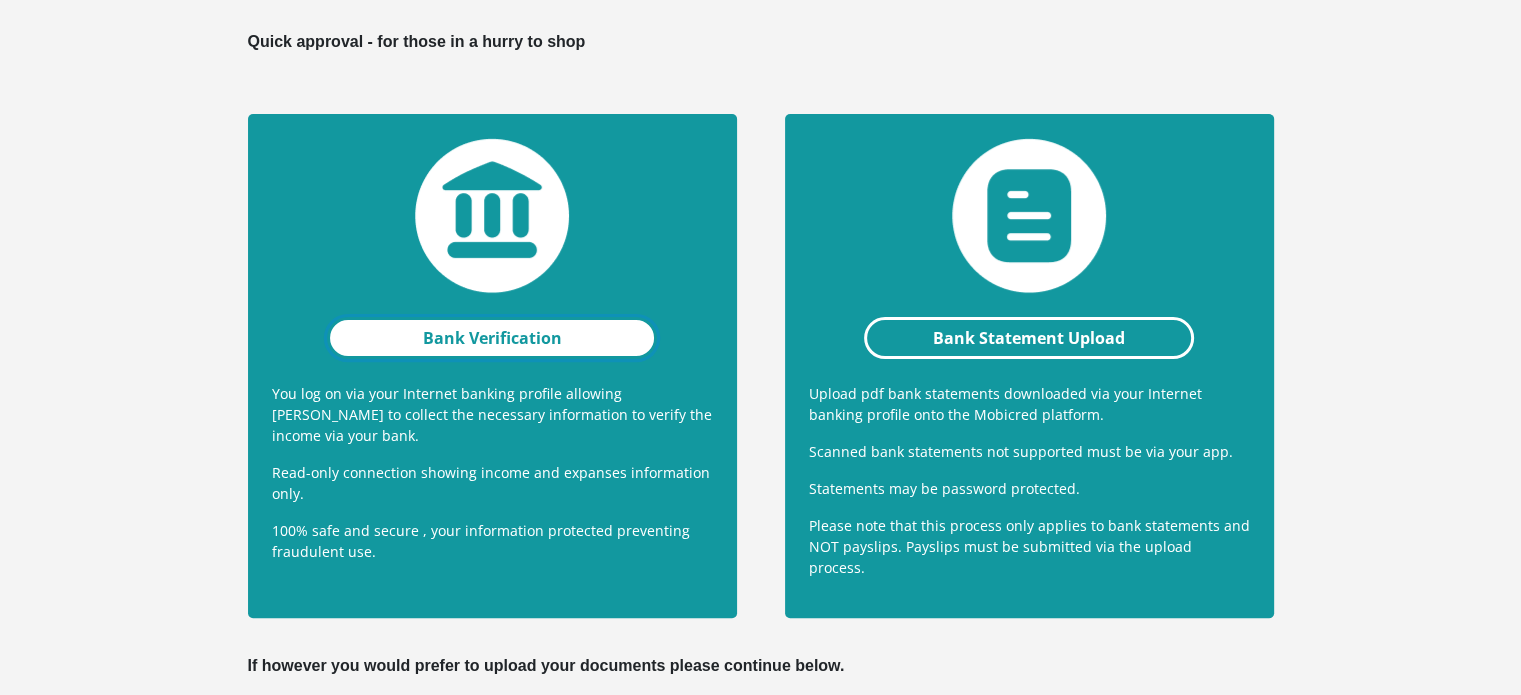 click on "Bank Verification" at bounding box center [492, 338] 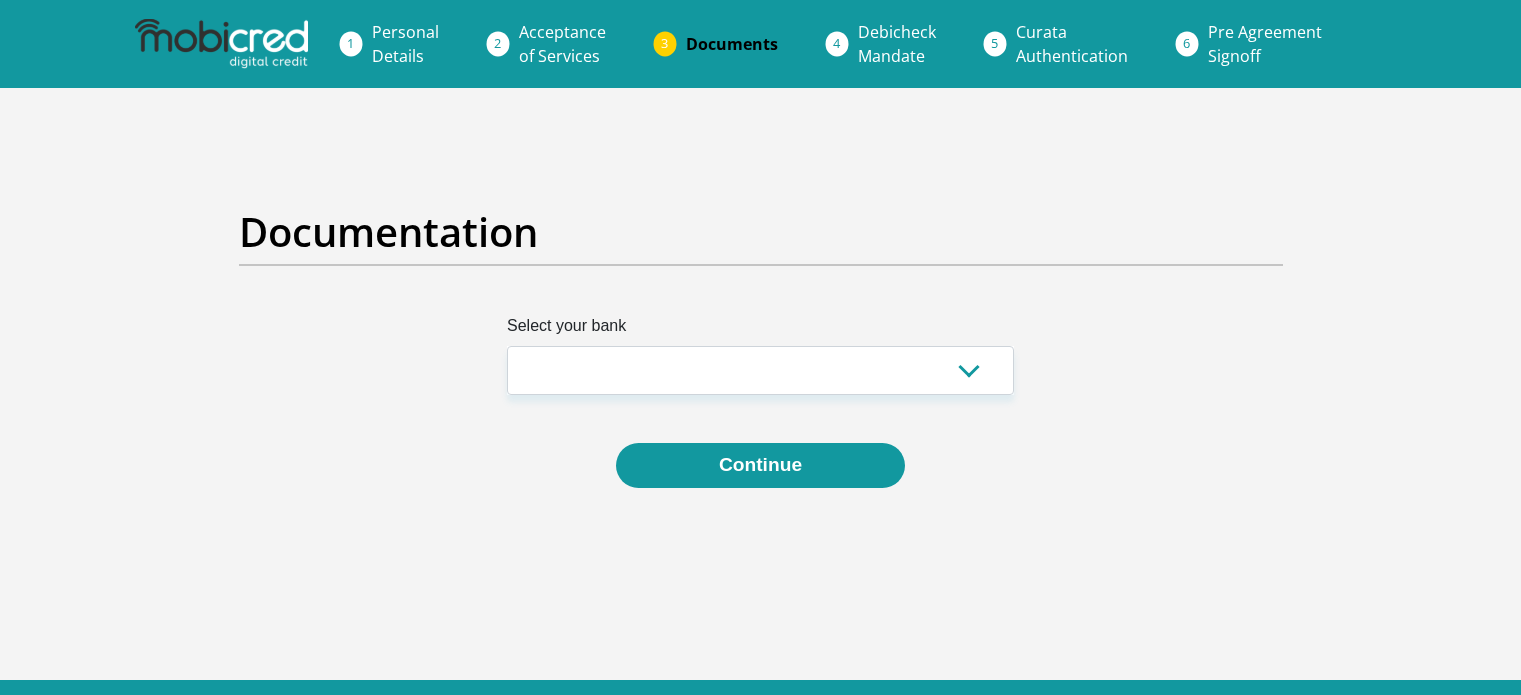 scroll, scrollTop: 0, scrollLeft: 0, axis: both 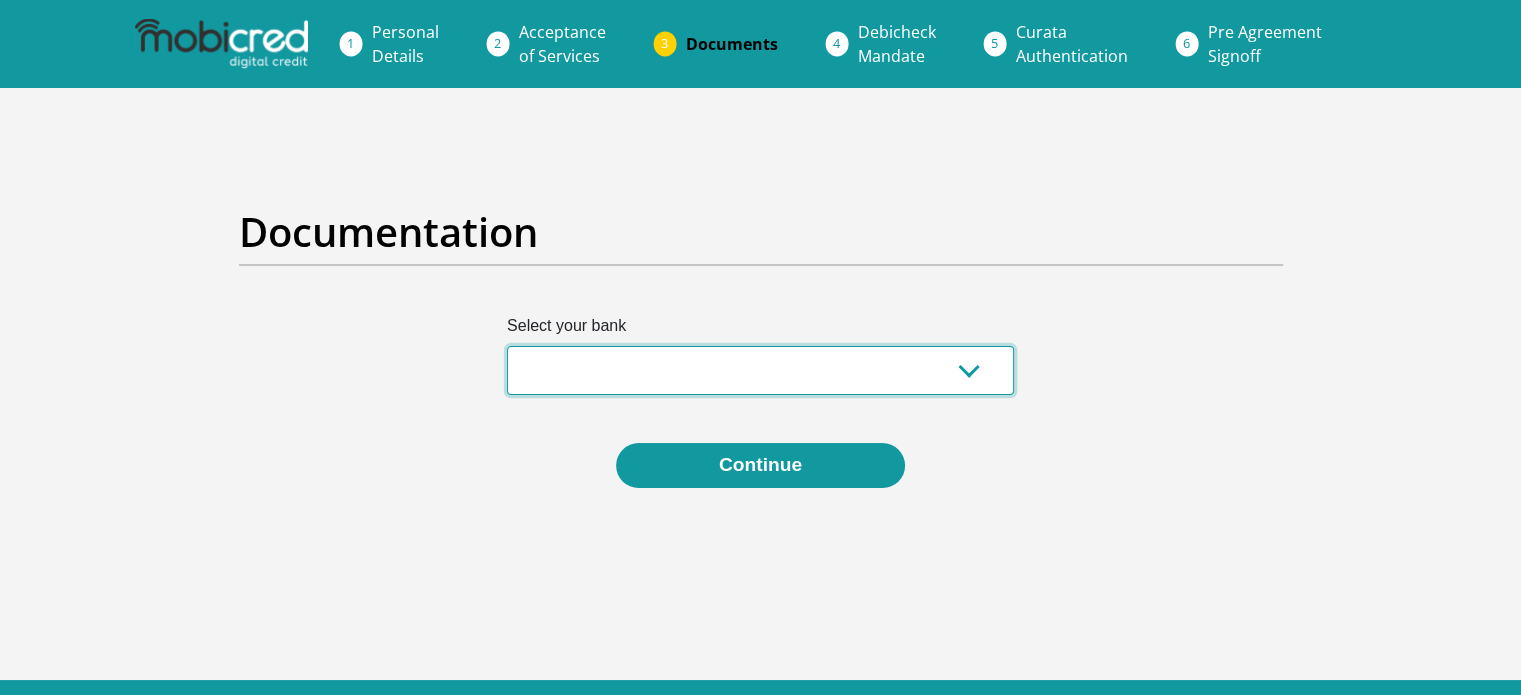 click on "Absa
Capitec Bank
Discovery Bank
First National Bank
Nedbank
Standard Bank
TymeBank" at bounding box center (760, 370) 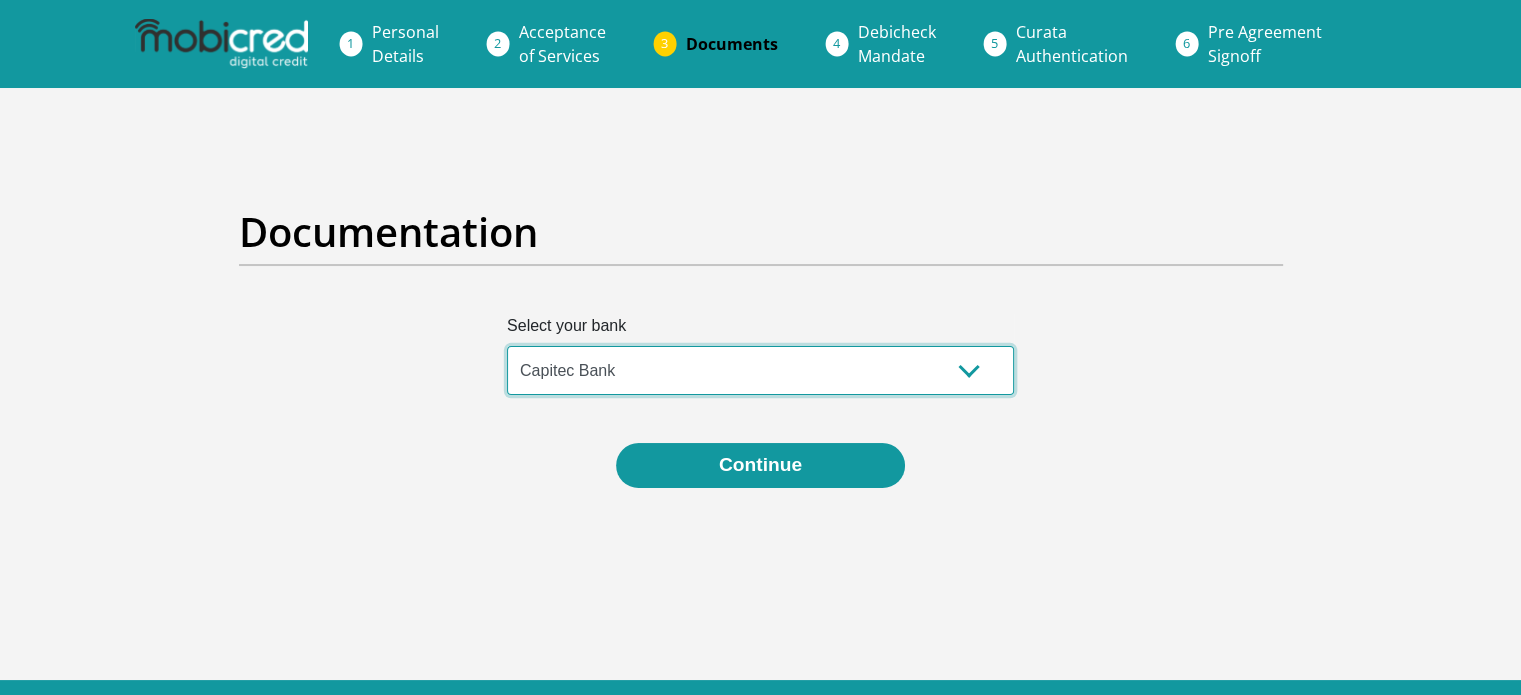 click on "Absa
Capitec Bank
Discovery Bank
First National Bank
Nedbank
Standard Bank
TymeBank" at bounding box center [760, 370] 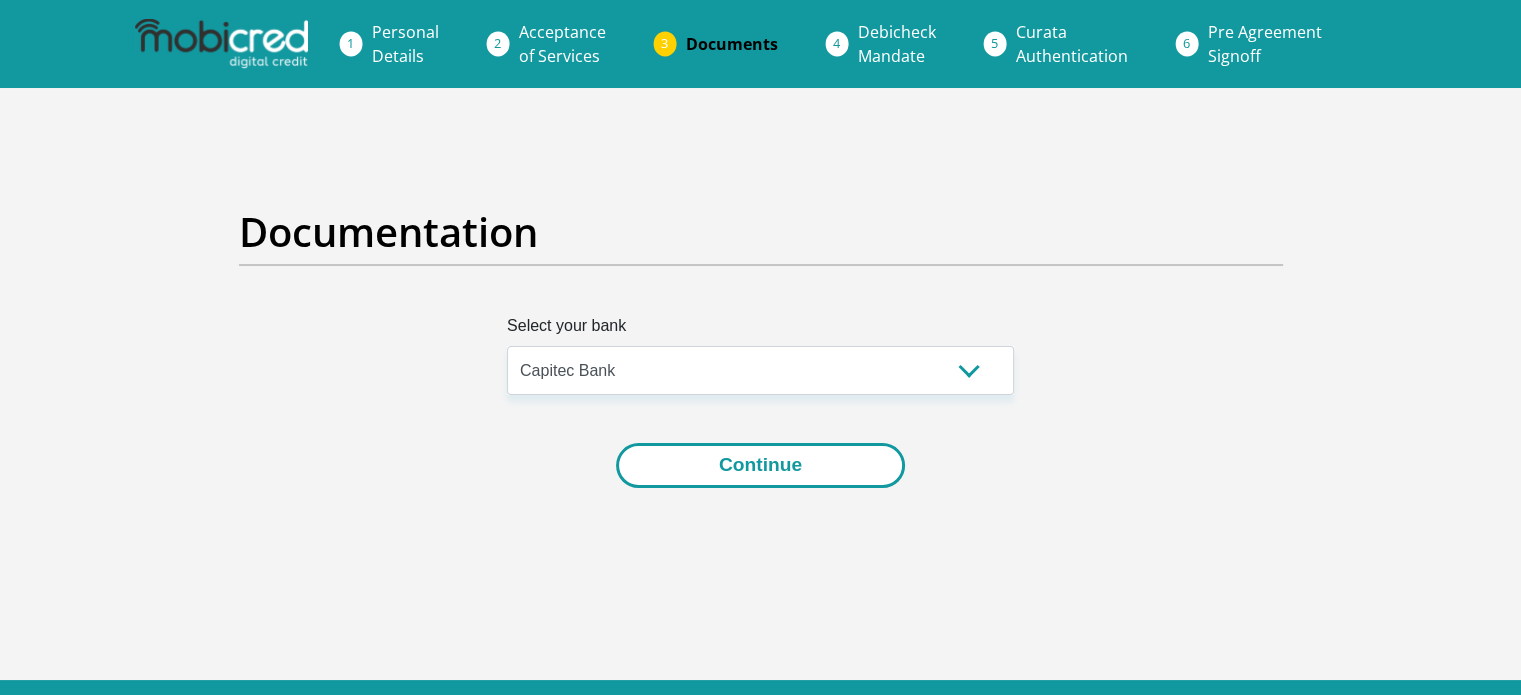 click on "Continue" at bounding box center [760, 465] 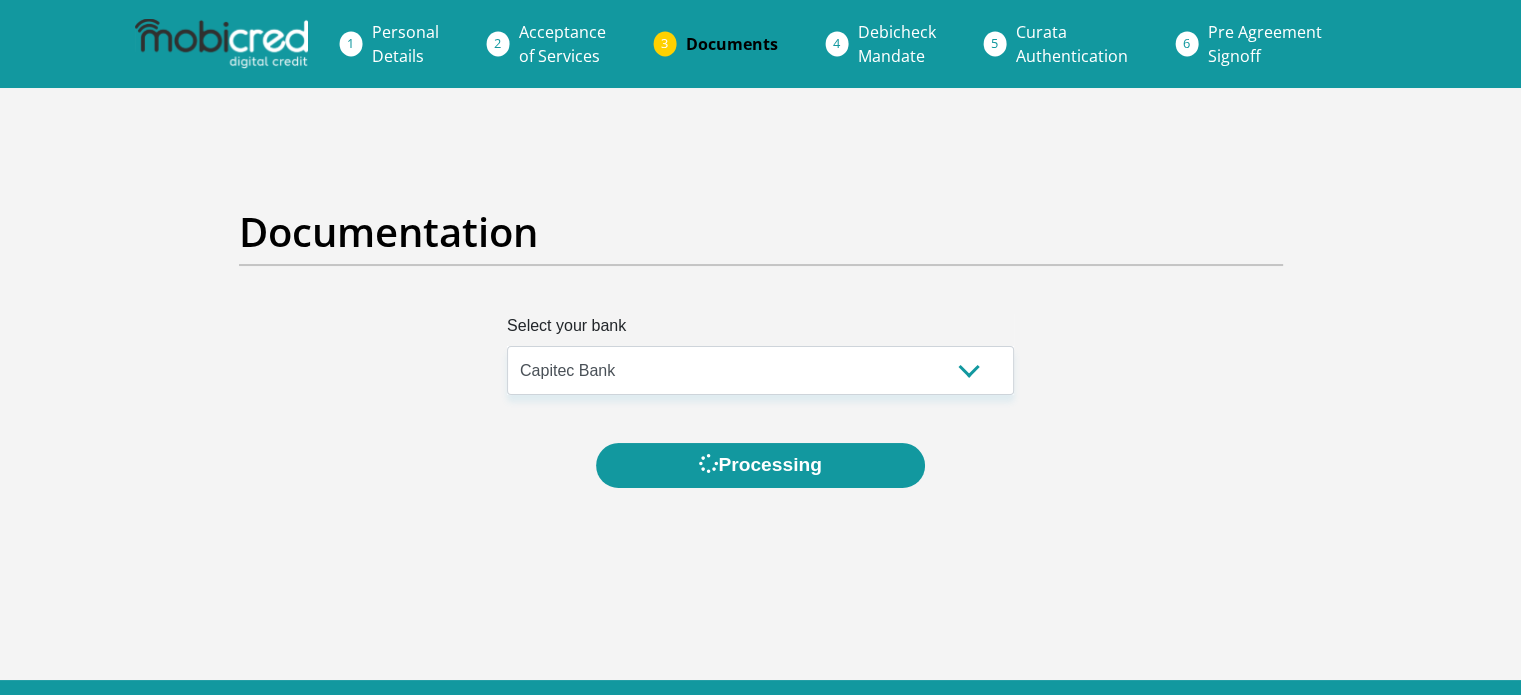 scroll, scrollTop: 0, scrollLeft: 0, axis: both 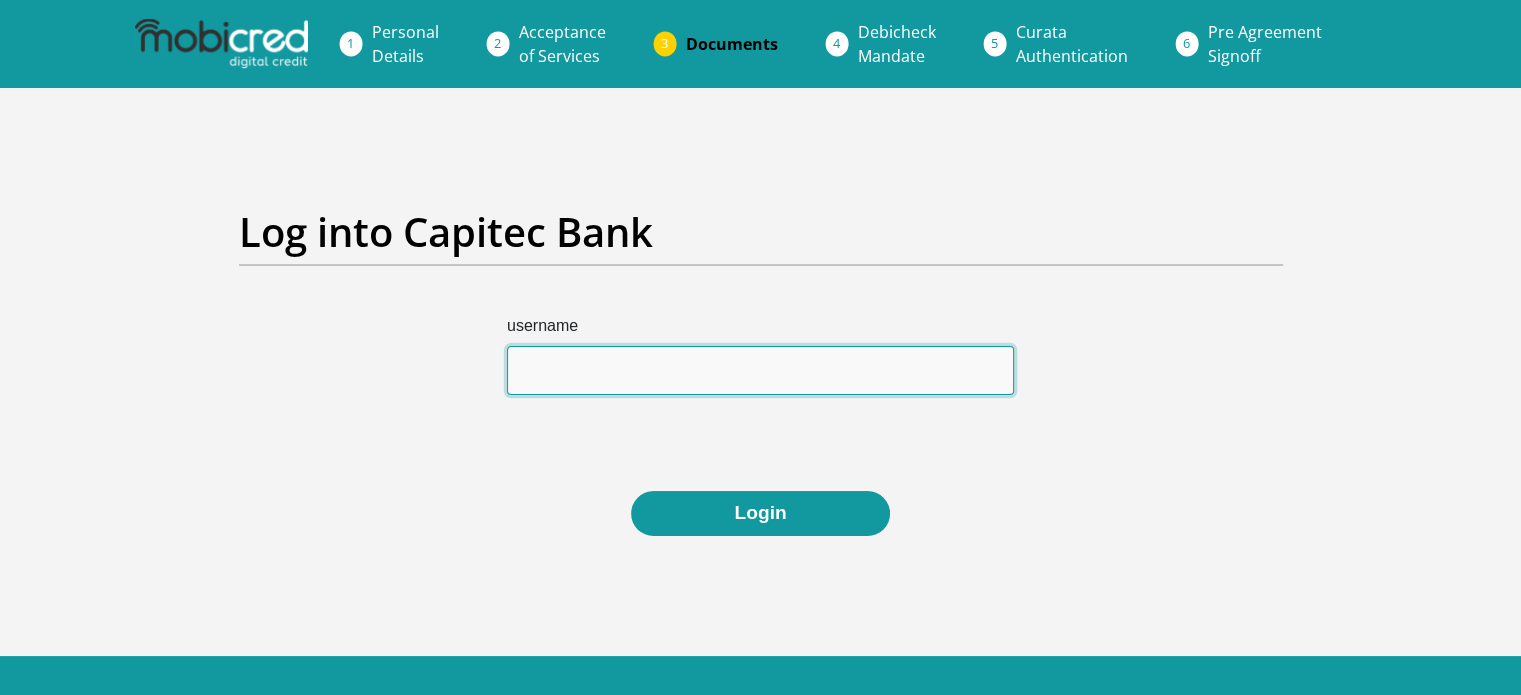 click on "username" at bounding box center (760, 370) 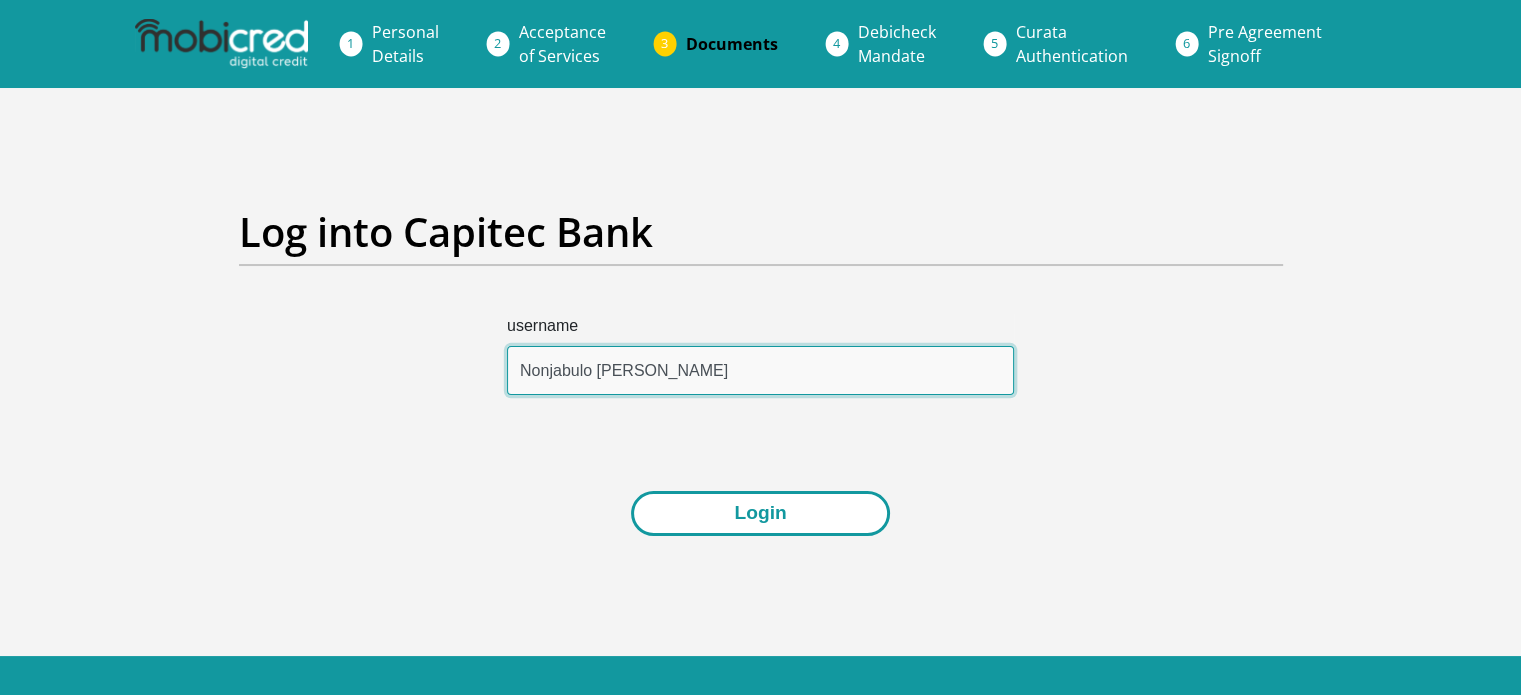 type on "Nonjabulo [PERSON_NAME]" 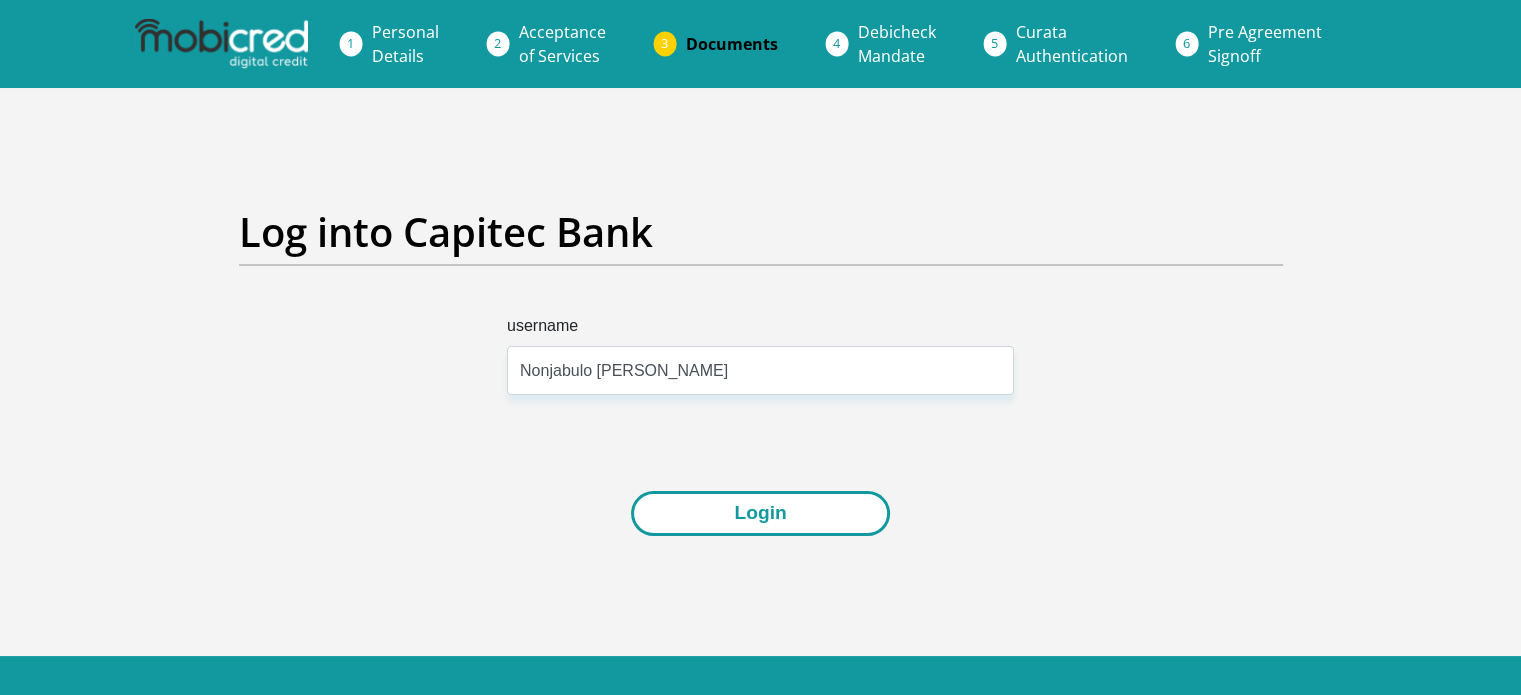 click on "Login" at bounding box center [760, 513] 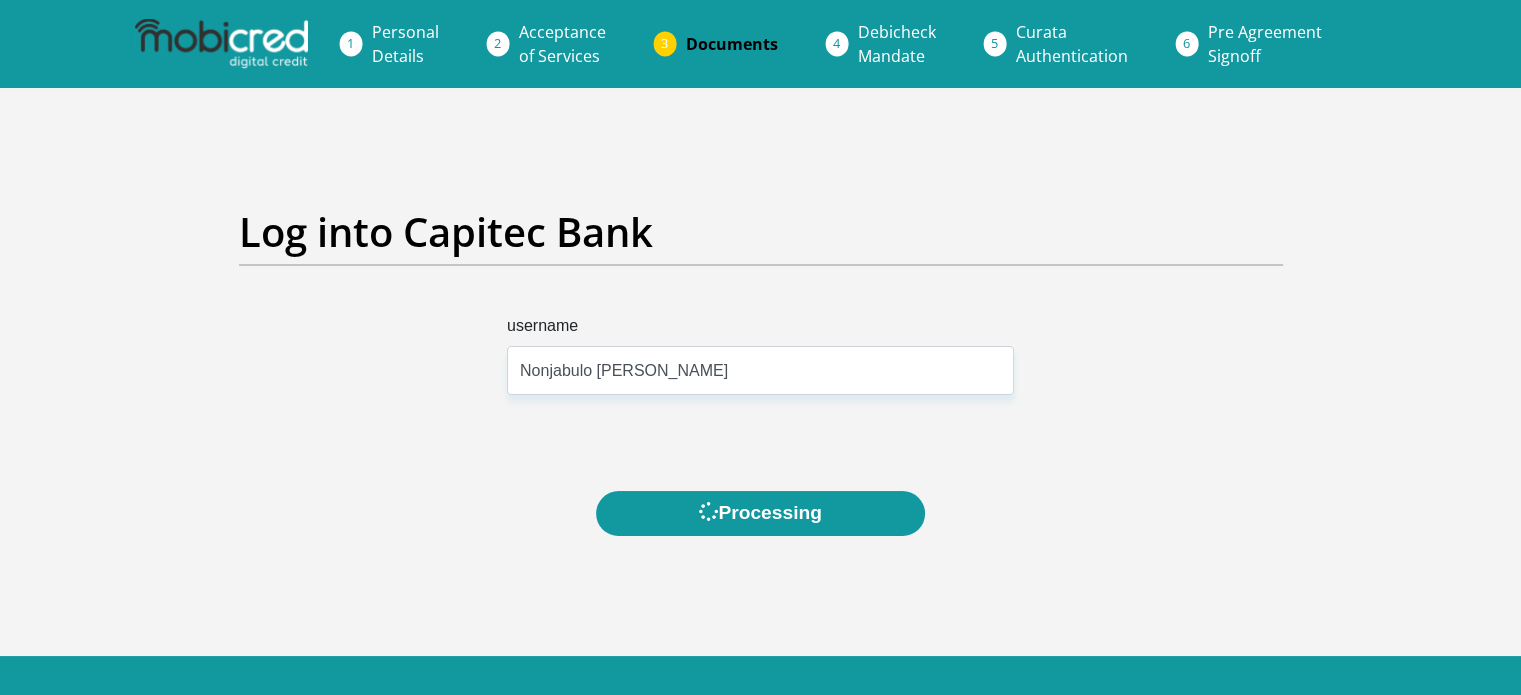 scroll, scrollTop: 0, scrollLeft: 0, axis: both 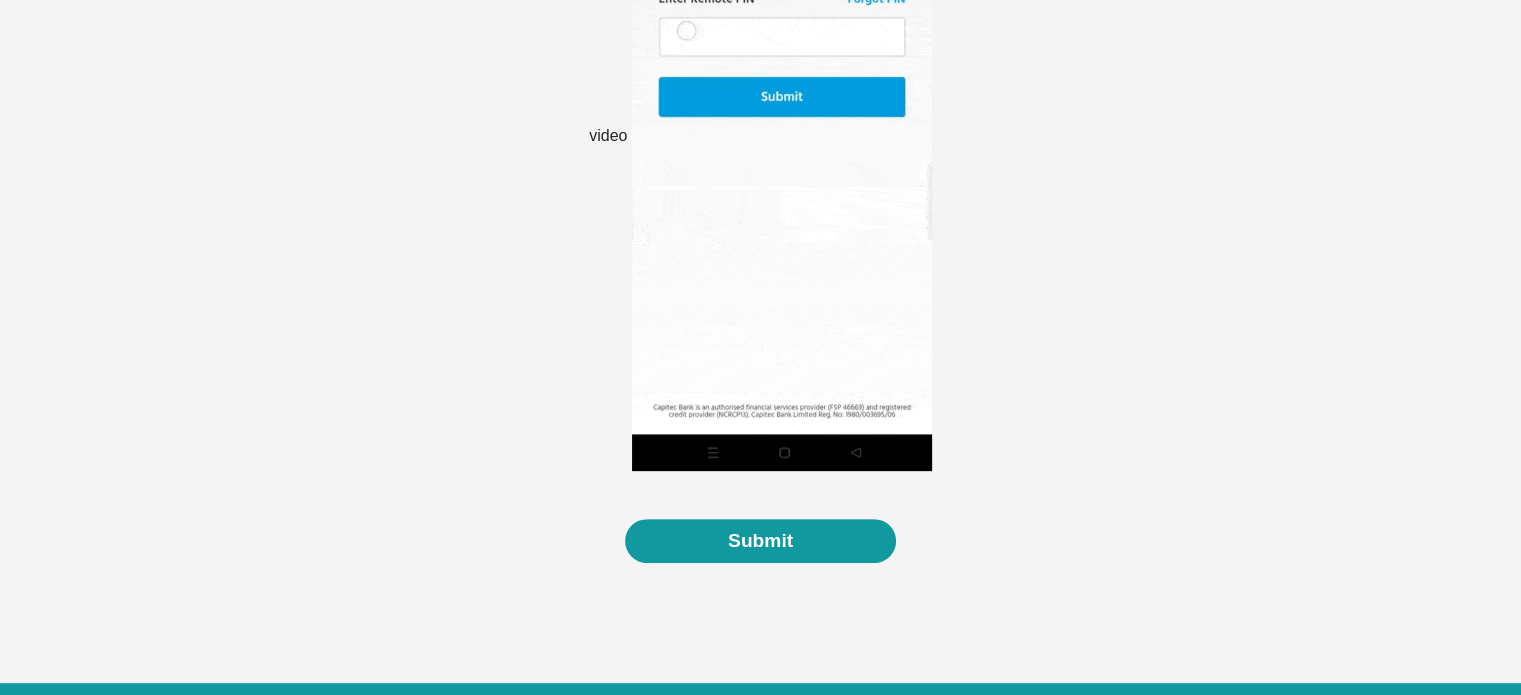 click on "Multi-Factor Authentication Required
Please open your Capitec Mobile App and follow the below instructions:
video
Submit" at bounding box center [761, 89] 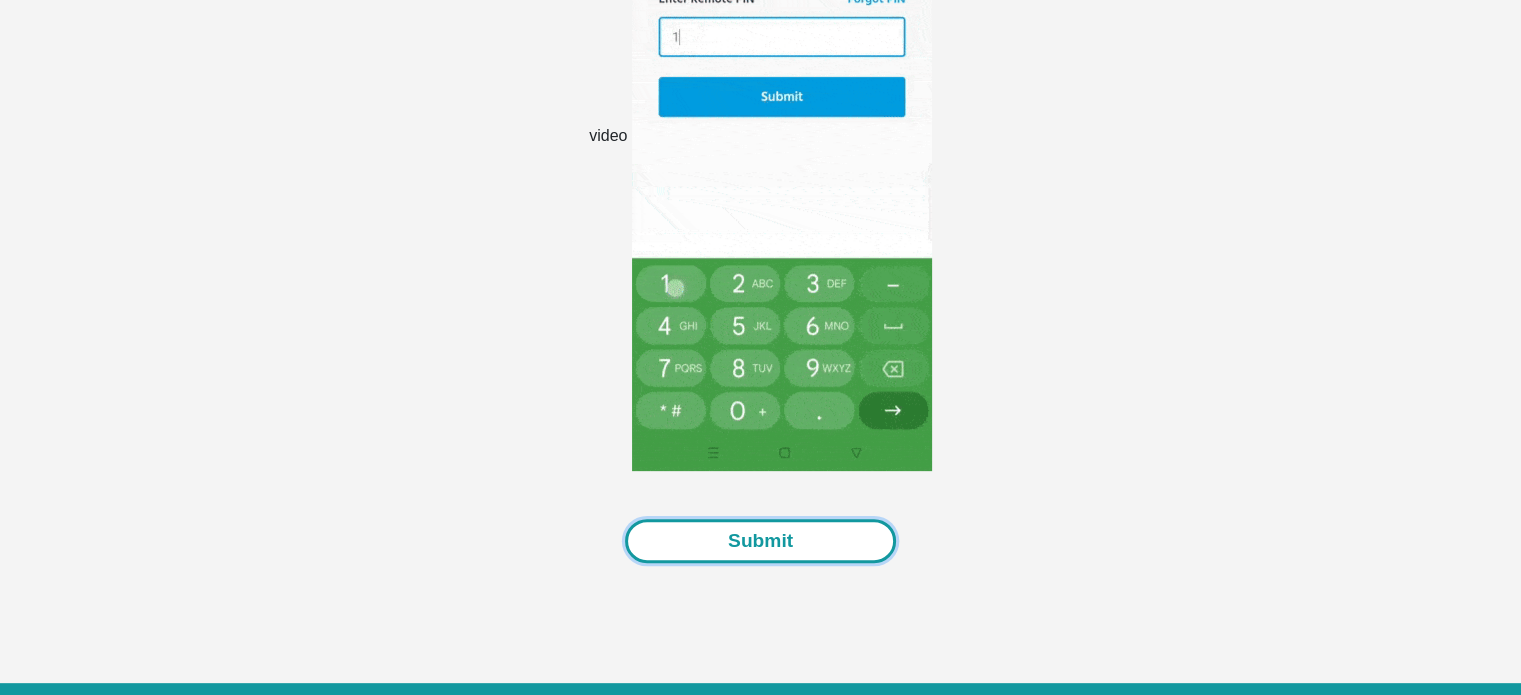 click on "Submit" at bounding box center (760, 541) 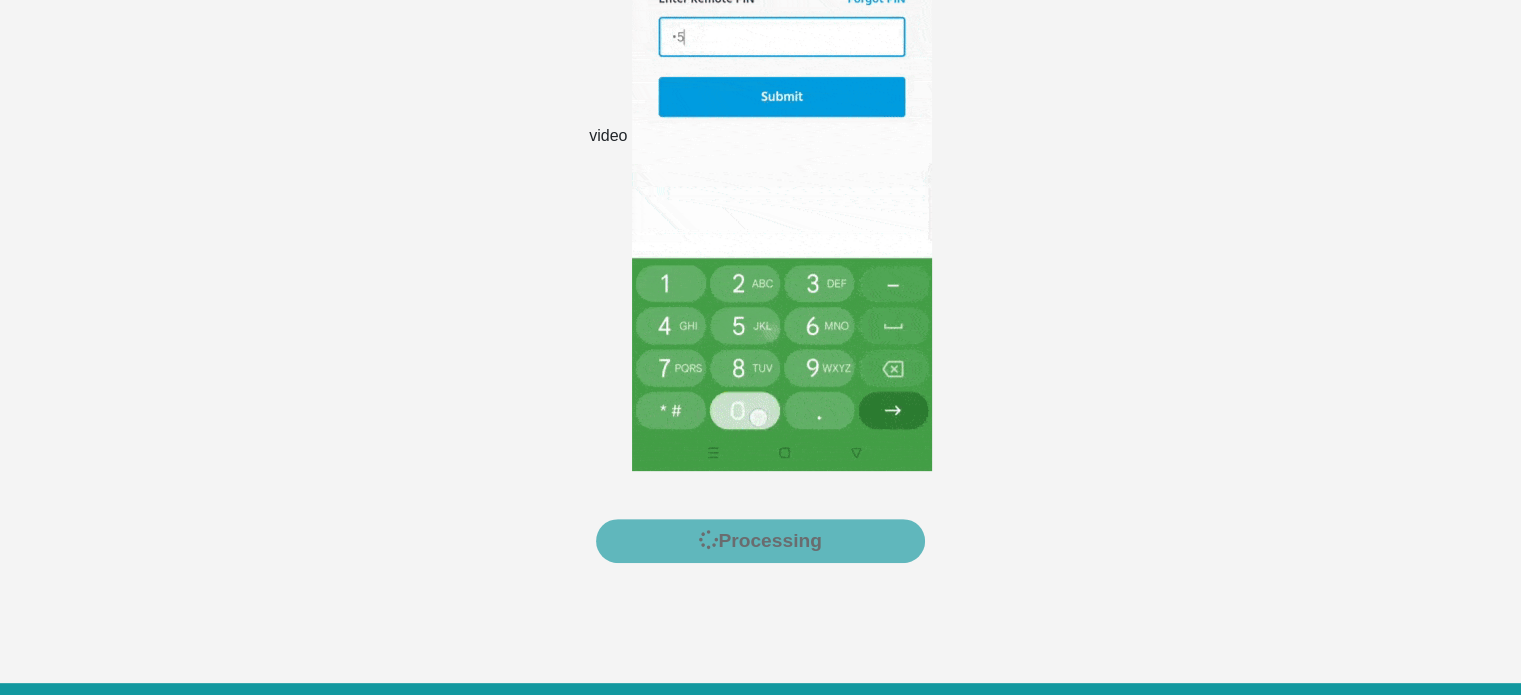 scroll, scrollTop: 0, scrollLeft: 0, axis: both 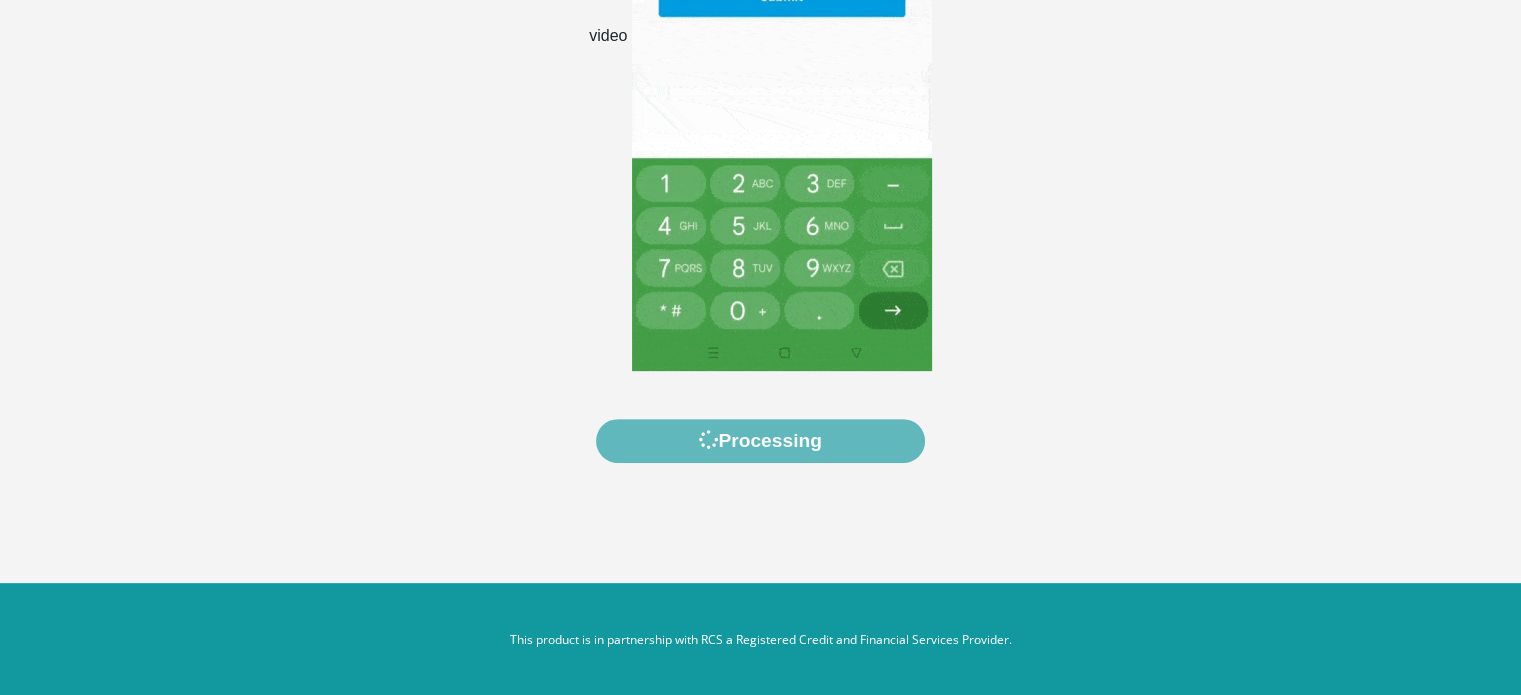 click on "This product is in partnership with RCS a Registered Credit and Financial Services Provider." at bounding box center [760, 640] 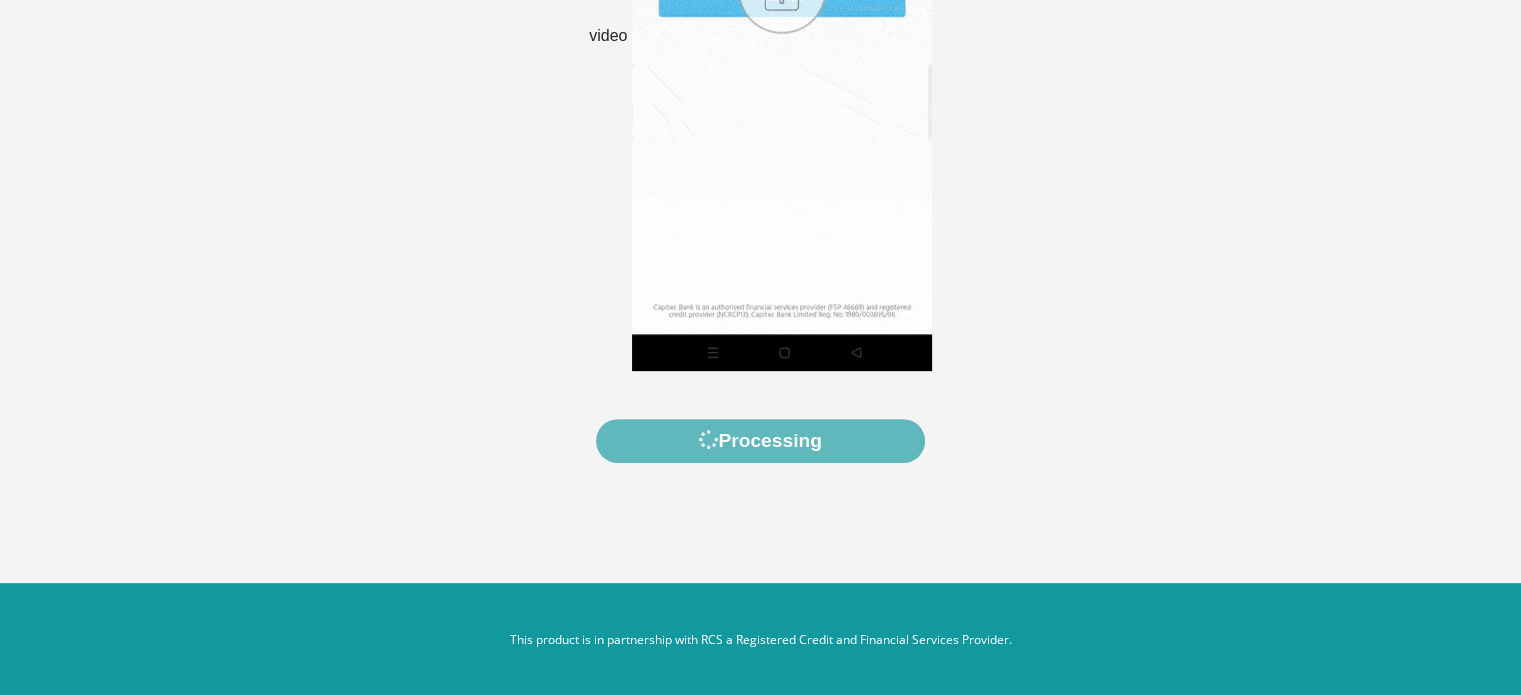 click on "video" at bounding box center [761, 61] 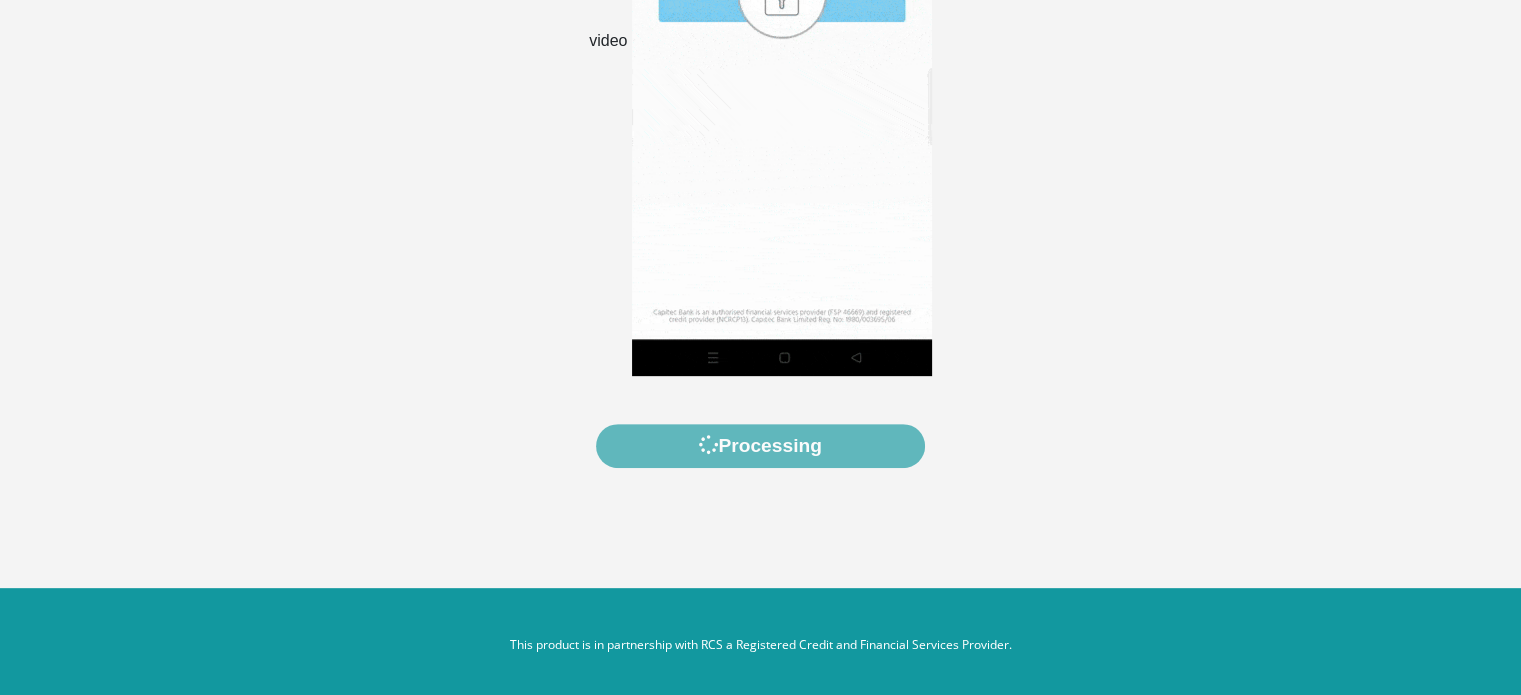scroll, scrollTop: 693, scrollLeft: 0, axis: vertical 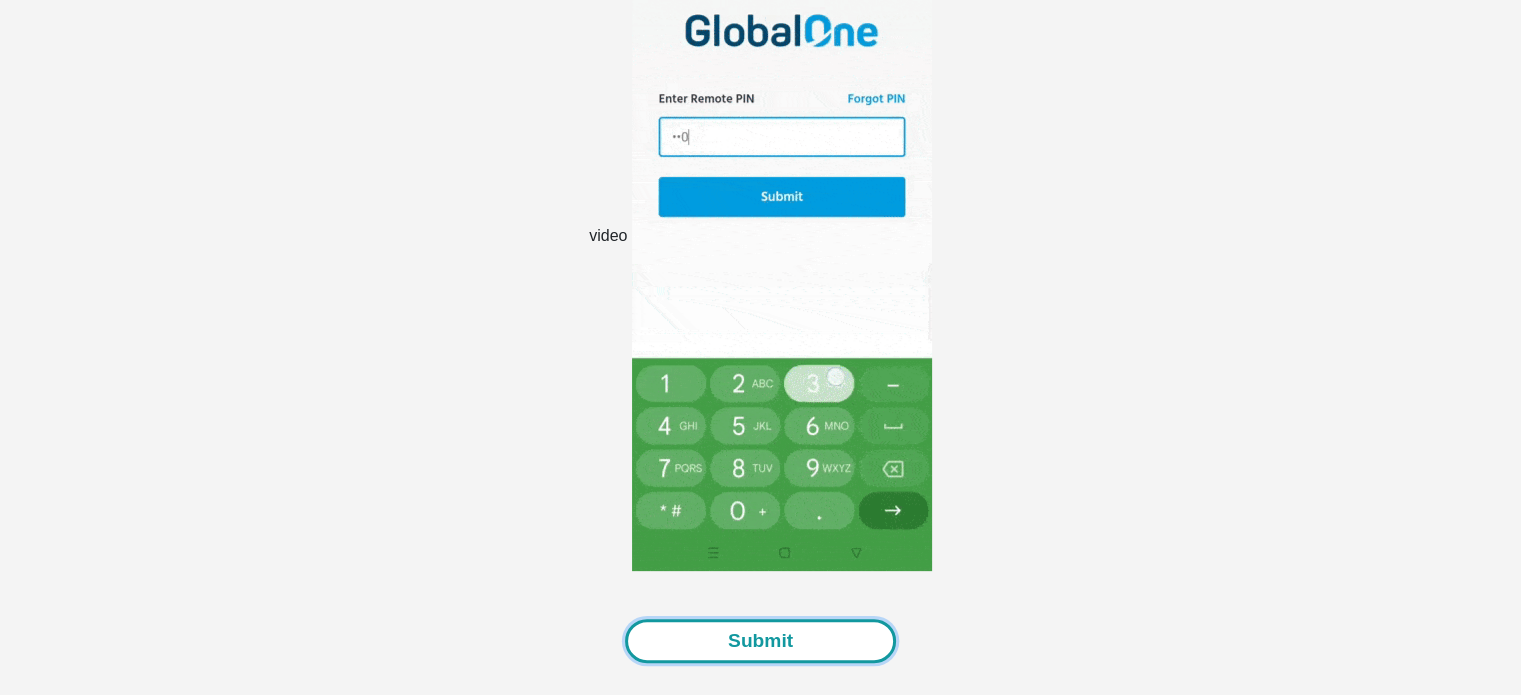 click on "Submit" at bounding box center [760, 641] 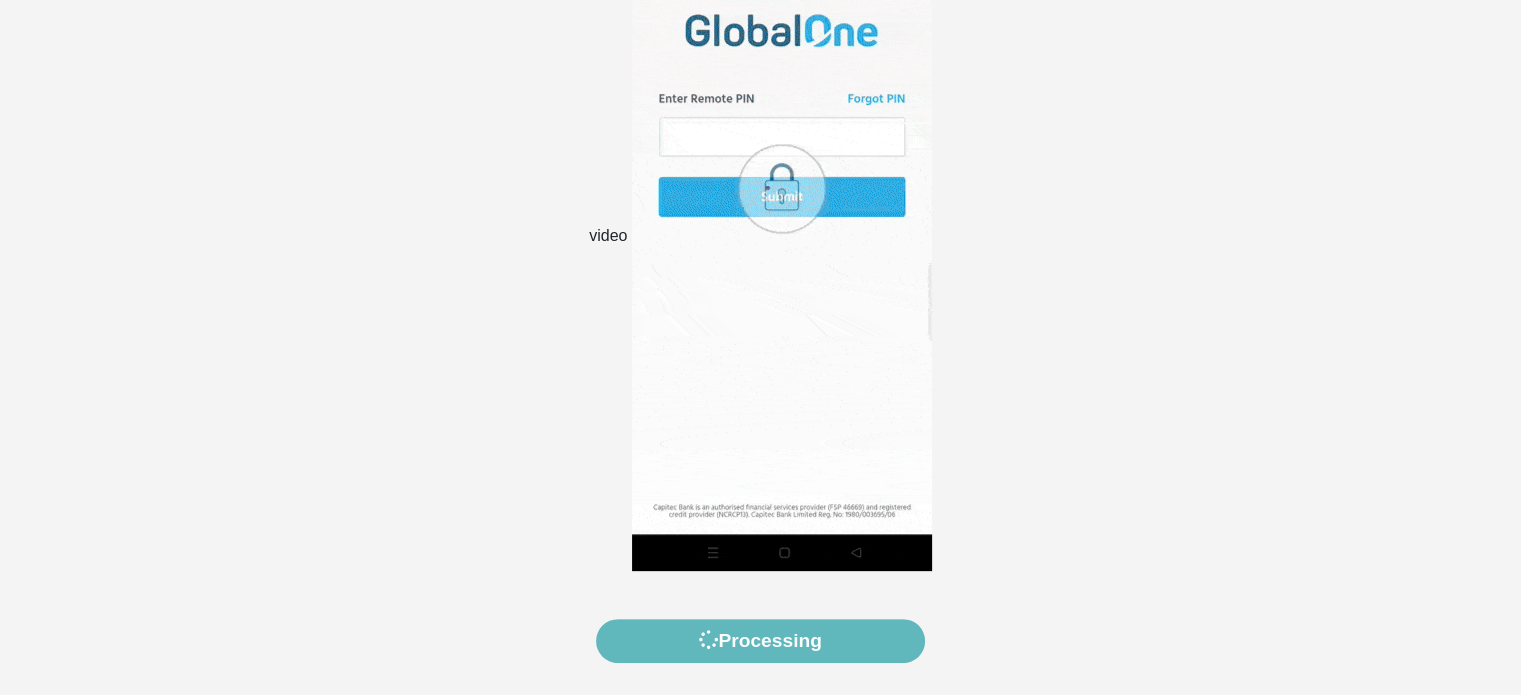 scroll, scrollTop: 0, scrollLeft: 0, axis: both 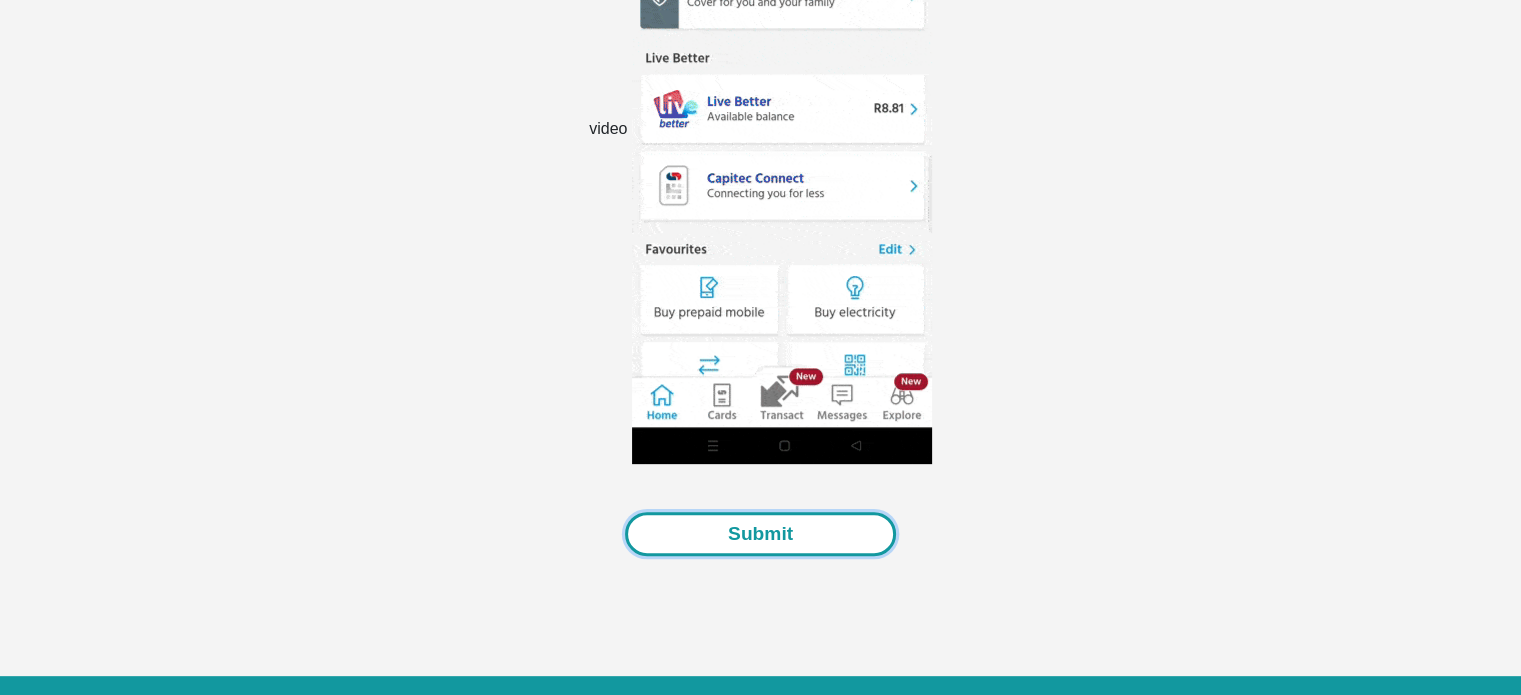 click on "Submit" at bounding box center [760, 534] 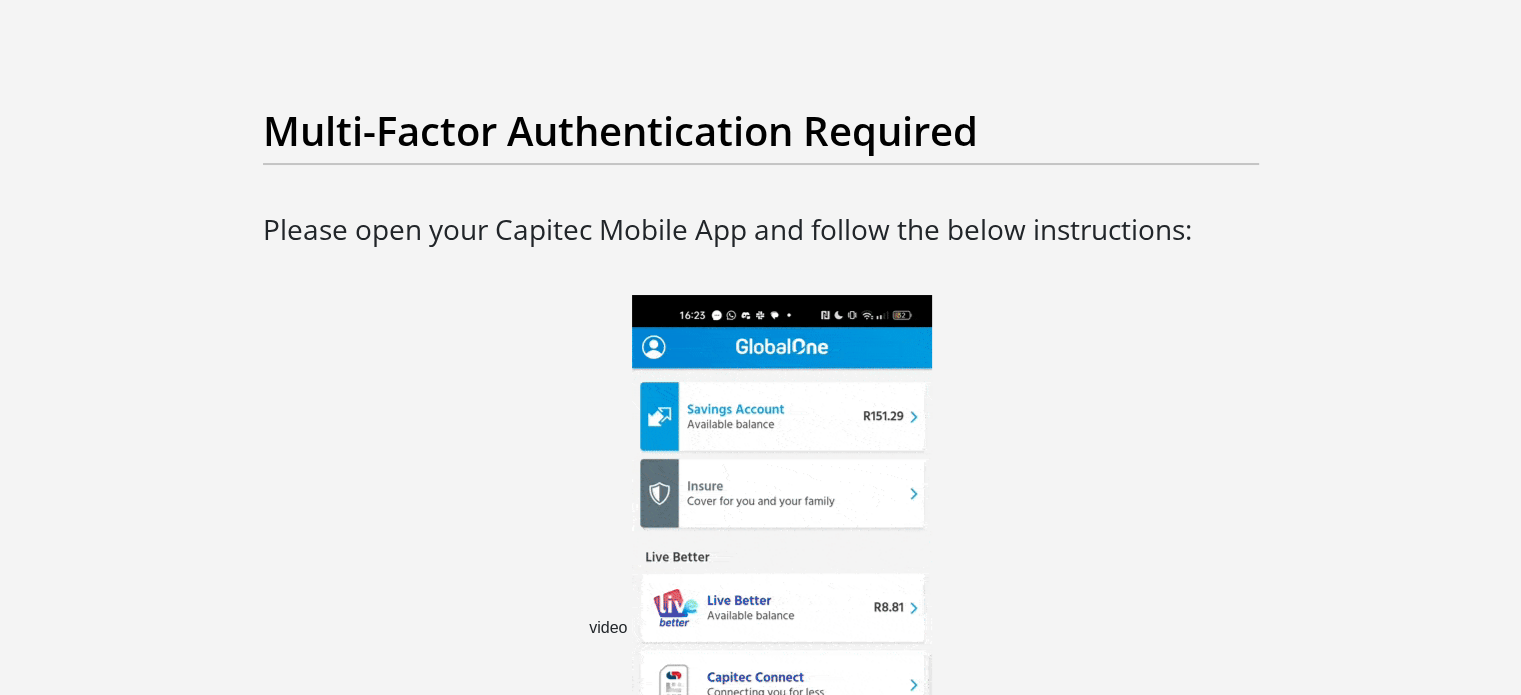 scroll, scrollTop: 100, scrollLeft: 0, axis: vertical 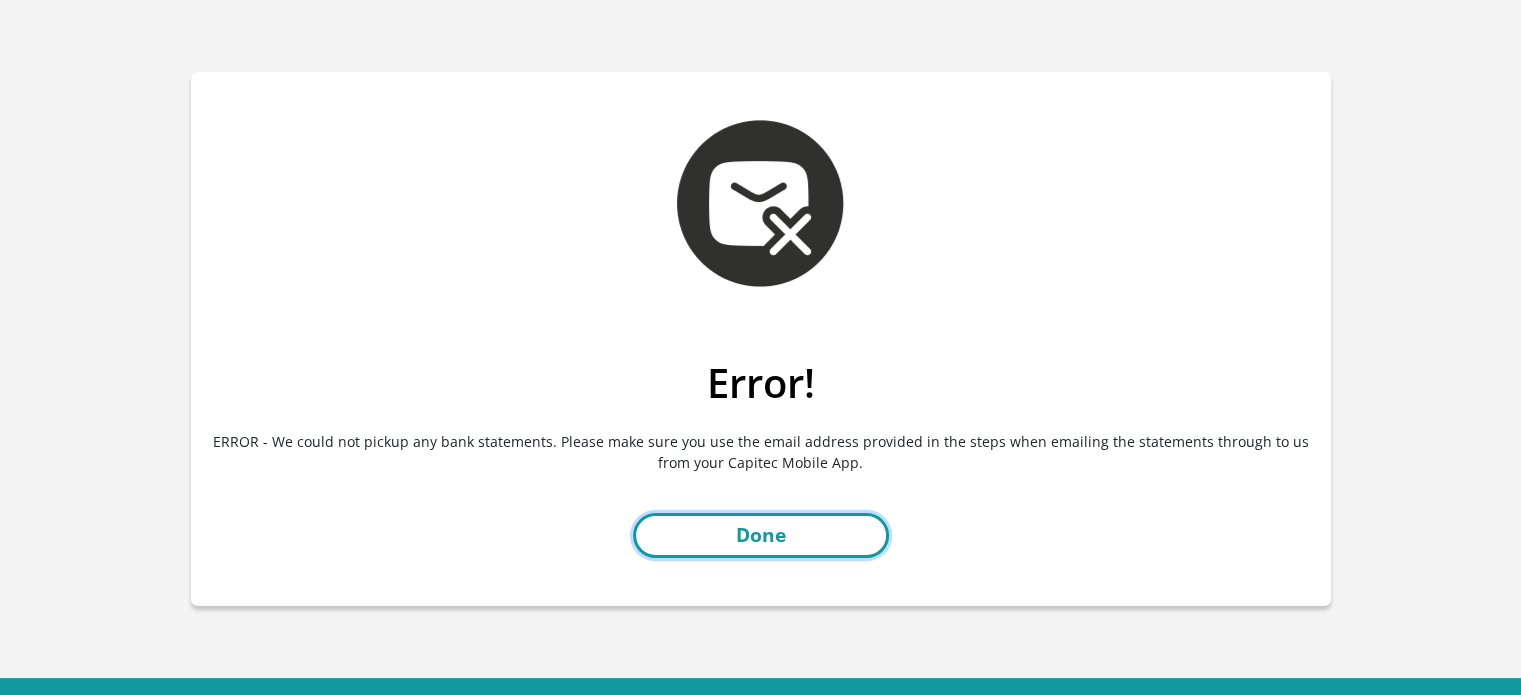 click on "Done" at bounding box center (761, 535) 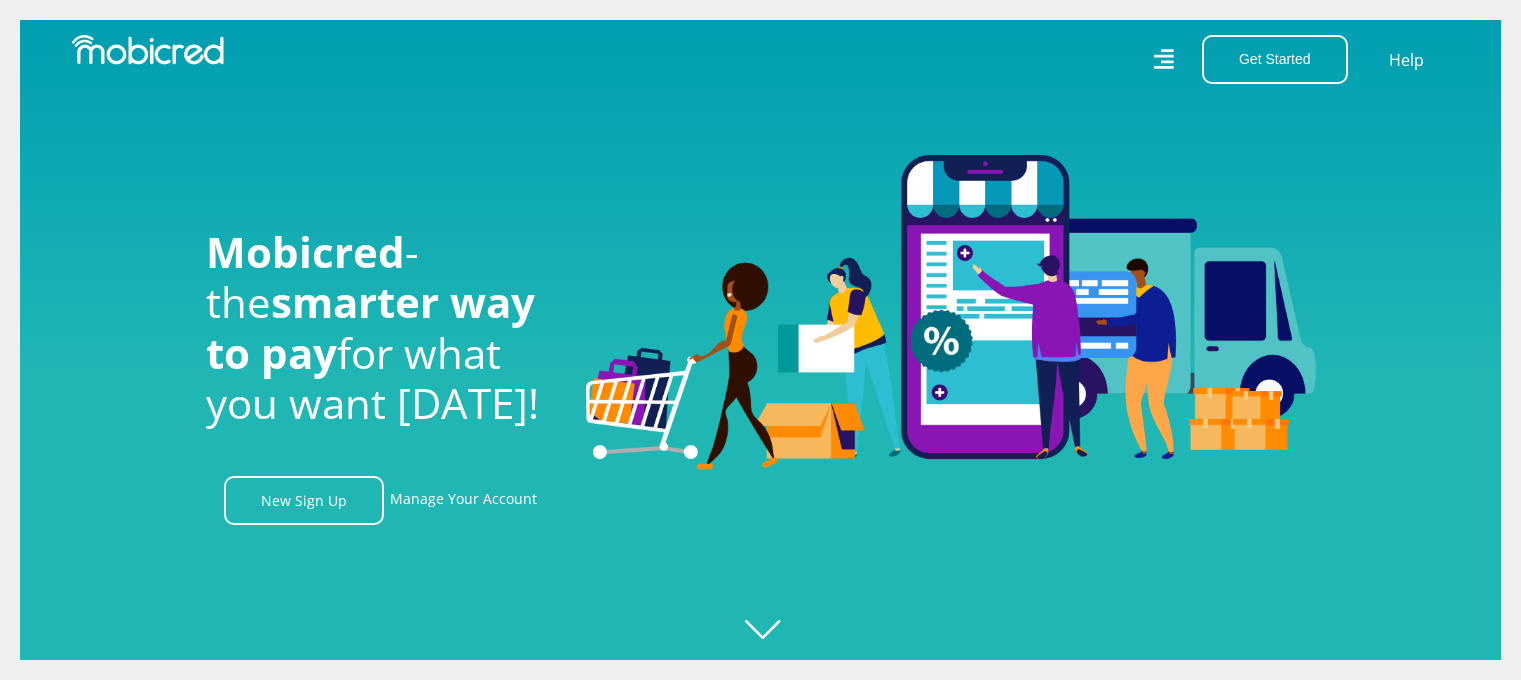 scroll, scrollTop: 0, scrollLeft: 0, axis: both 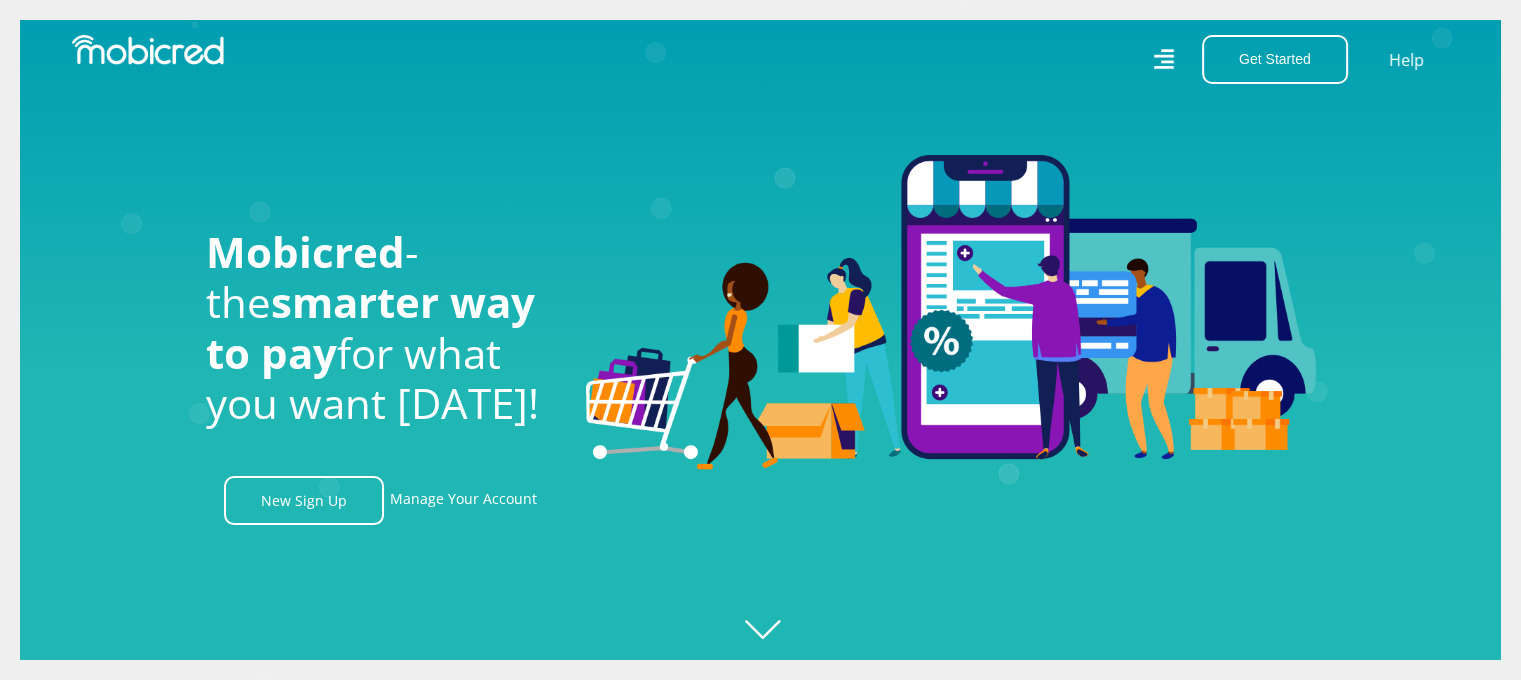 click on "Created with [PERSON_NAME] 2.3.0" 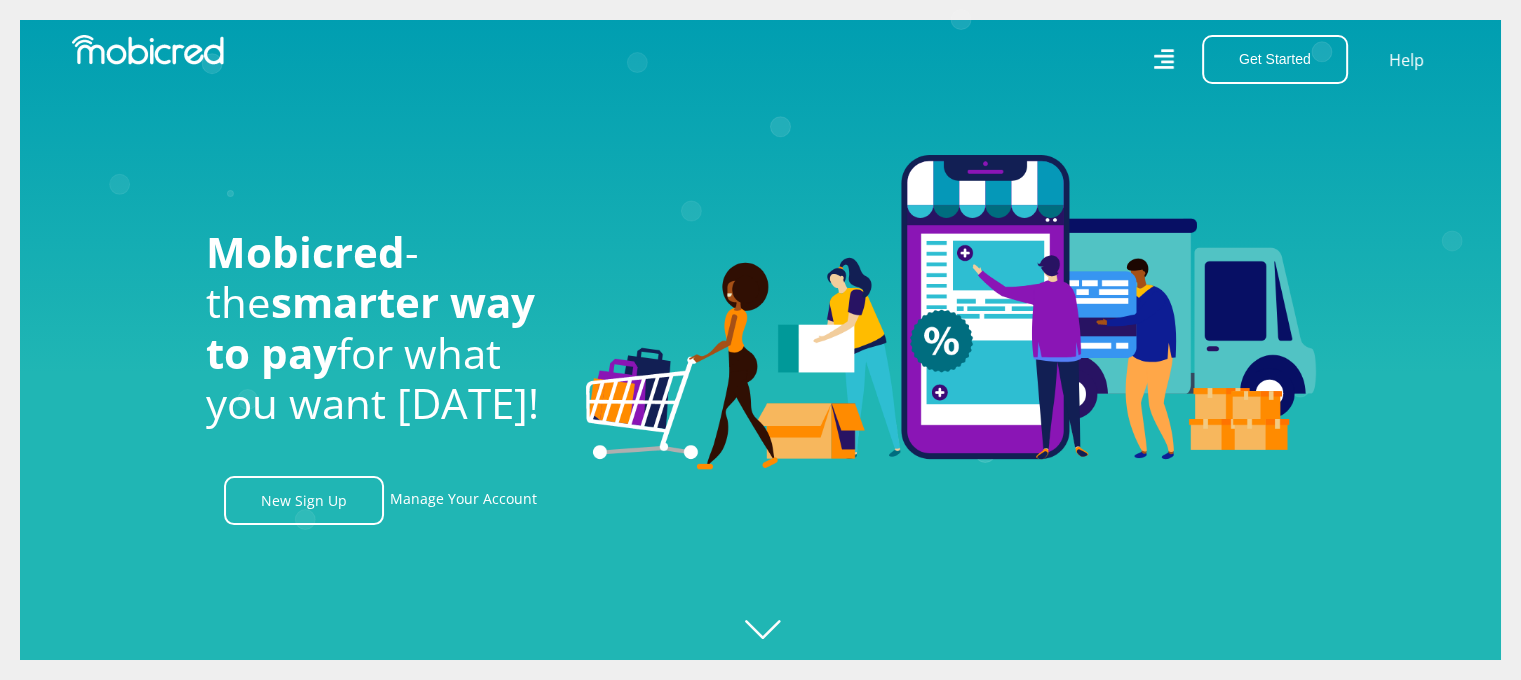 click on "Created with [PERSON_NAME] 2.3.0" 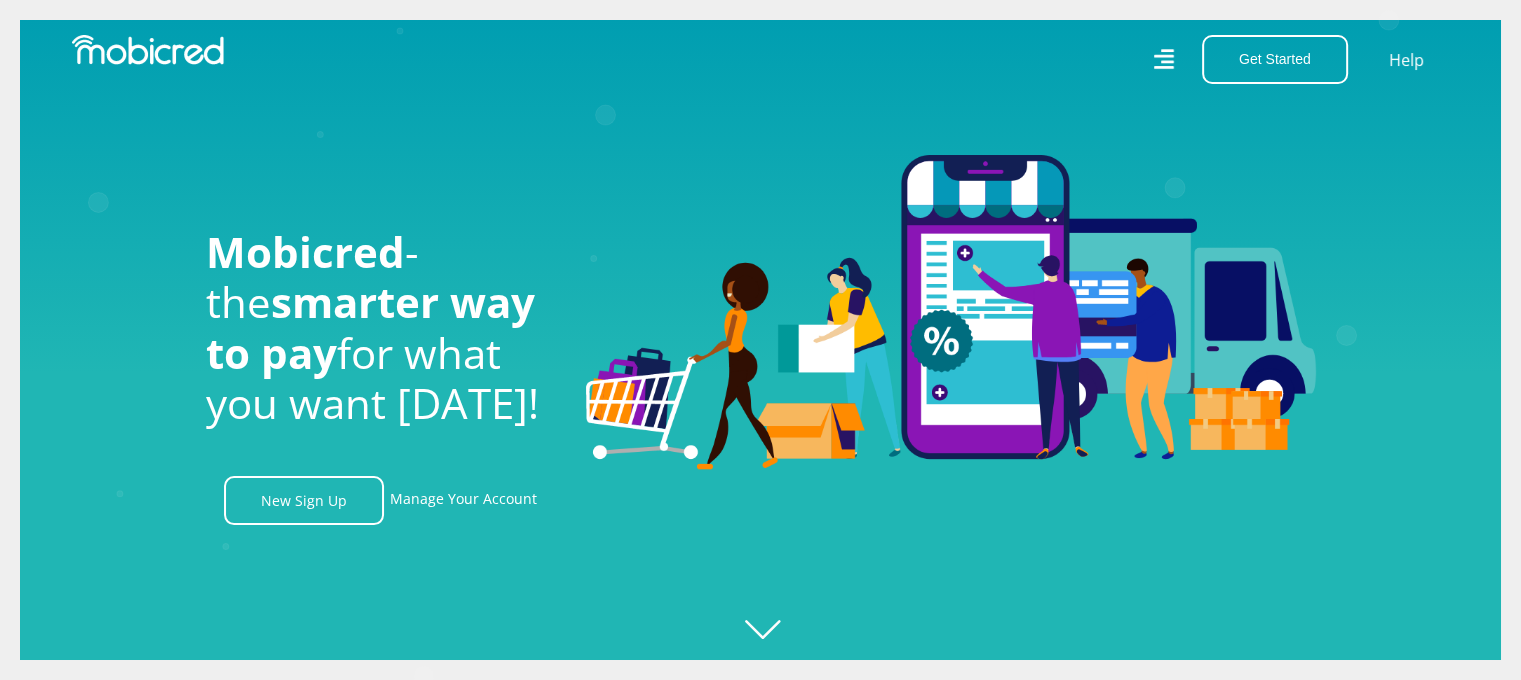scroll, scrollTop: 0, scrollLeft: 0, axis: both 